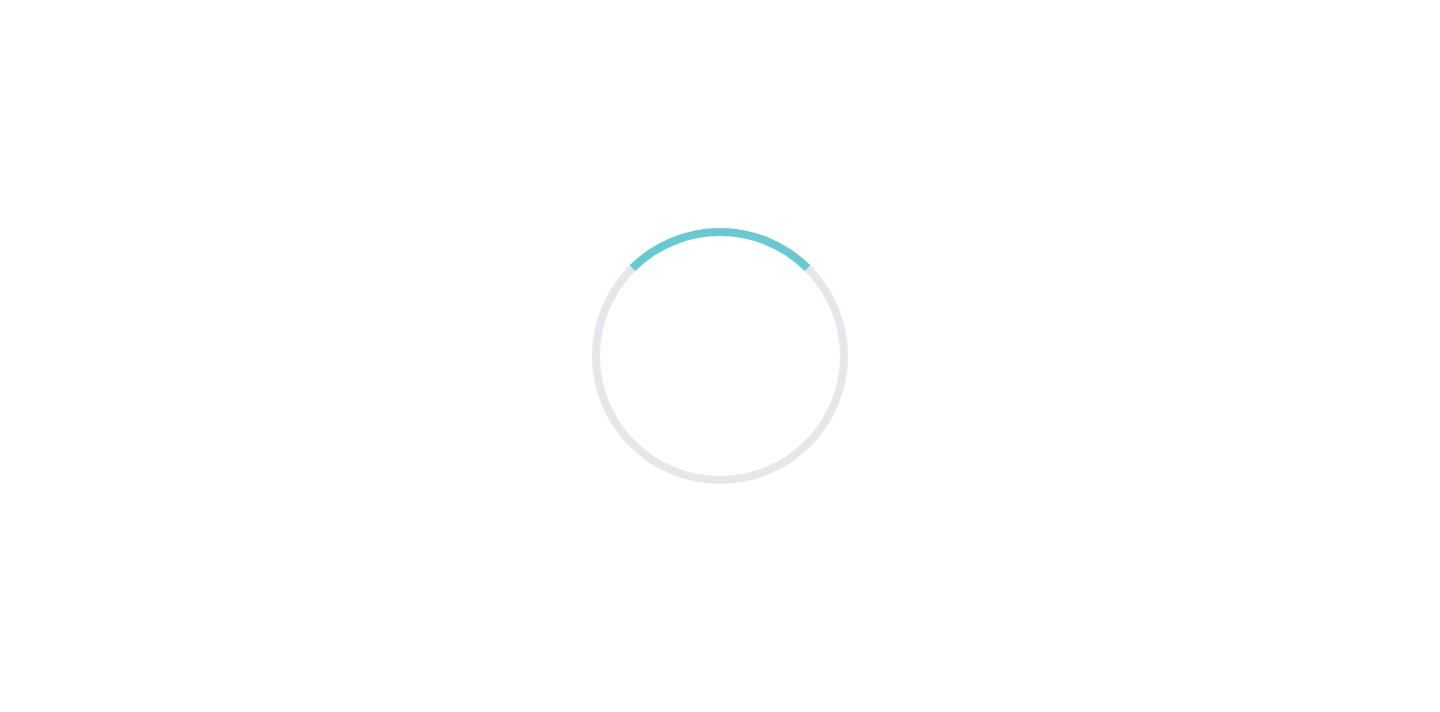 scroll, scrollTop: 0, scrollLeft: 0, axis: both 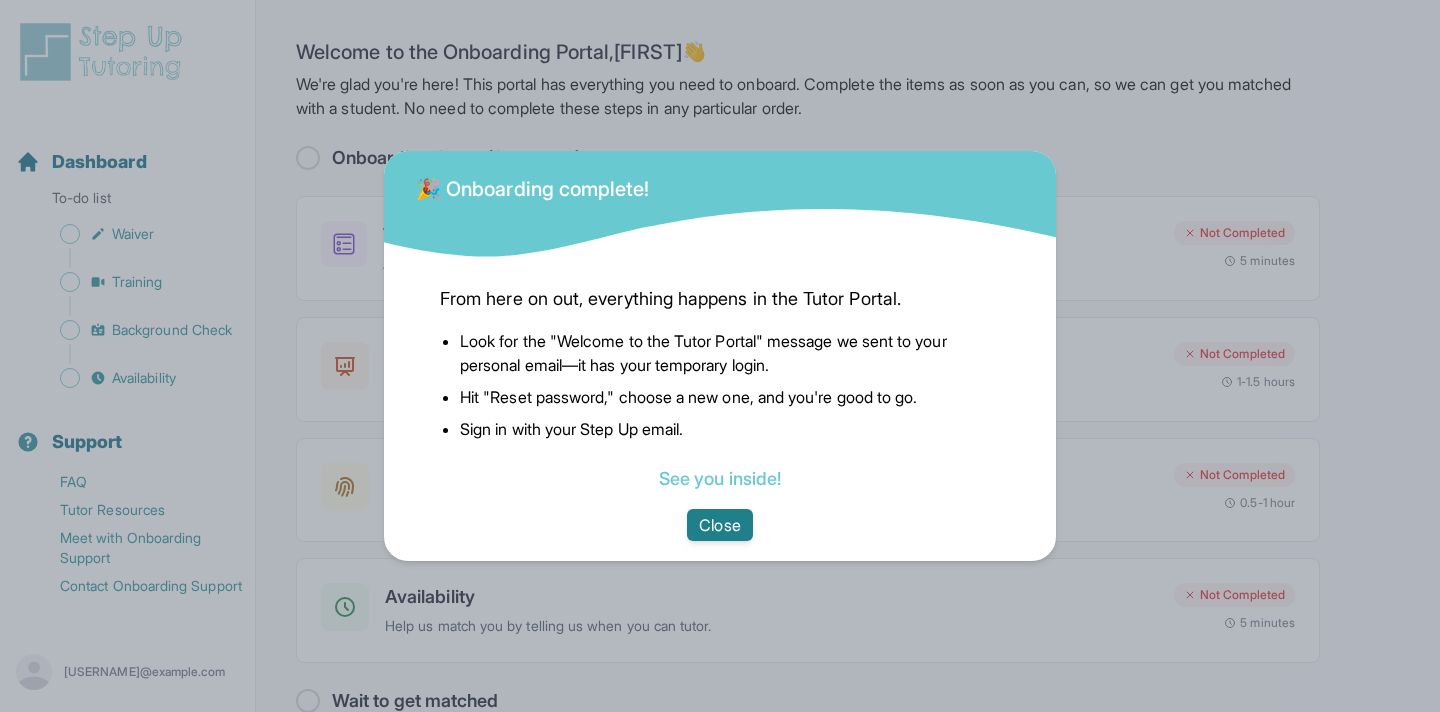 click on "Close" at bounding box center (719, 525) 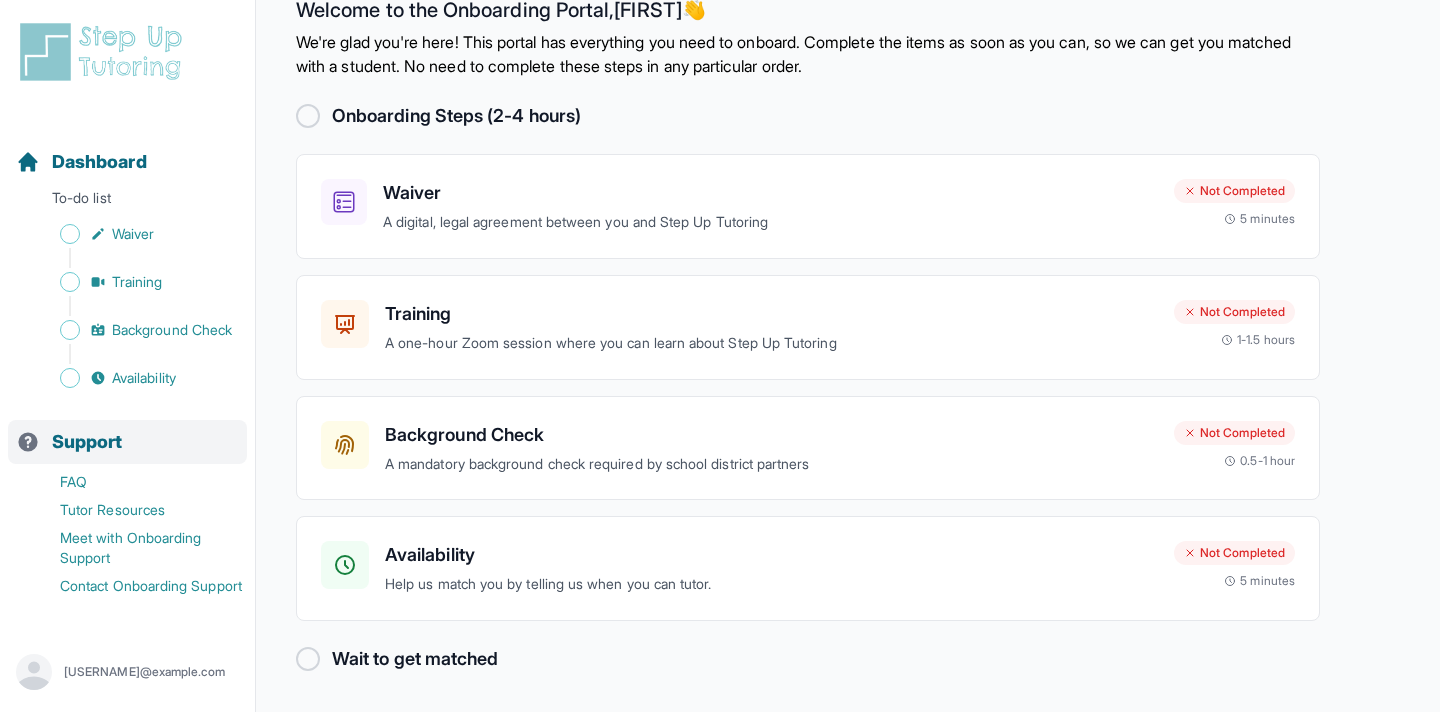 scroll, scrollTop: 43, scrollLeft: 0, axis: vertical 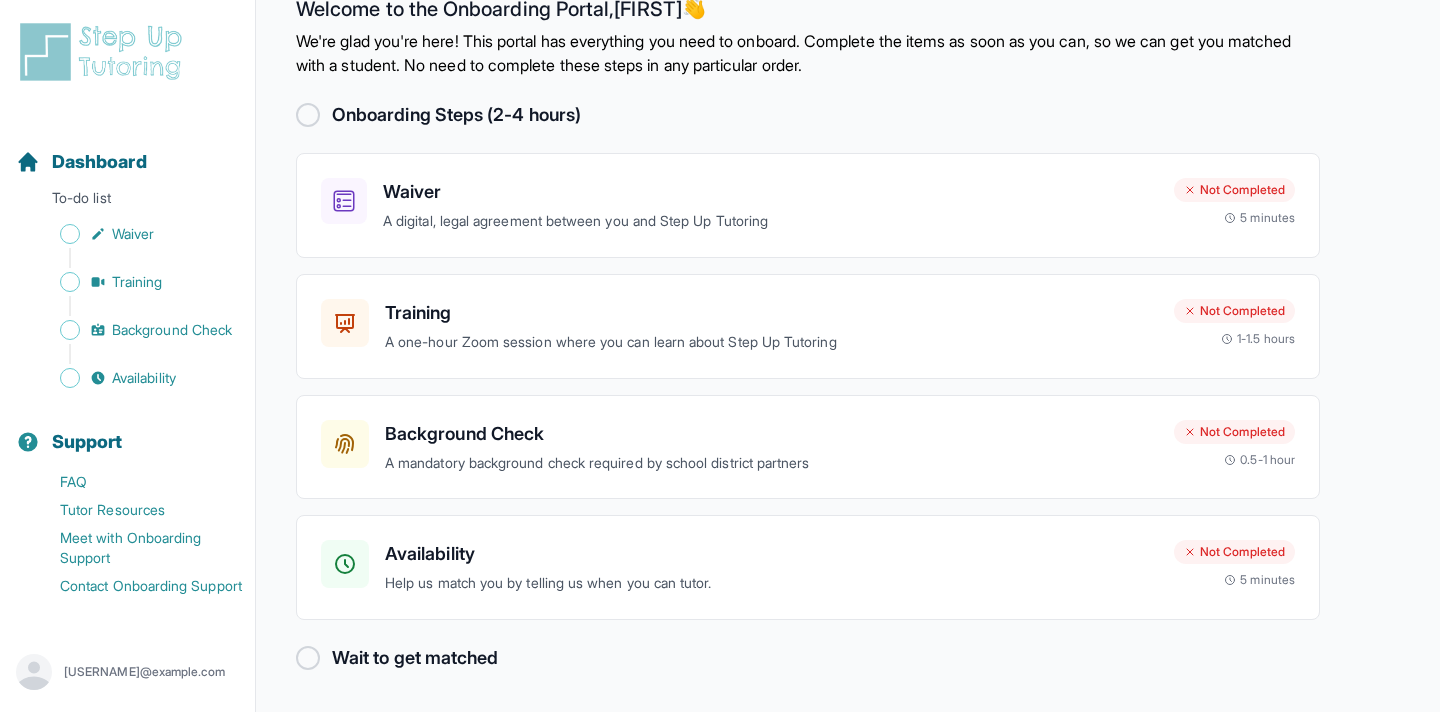 click on "karen@turntwocoaching.com" at bounding box center [145, 672] 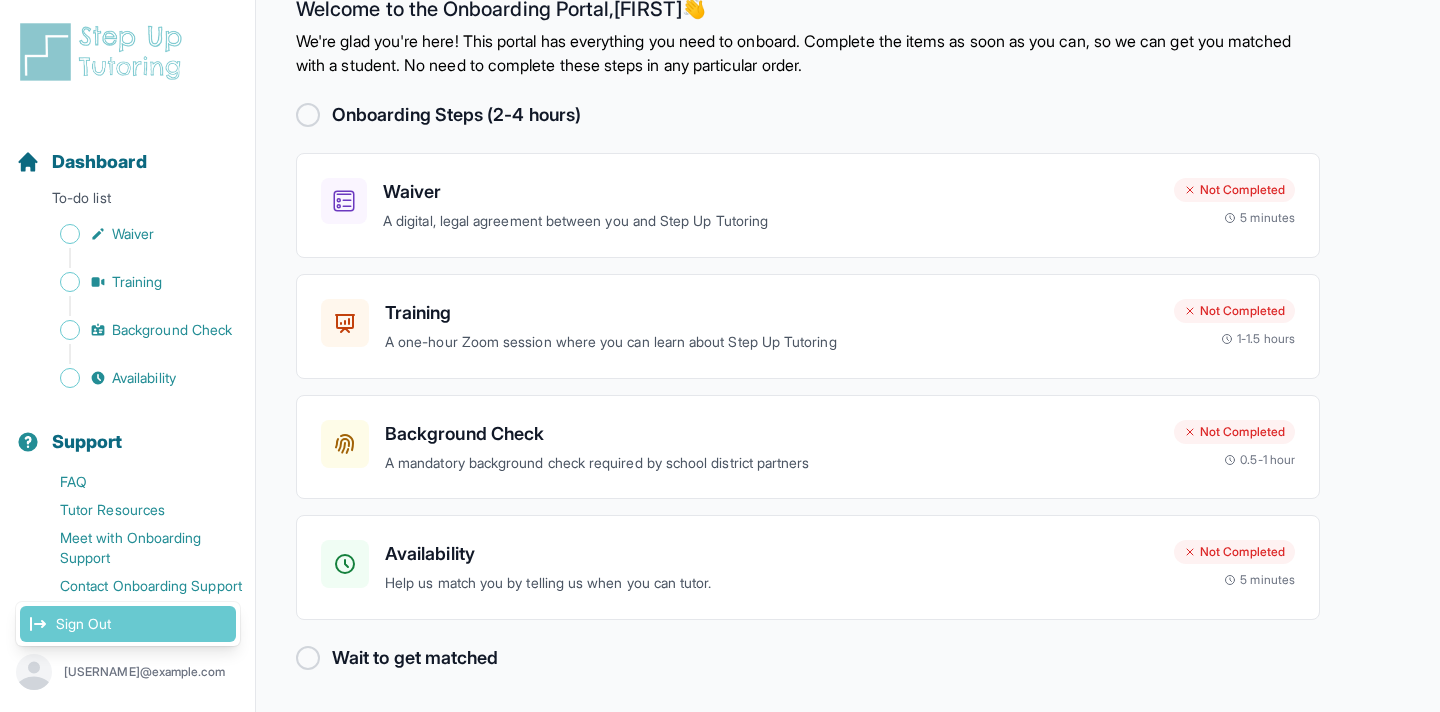 click on "Sign Out" at bounding box center [128, 624] 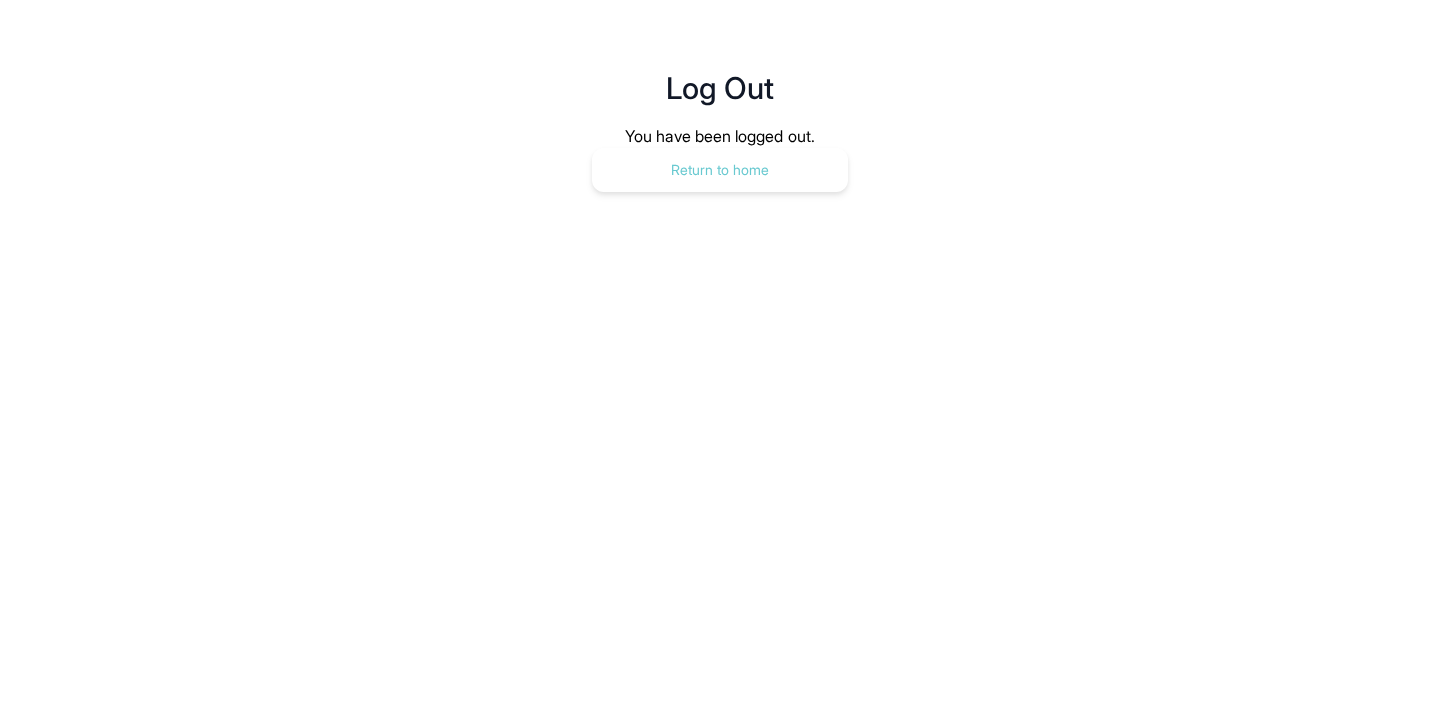 click on "Return to home" at bounding box center (720, 170) 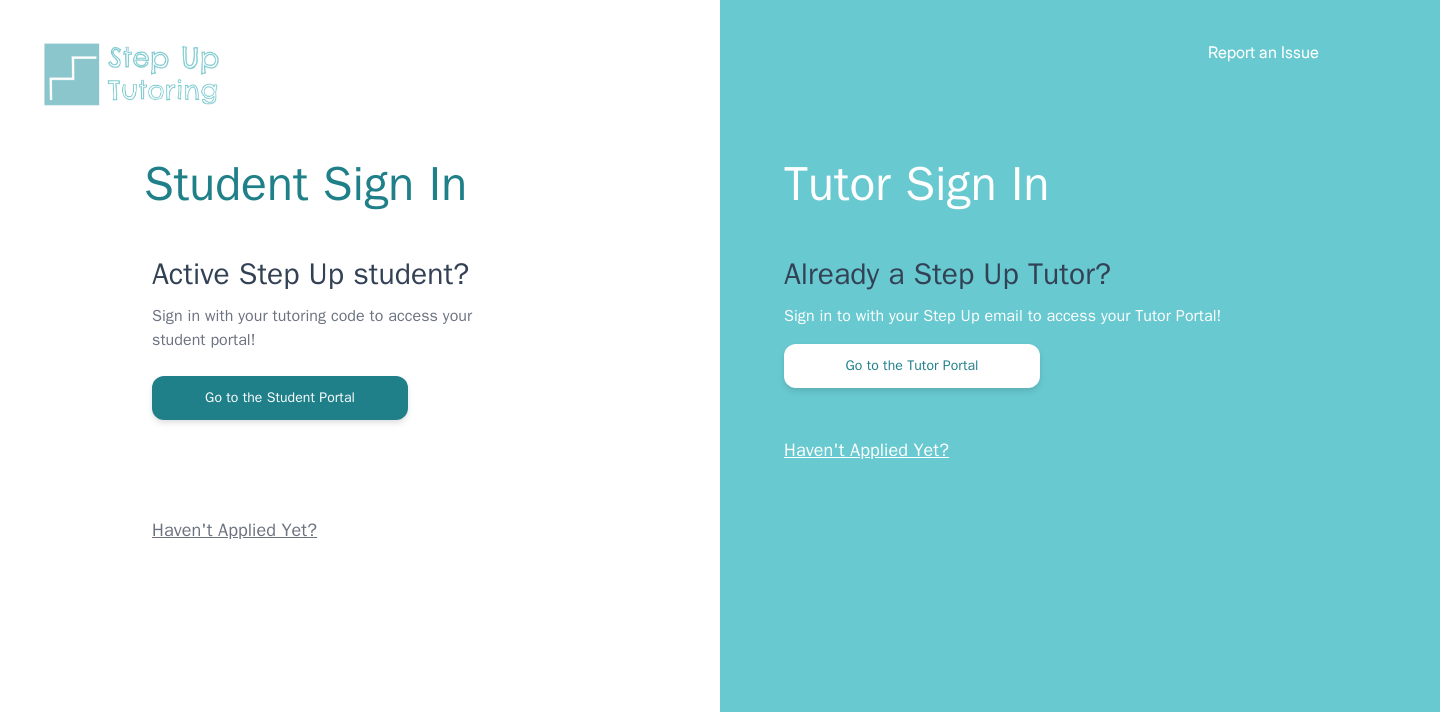 scroll, scrollTop: 0, scrollLeft: 0, axis: both 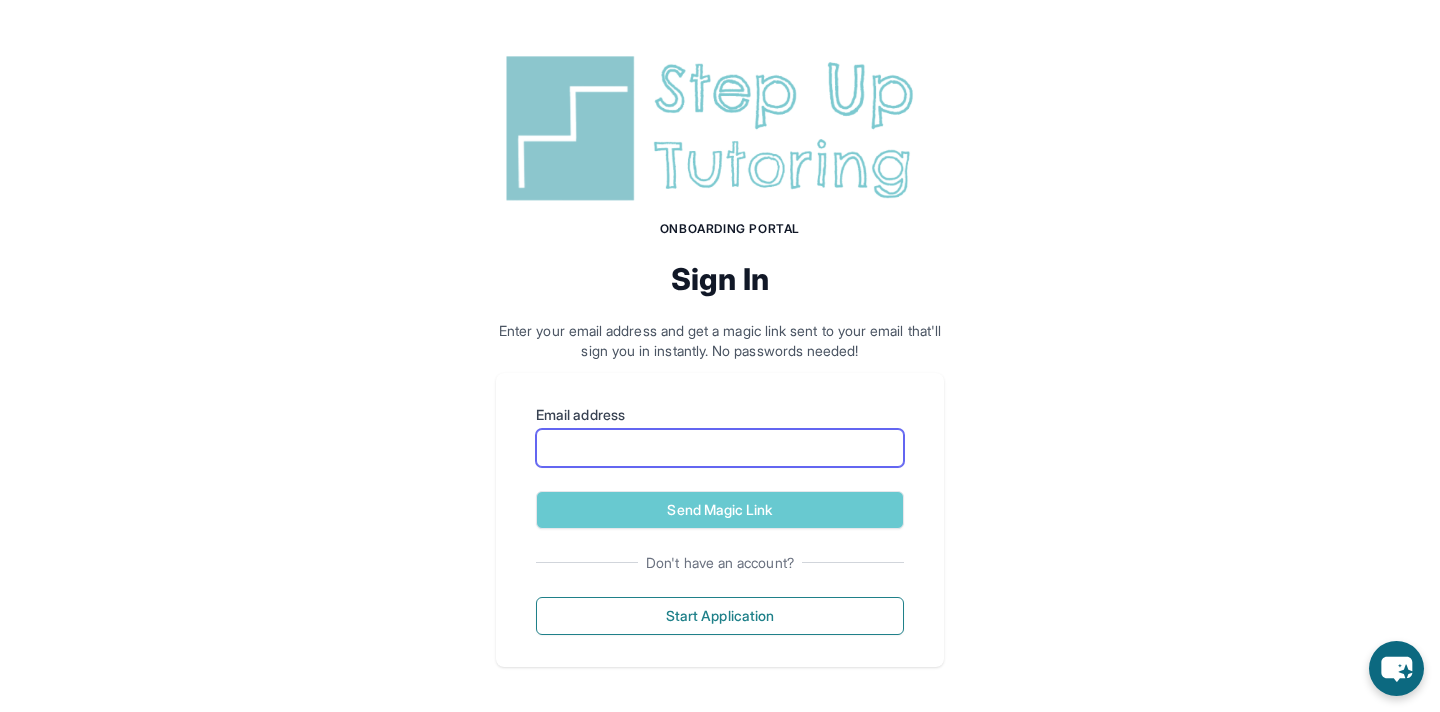 click on "Email address" at bounding box center [720, 448] 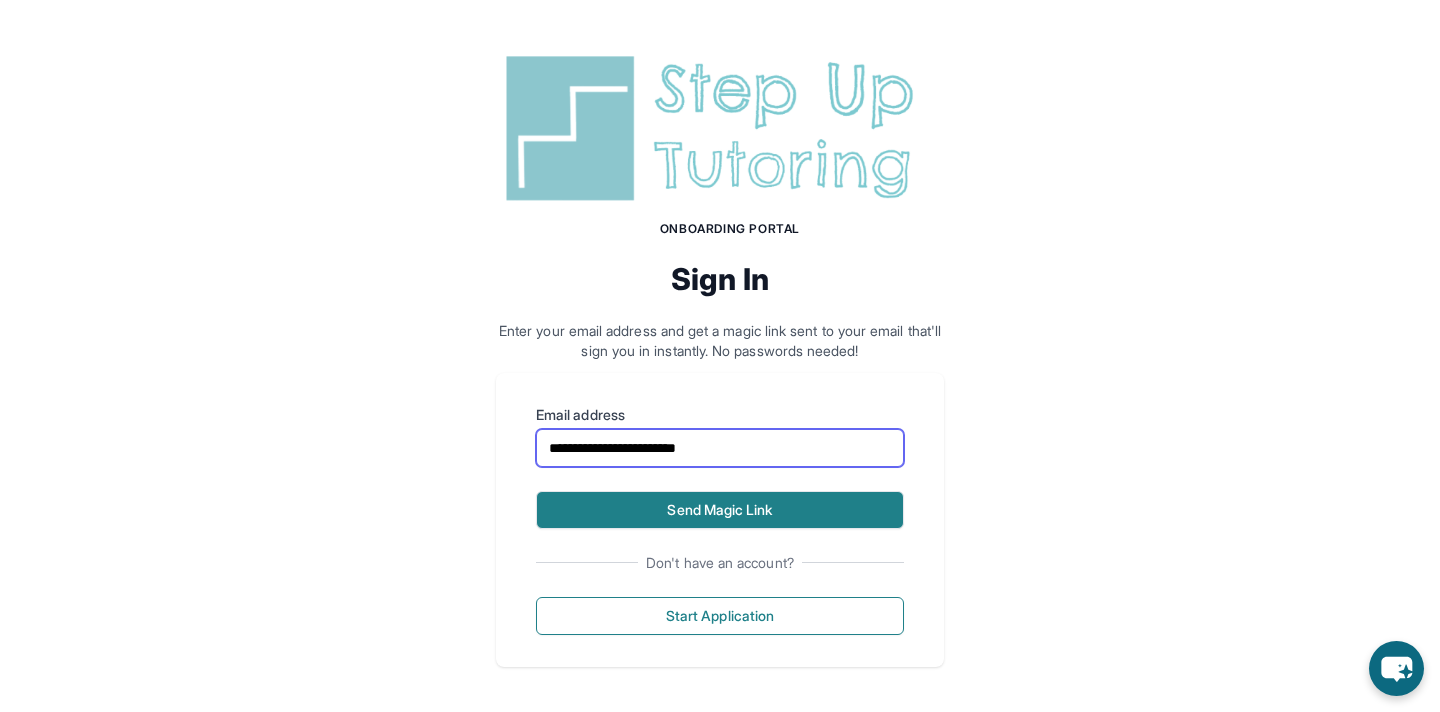 type on "**********" 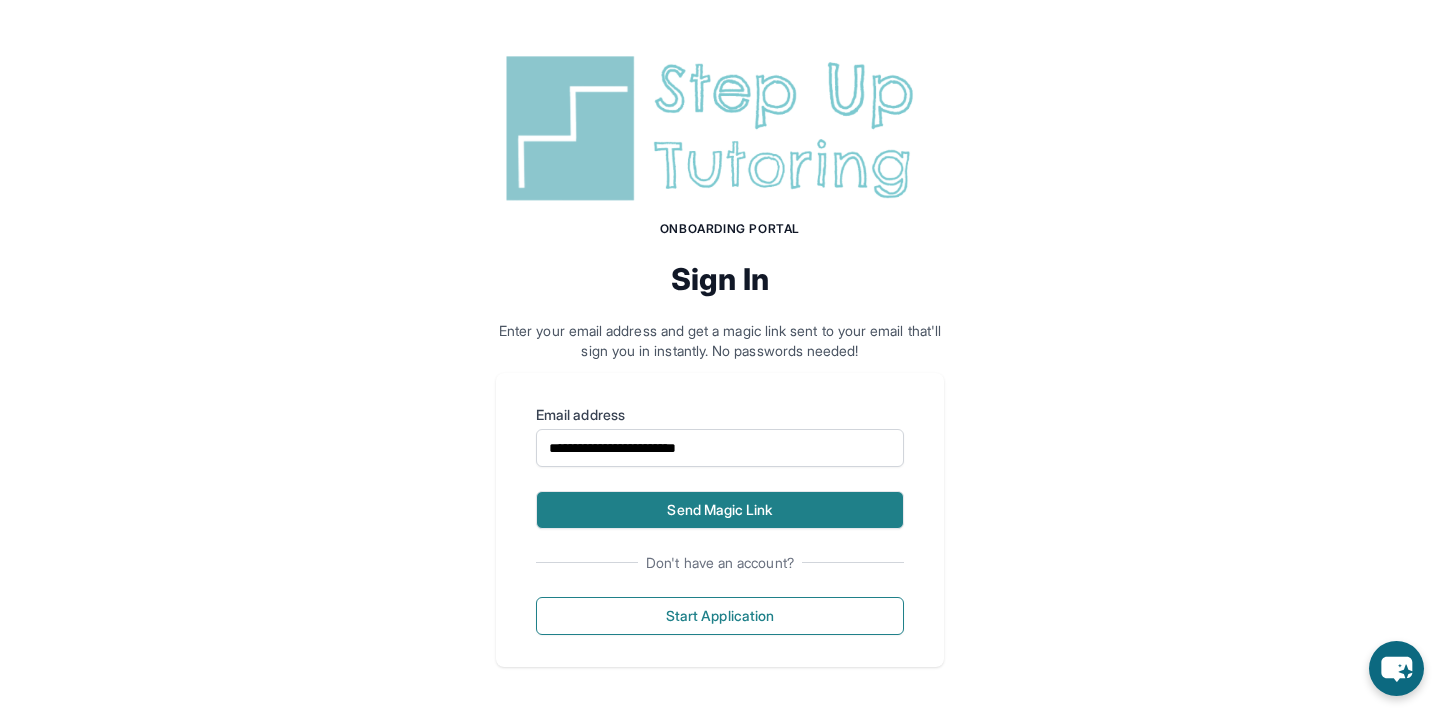 click on "Send Magic Link" at bounding box center (720, 510) 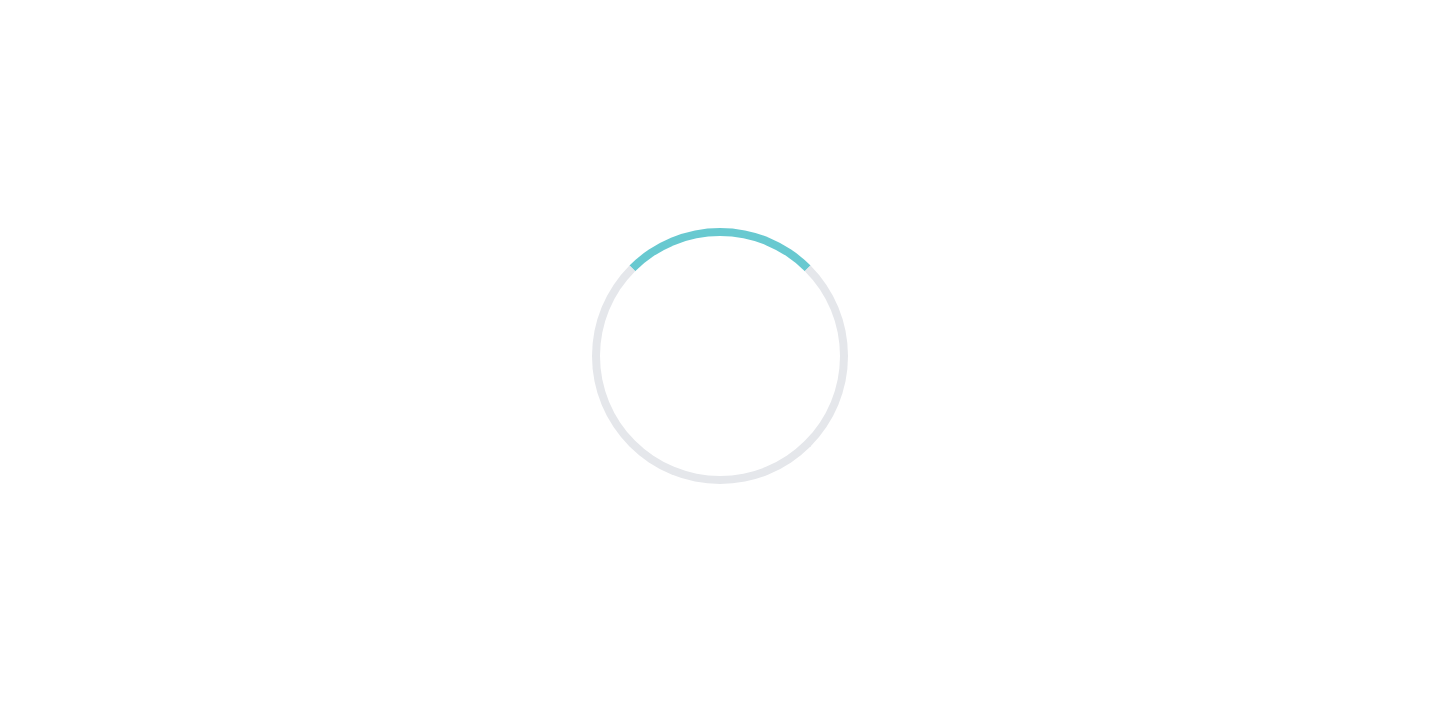 scroll, scrollTop: 0, scrollLeft: 0, axis: both 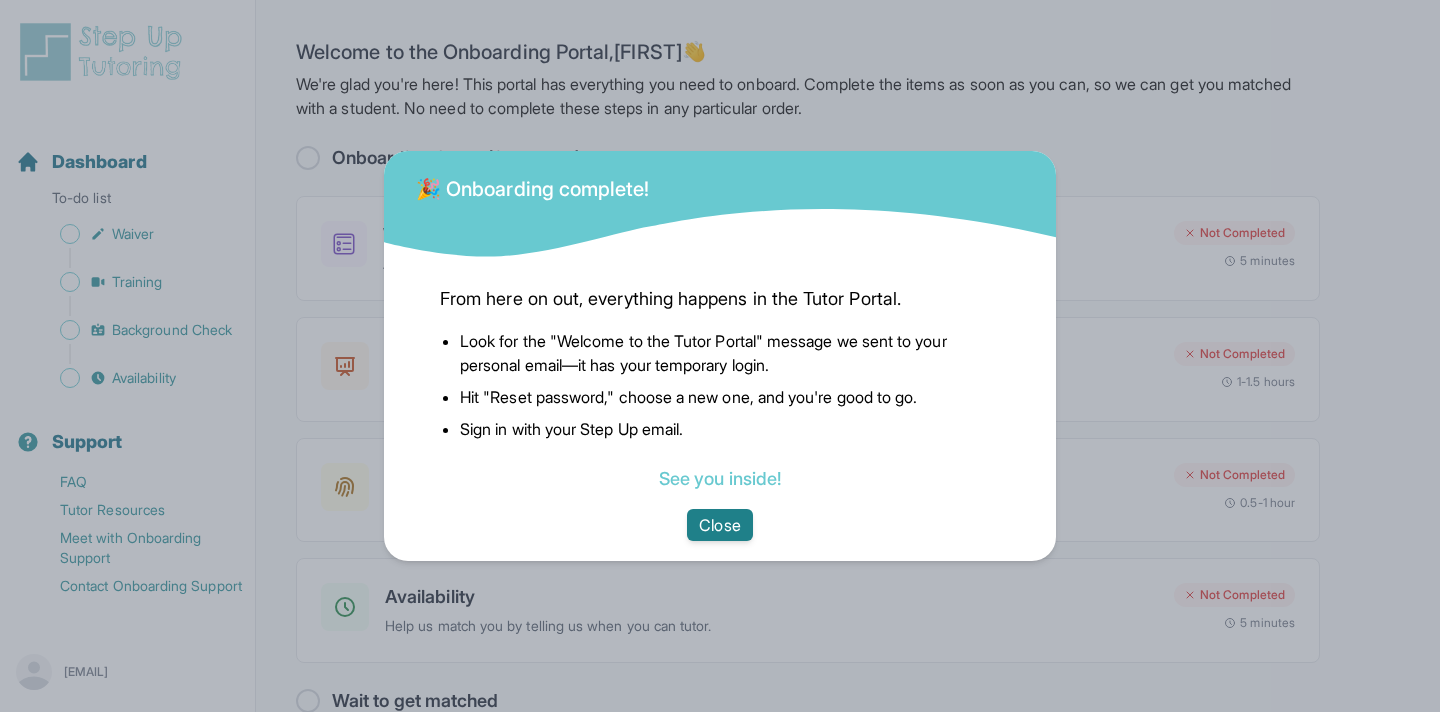 click on "Close" at bounding box center [719, 525] 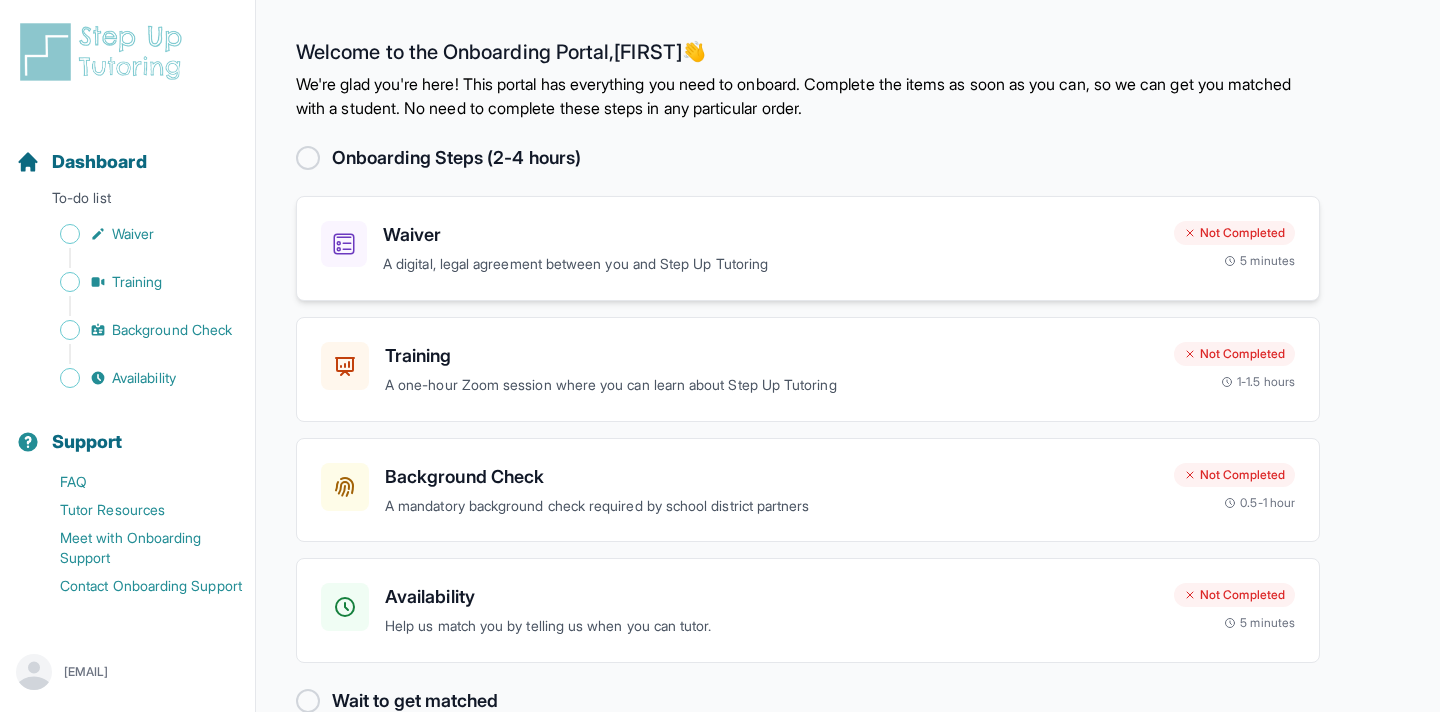 click on "Waiver" at bounding box center [770, 235] 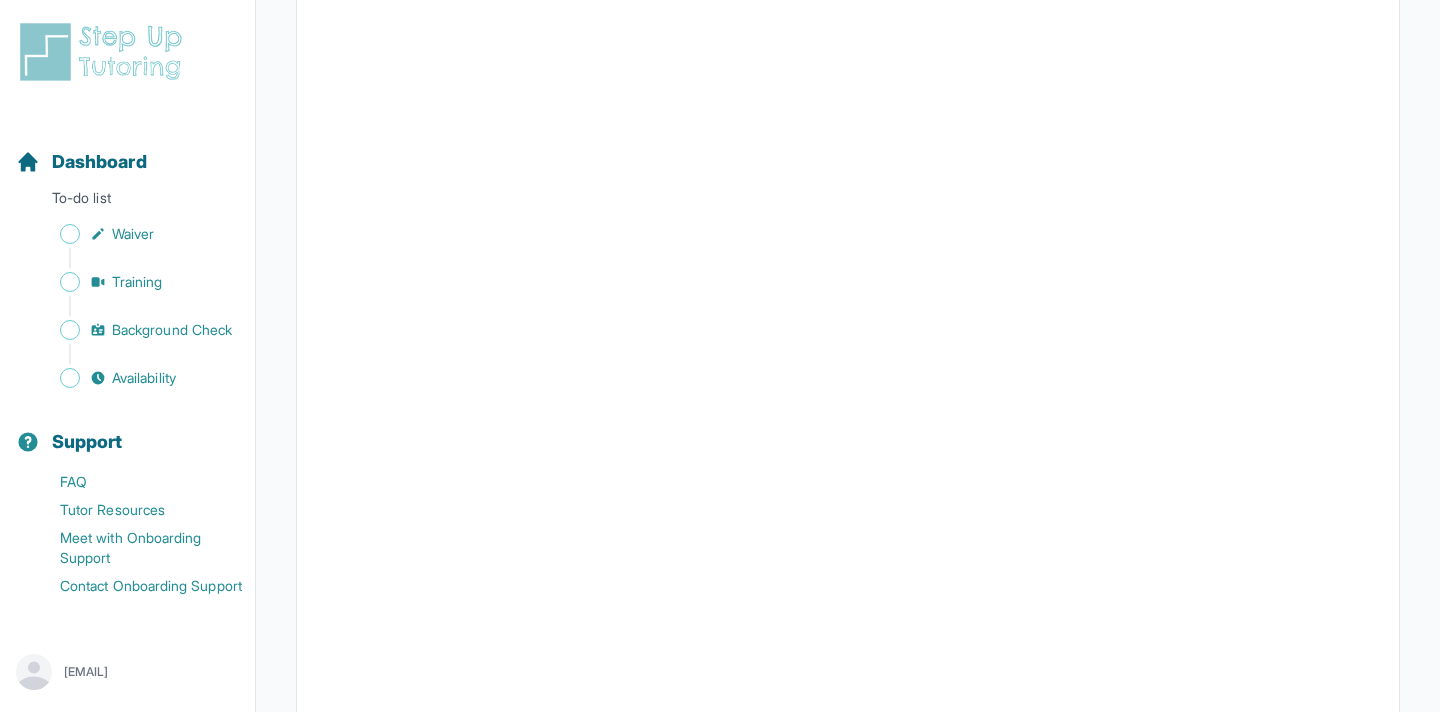 scroll, scrollTop: 0, scrollLeft: 0, axis: both 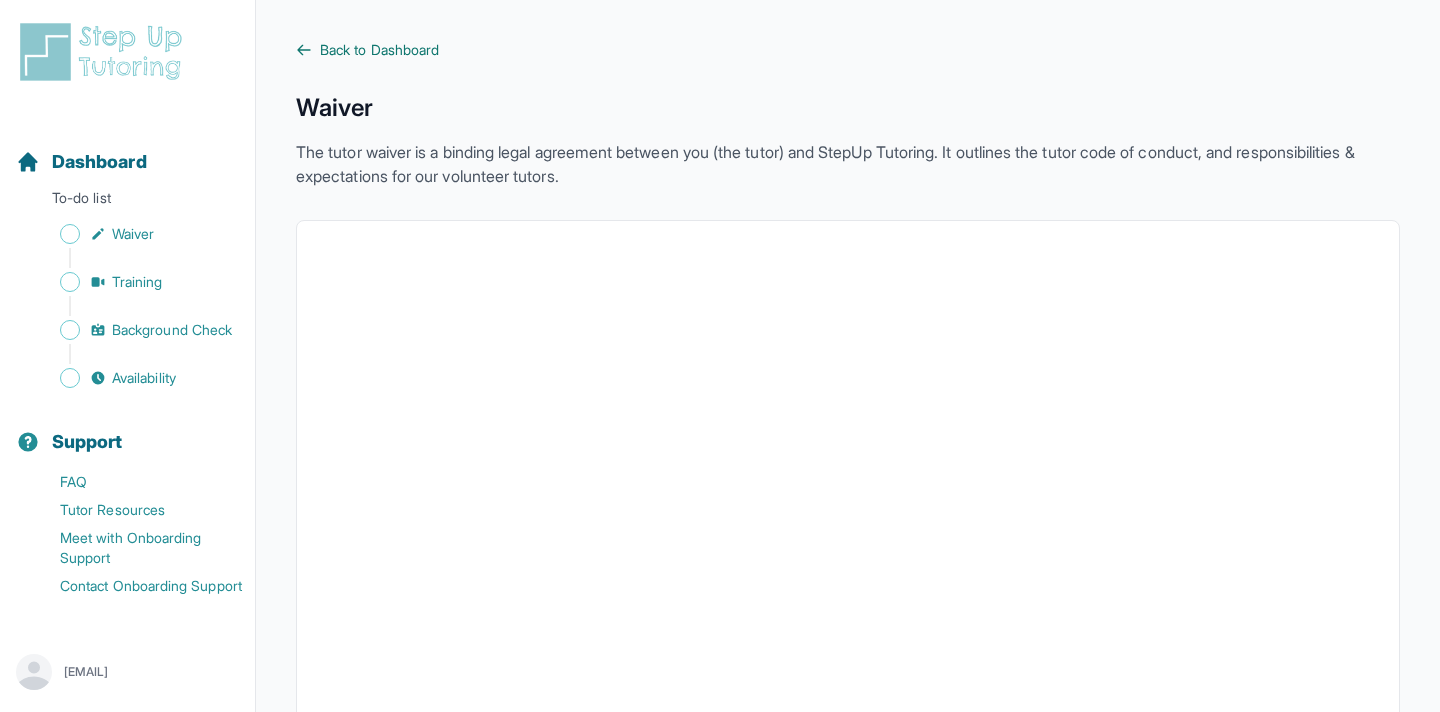 click on "Back to Dashboard" at bounding box center [379, 50] 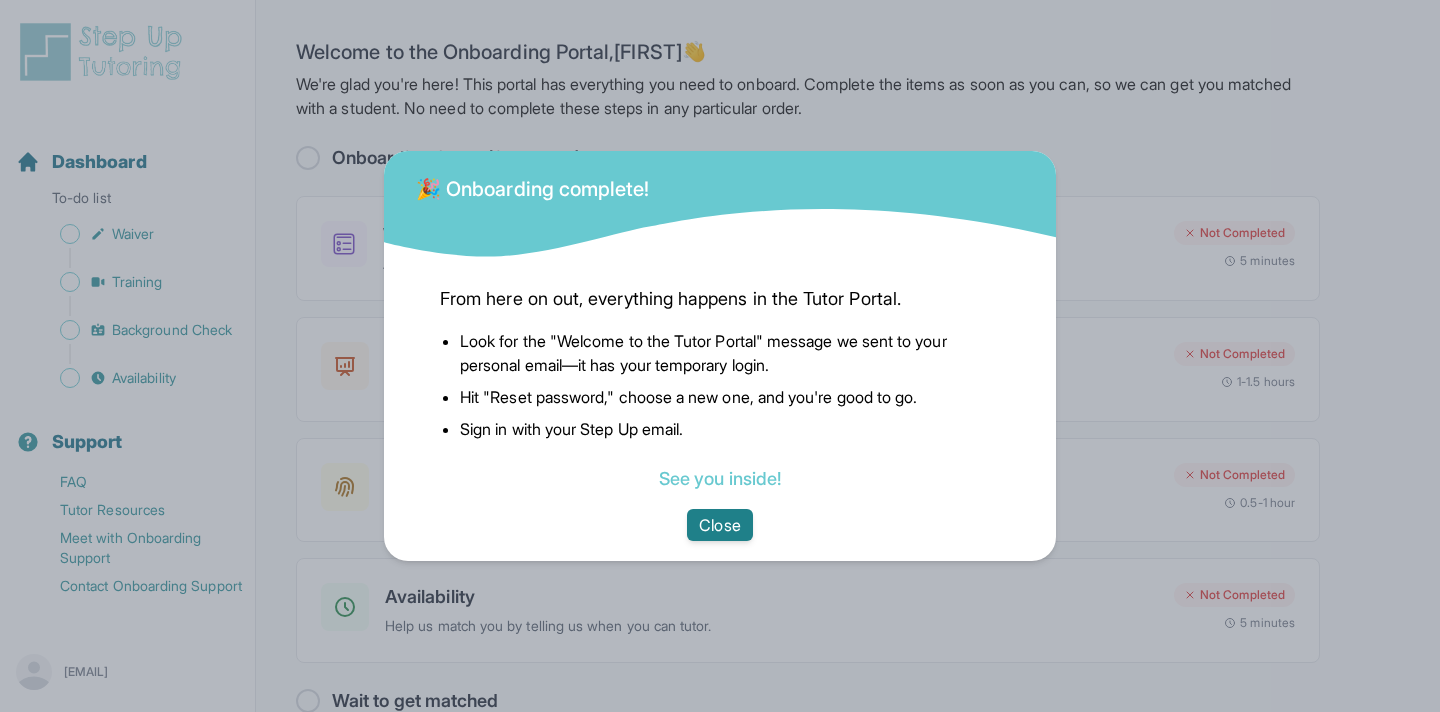 click on "Close" at bounding box center (719, 525) 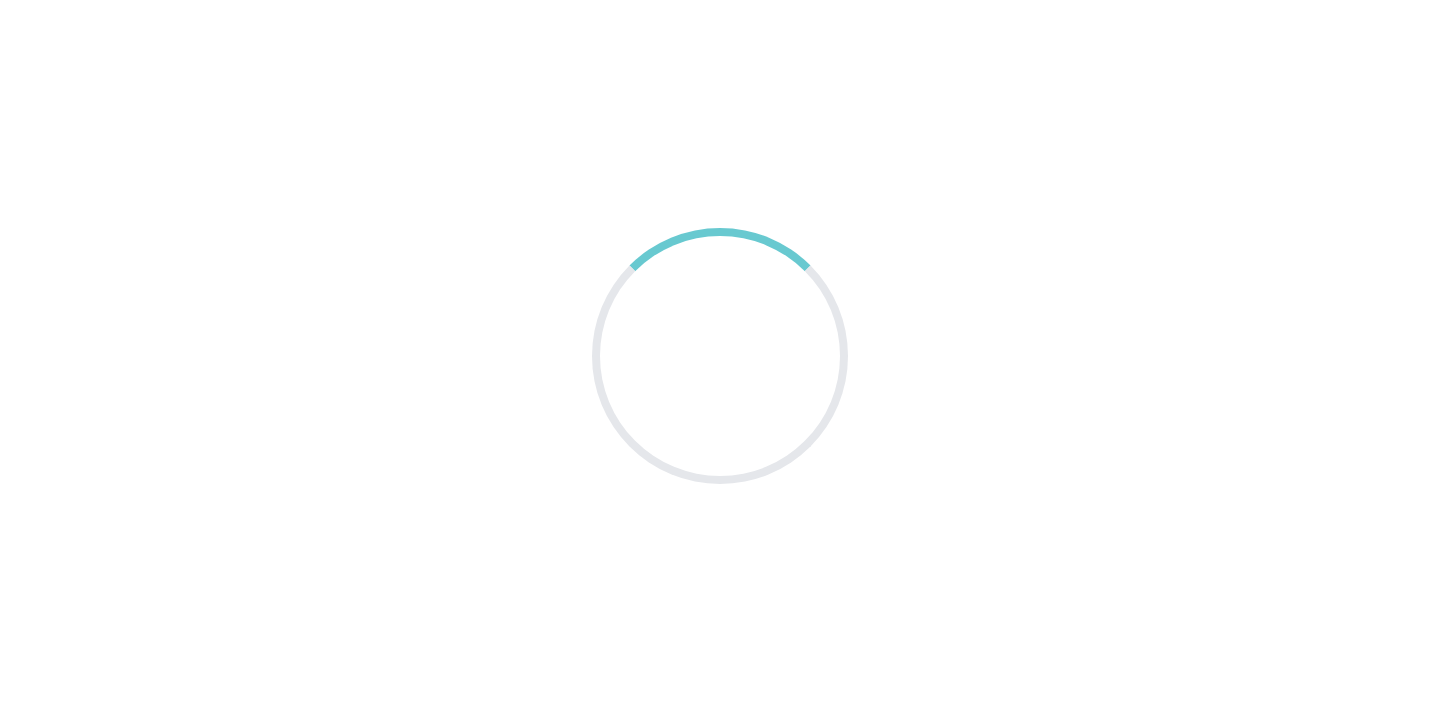scroll, scrollTop: 0, scrollLeft: 0, axis: both 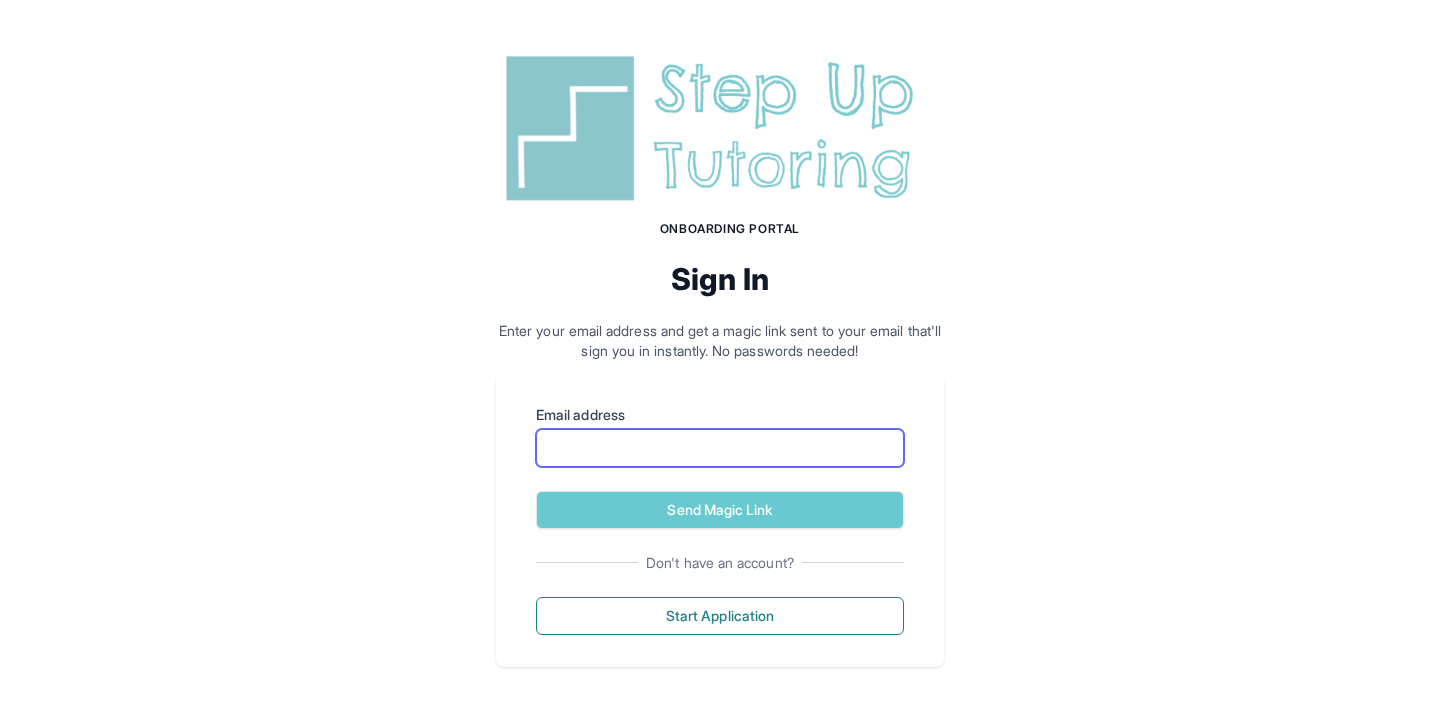 click on "Email address" at bounding box center (720, 448) 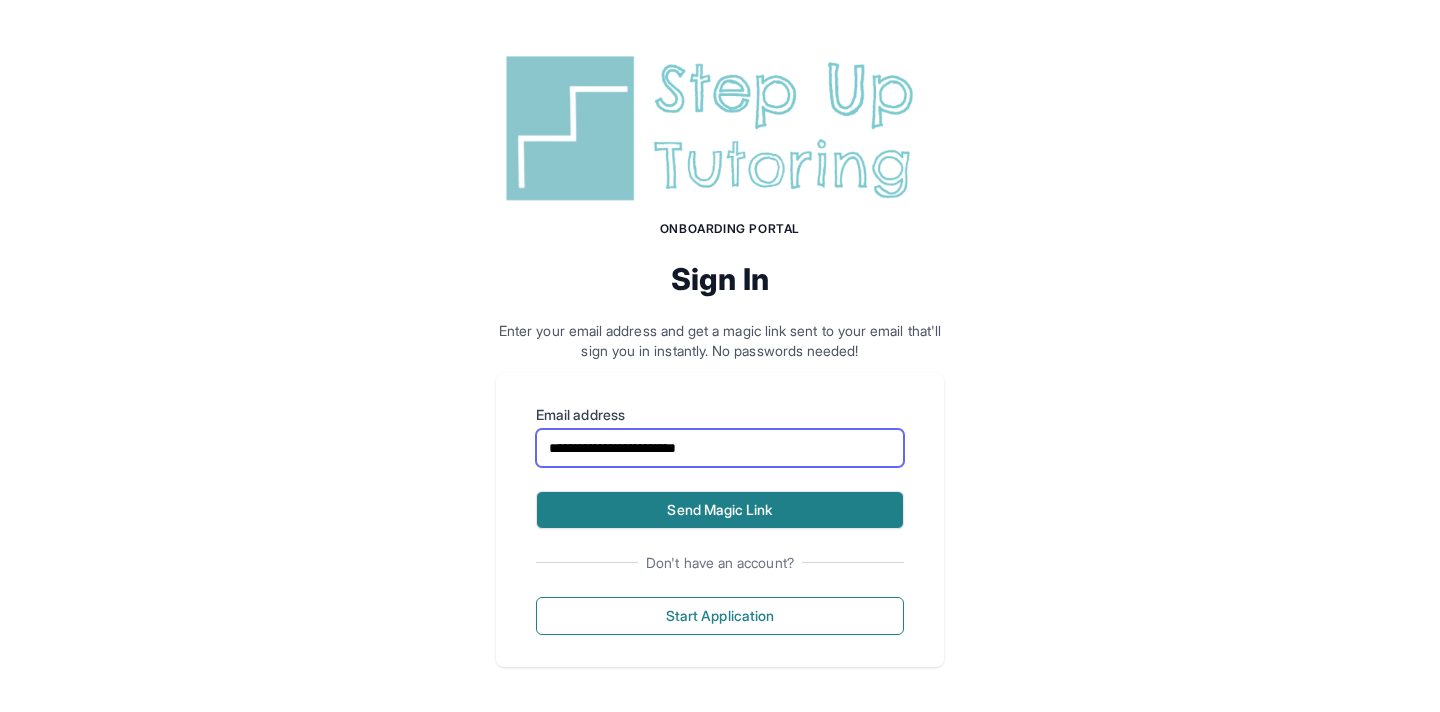 type on "**********" 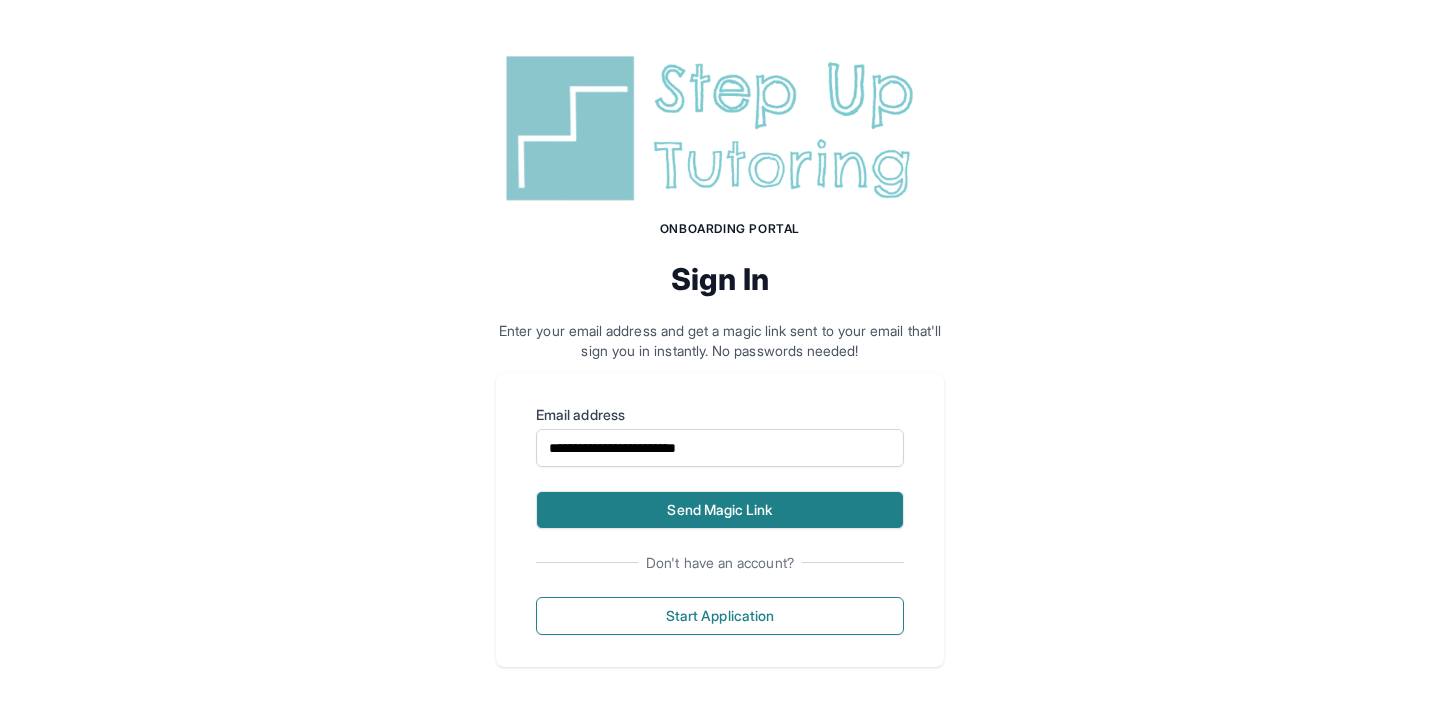 click on "Send Magic Link" at bounding box center (720, 510) 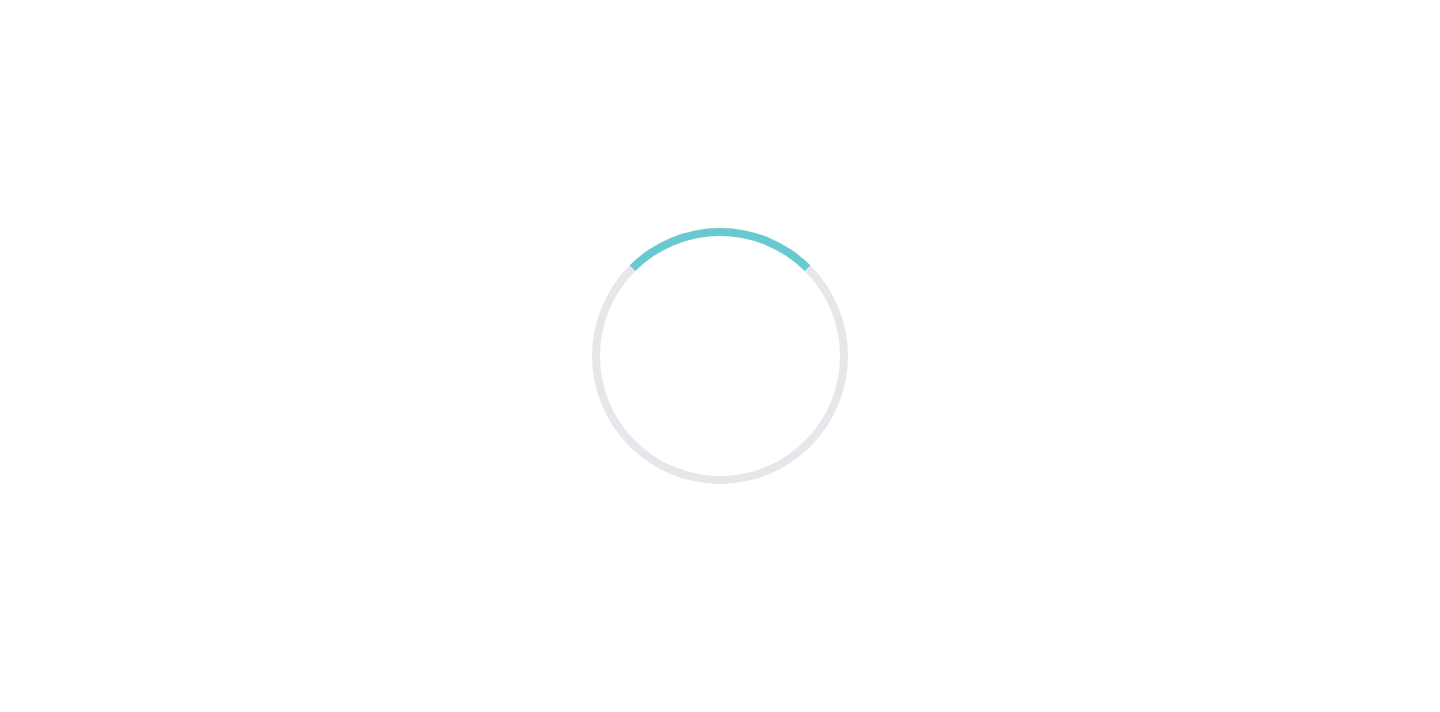scroll, scrollTop: 0, scrollLeft: 0, axis: both 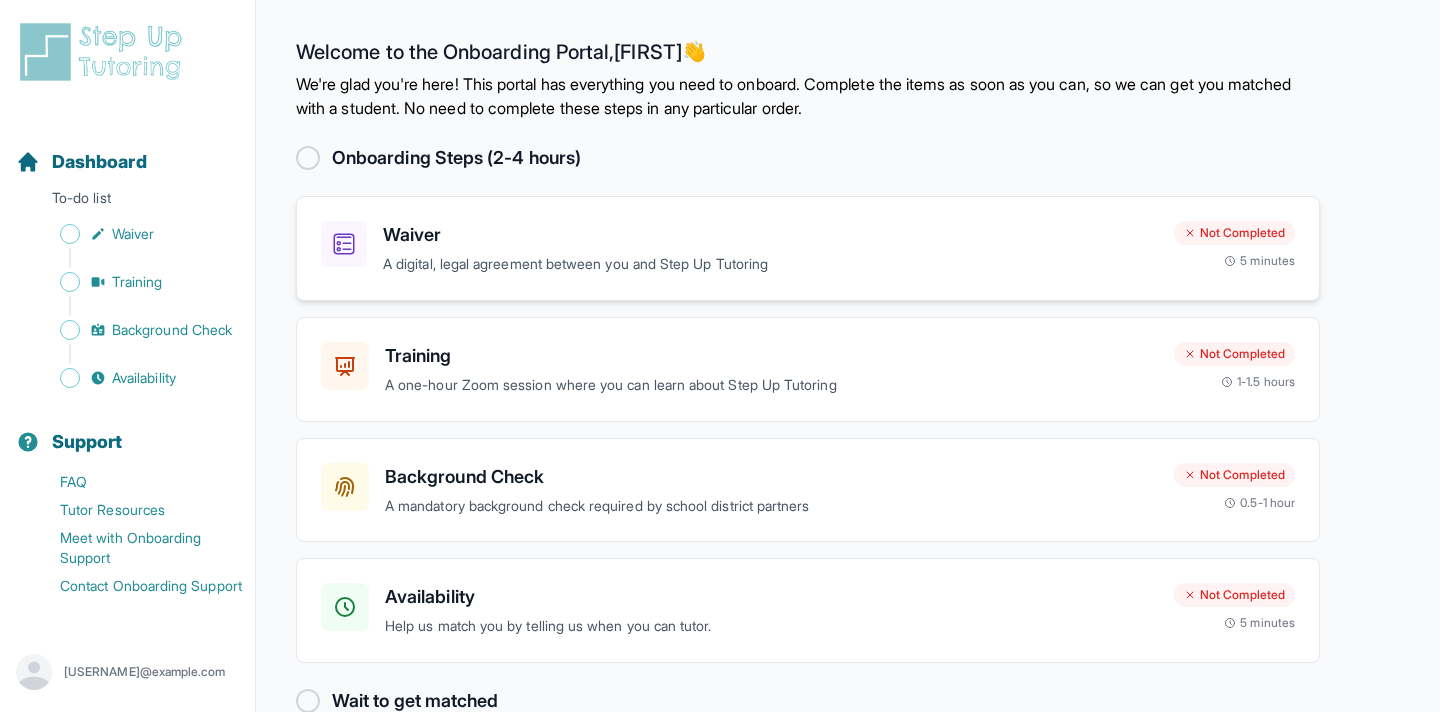 click on "A digital, legal agreement between you and Step Up Tutoring" at bounding box center (770, 264) 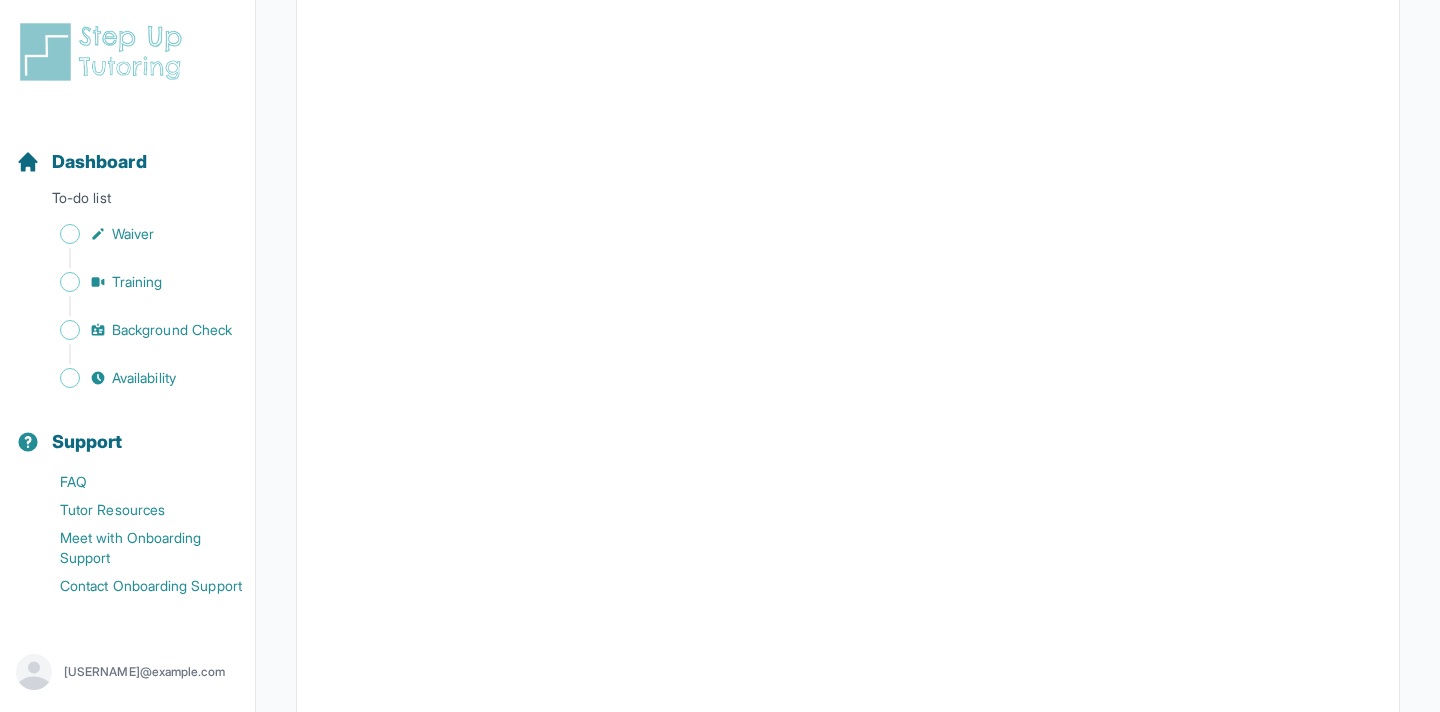 scroll, scrollTop: 0, scrollLeft: 0, axis: both 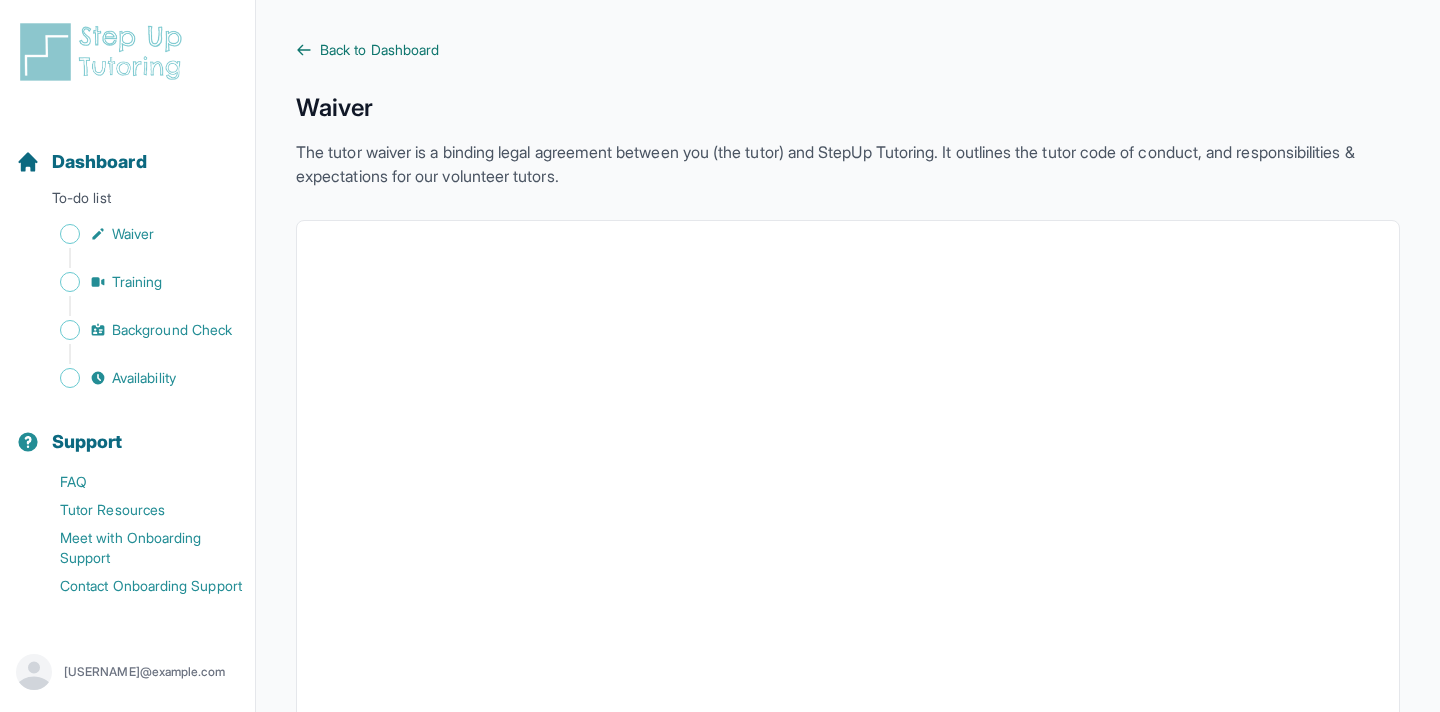 click on "Back to Dashboard" at bounding box center [379, 50] 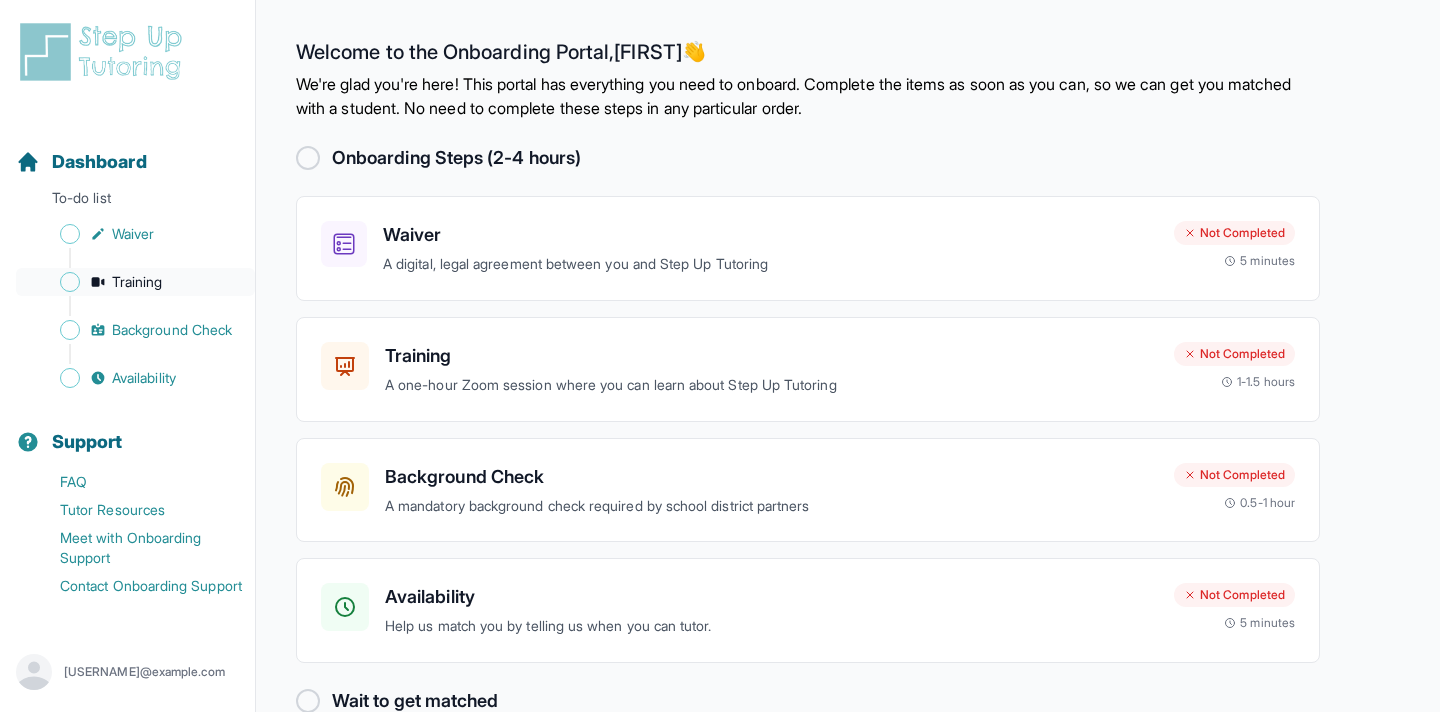 click on "Training" at bounding box center [135, 282] 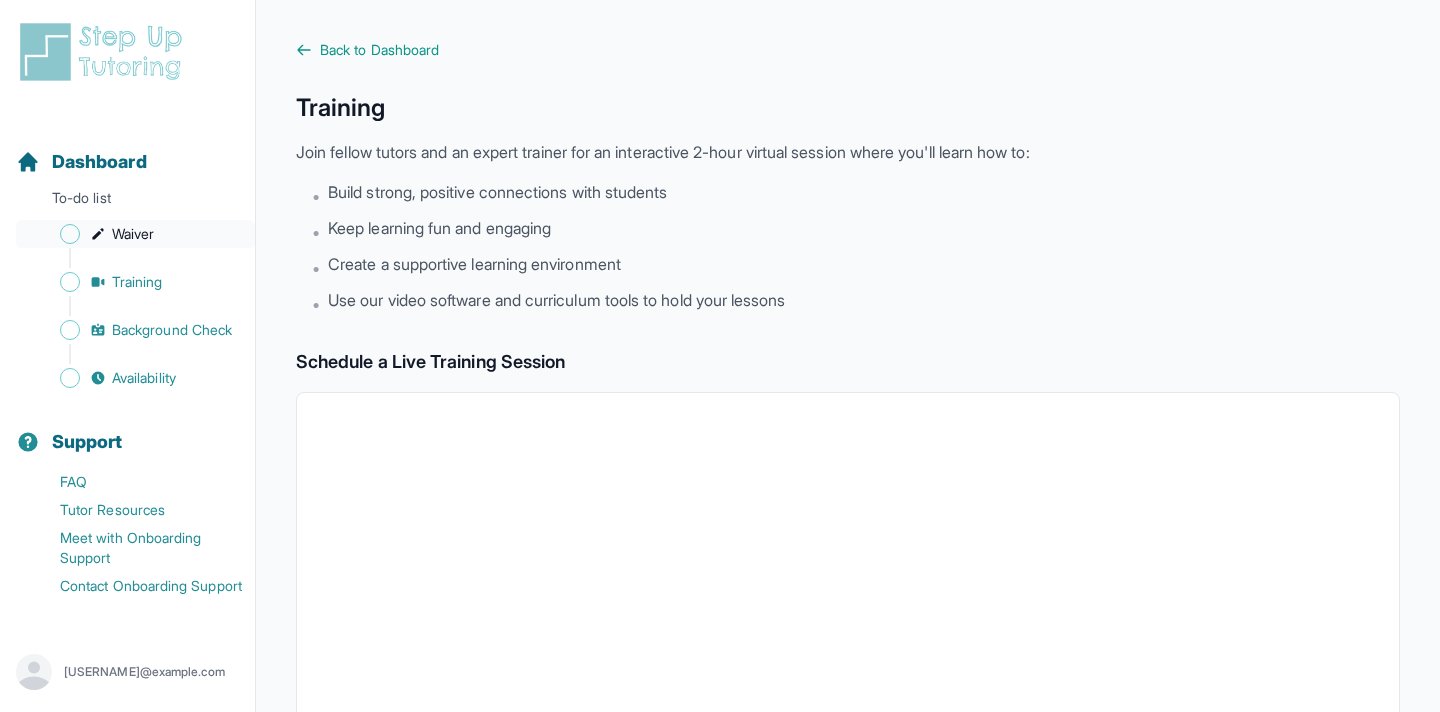click on "Waiver" at bounding box center (135, 234) 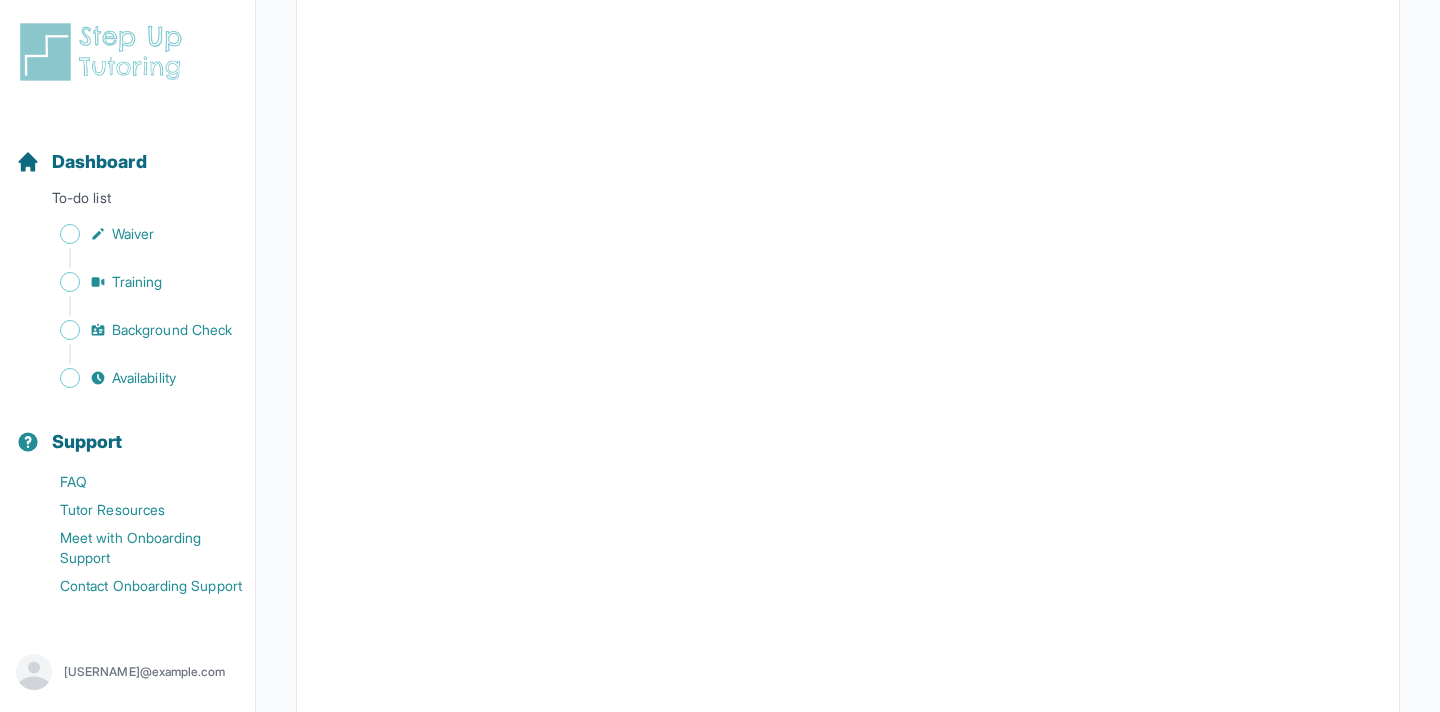 scroll, scrollTop: 2721, scrollLeft: 0, axis: vertical 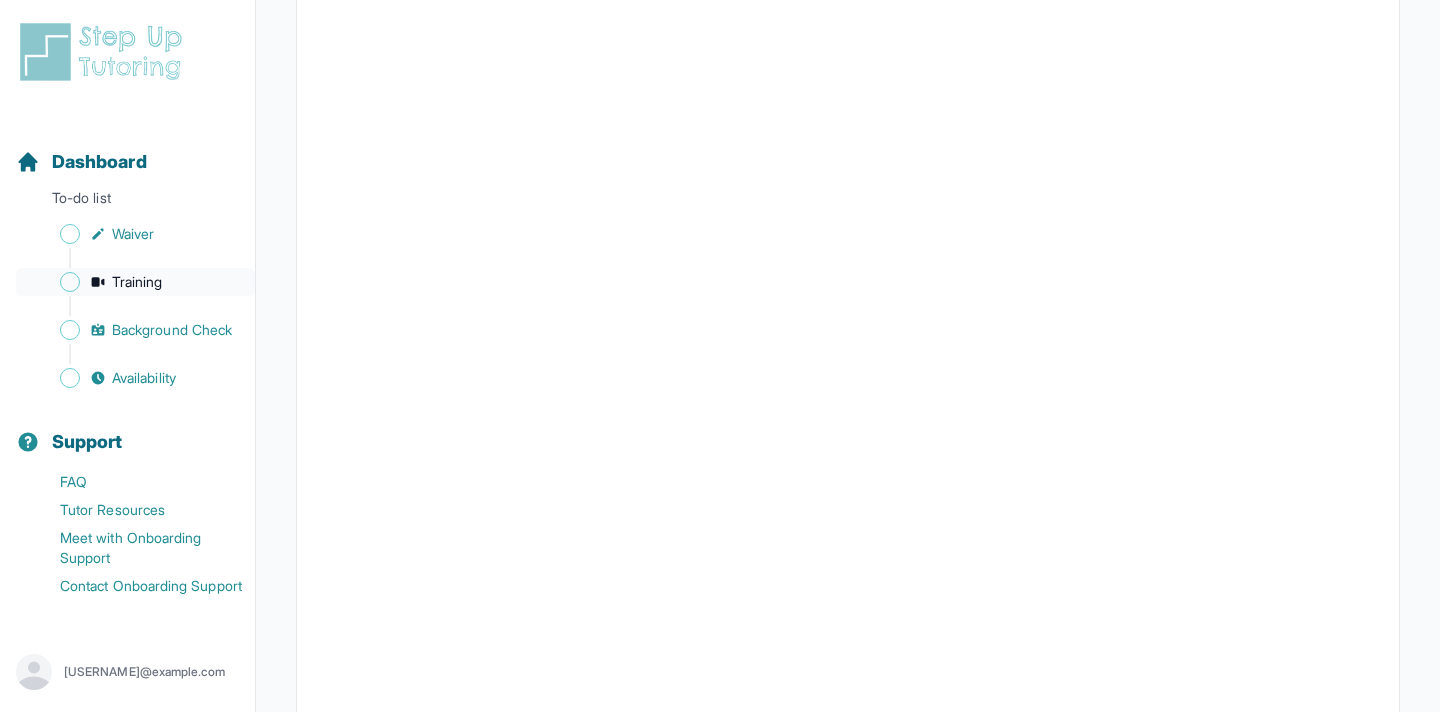 click on "Training" at bounding box center (137, 282) 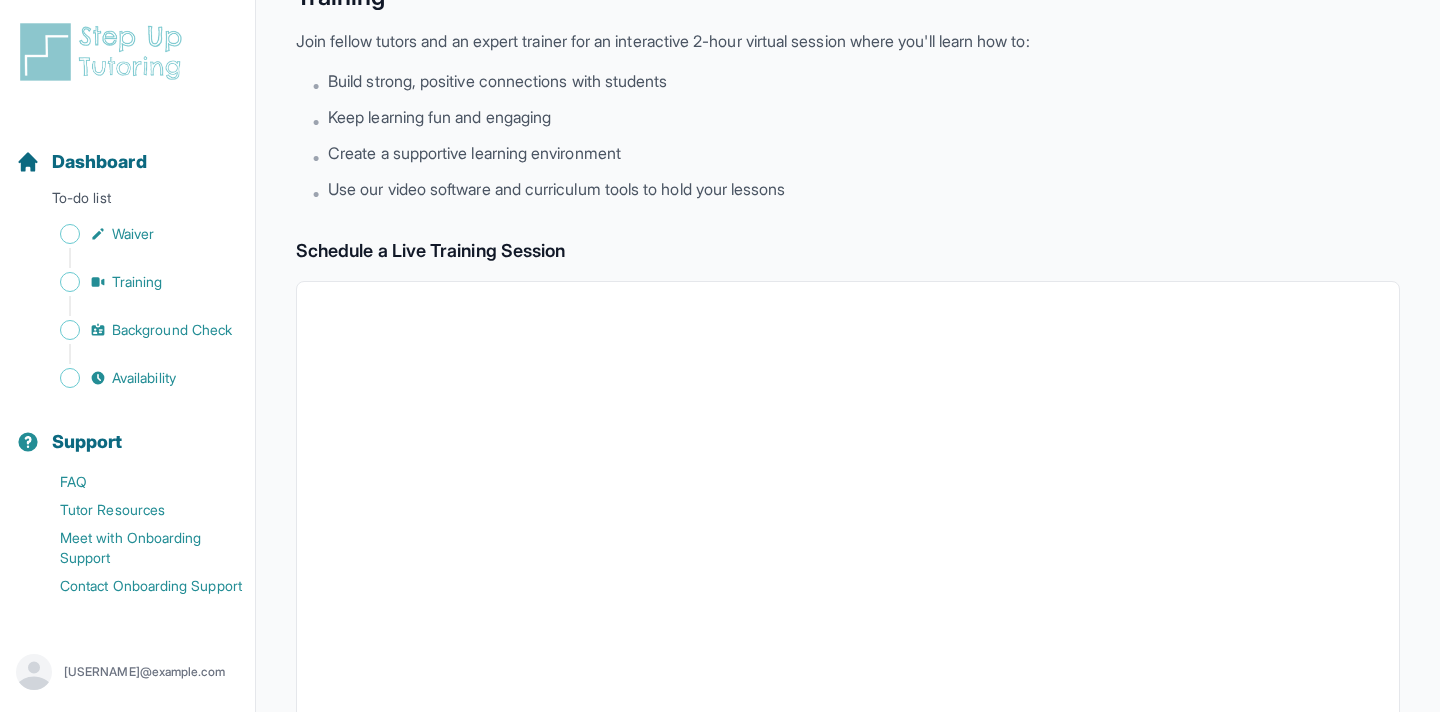 scroll, scrollTop: 0, scrollLeft: 0, axis: both 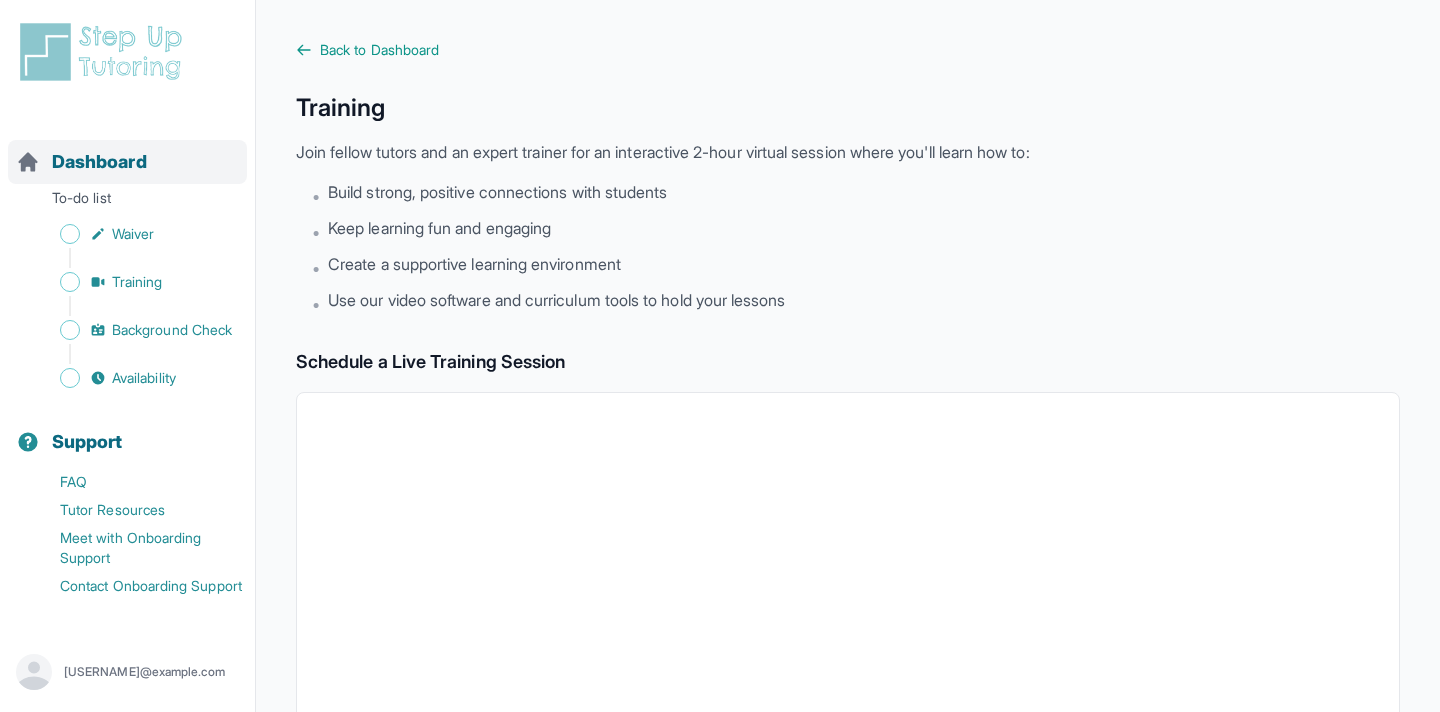 click on "Dashboard" at bounding box center [99, 162] 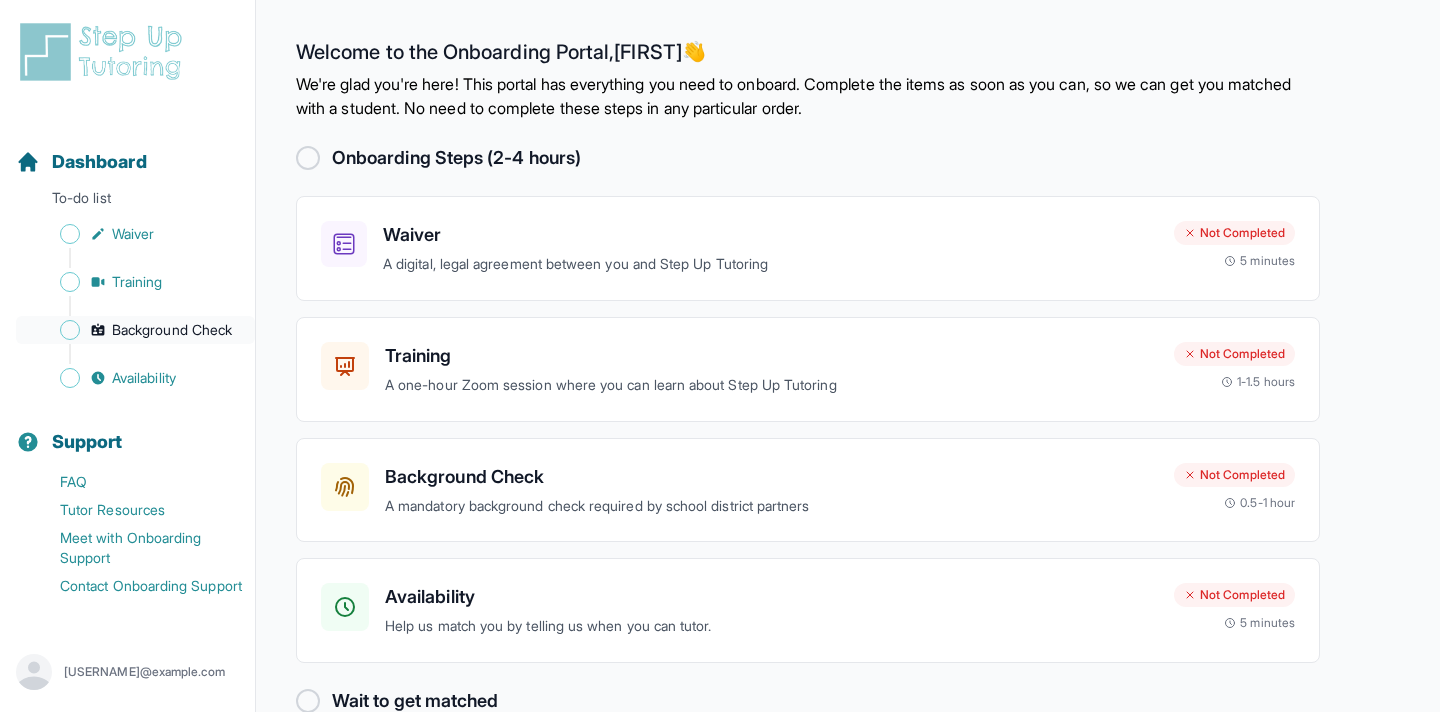 click on "Background Check" at bounding box center (172, 330) 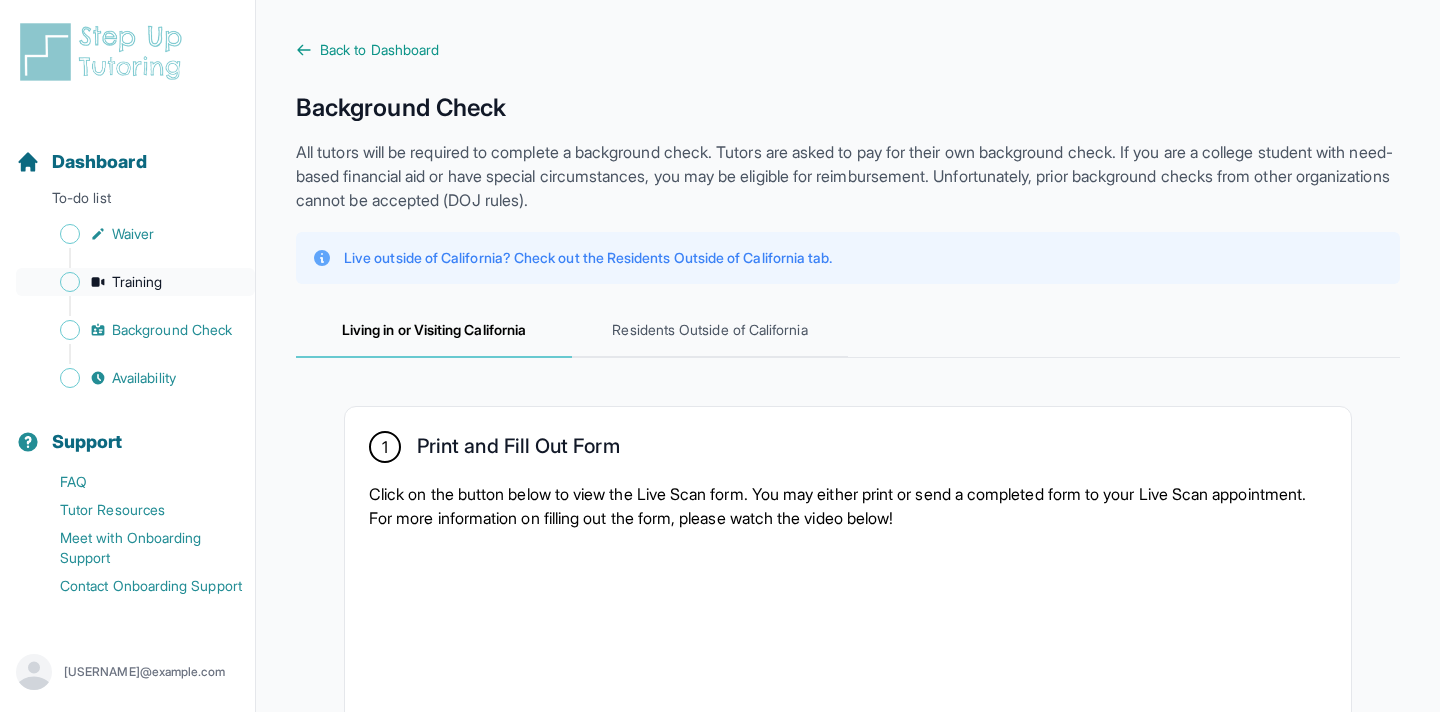 click on "Training" at bounding box center [137, 282] 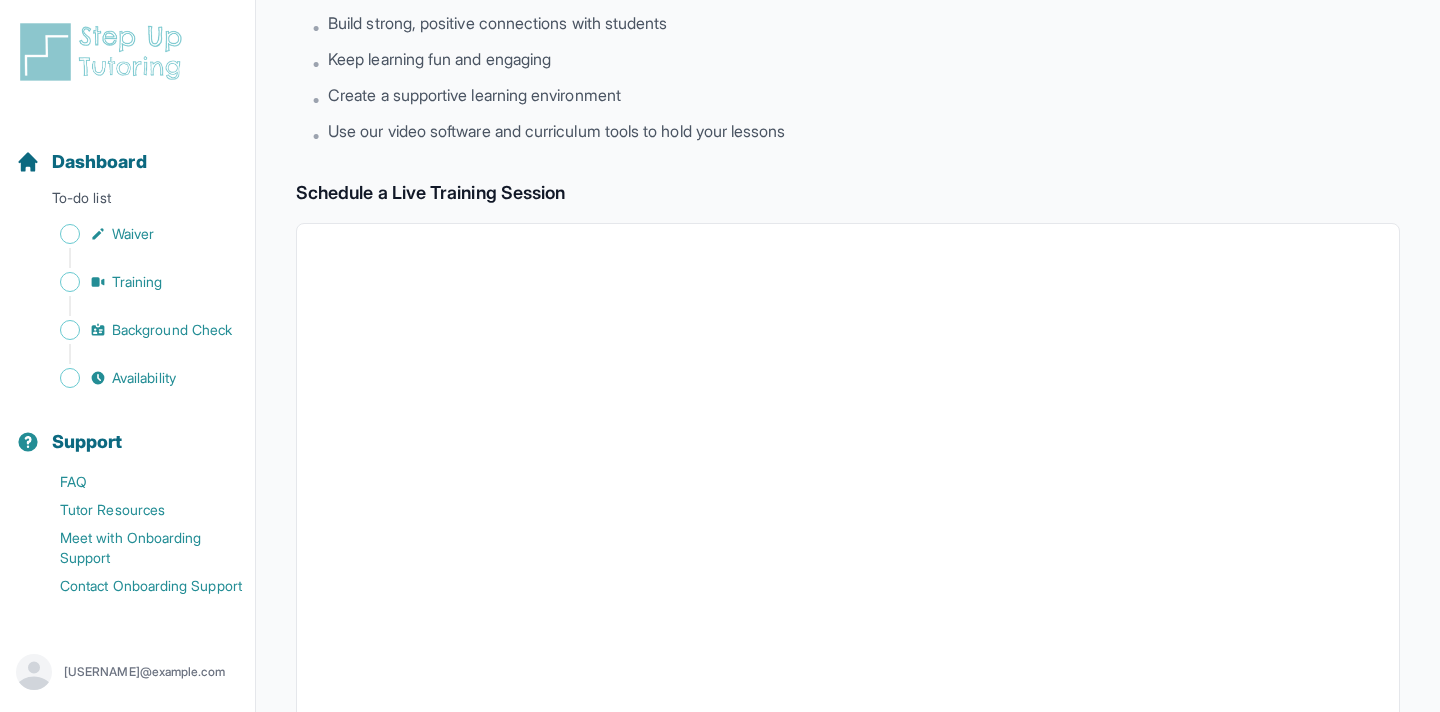 scroll, scrollTop: 0, scrollLeft: 0, axis: both 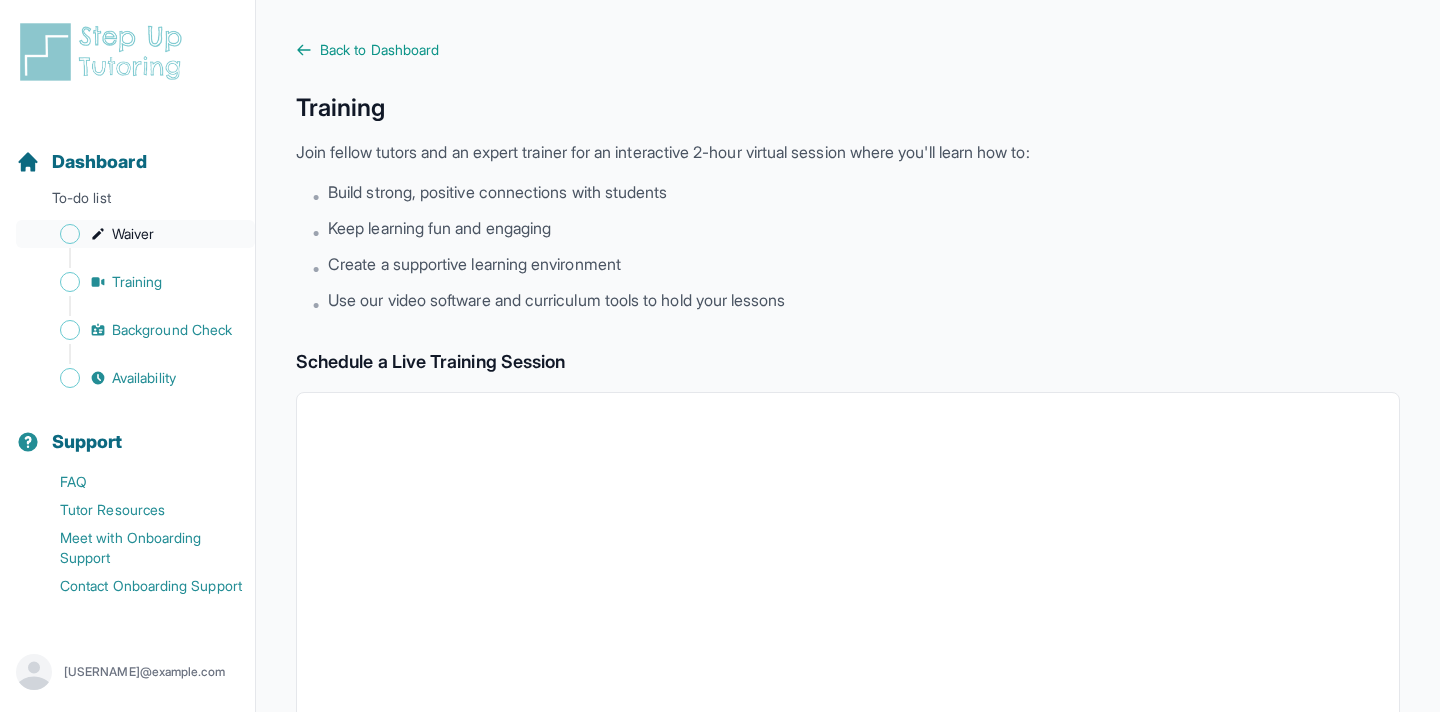click on "Waiver" at bounding box center (133, 234) 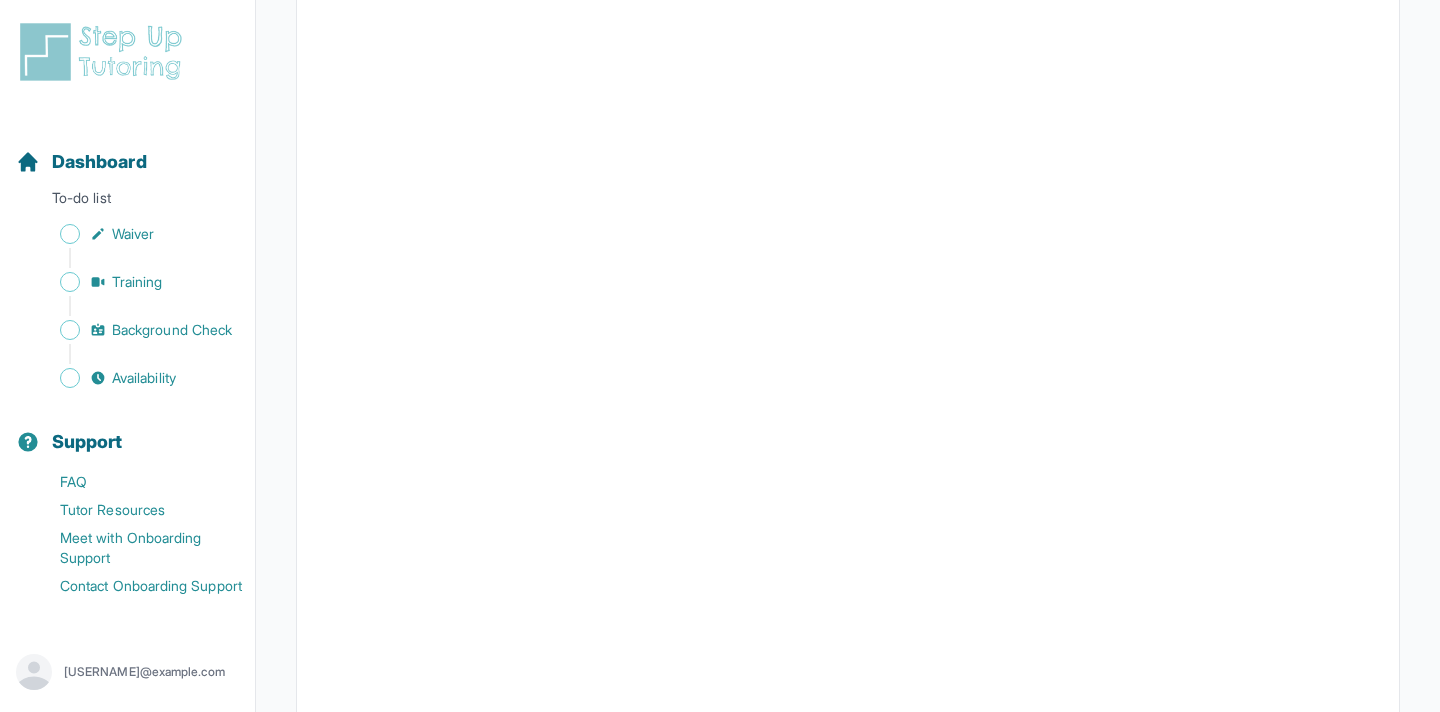 scroll, scrollTop: 2685, scrollLeft: 0, axis: vertical 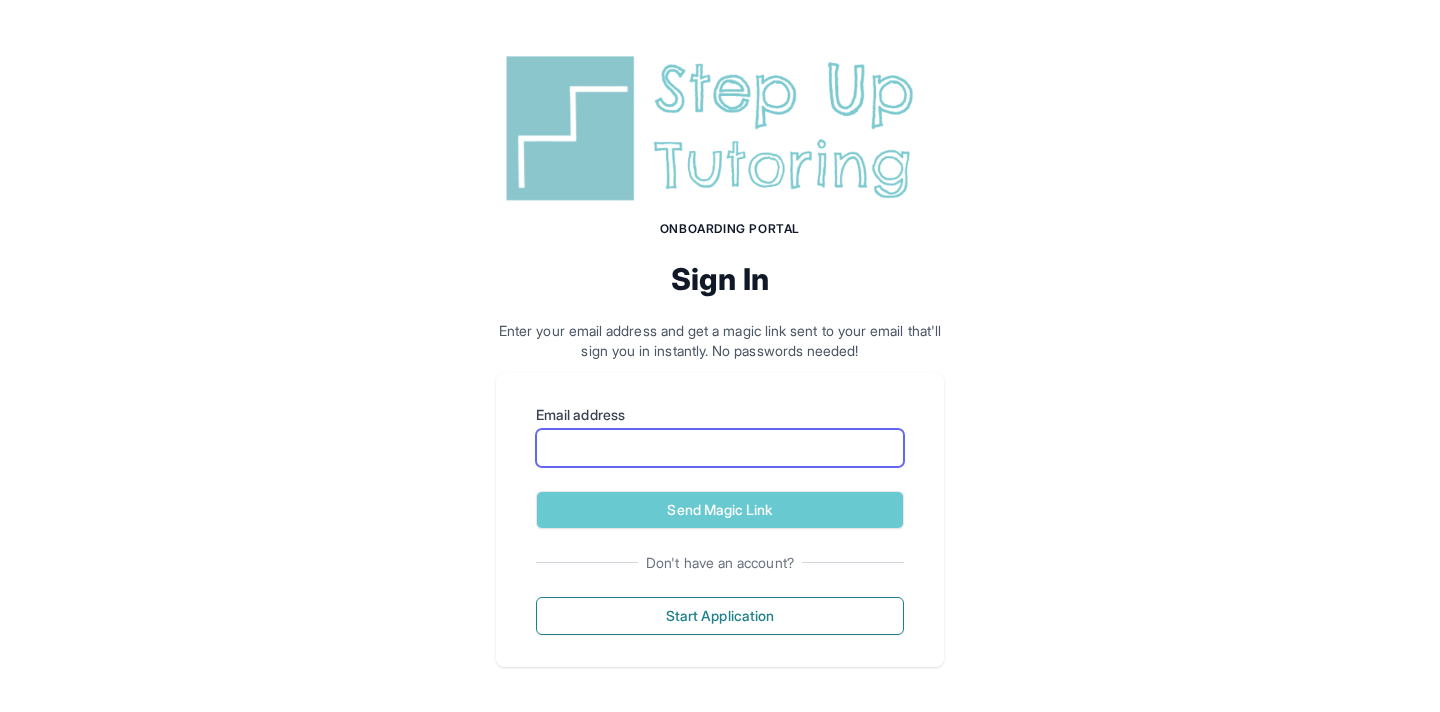 click on "Email address" at bounding box center [720, 448] 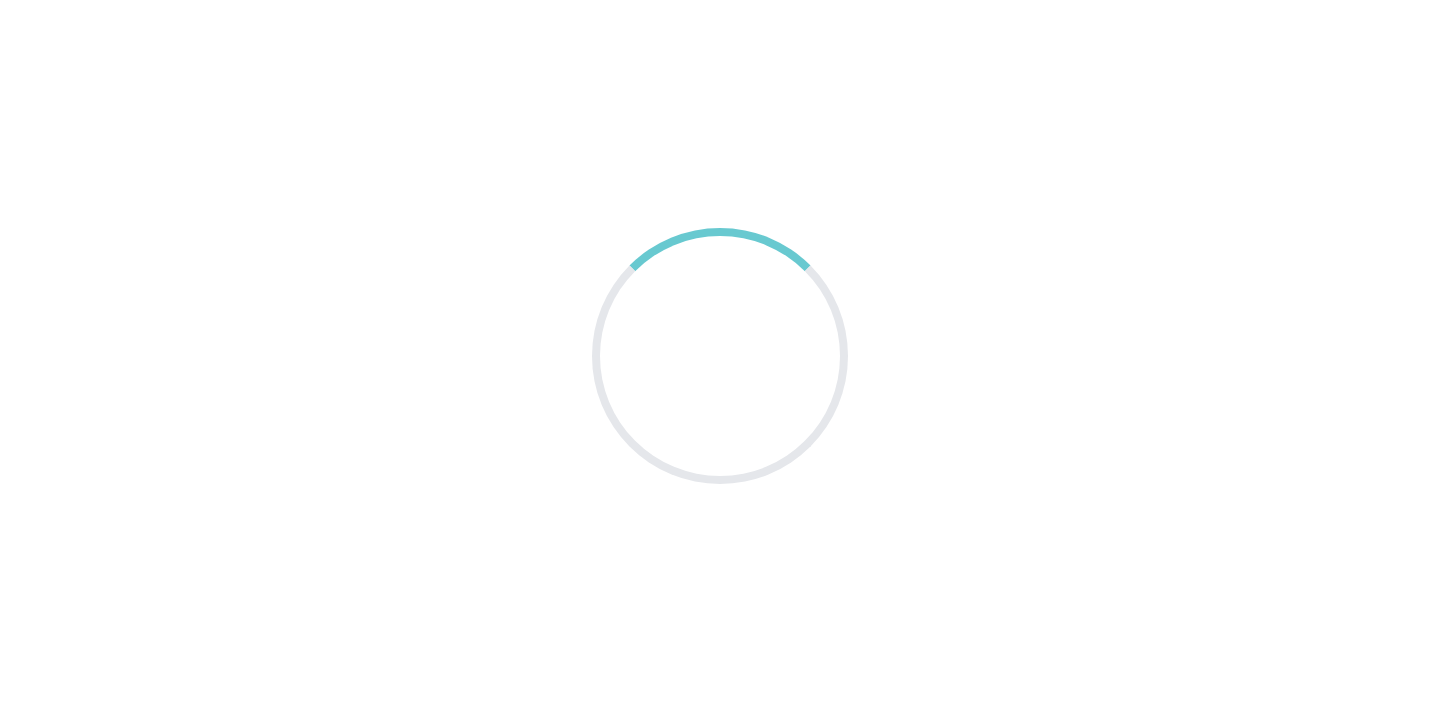 scroll, scrollTop: 0, scrollLeft: 0, axis: both 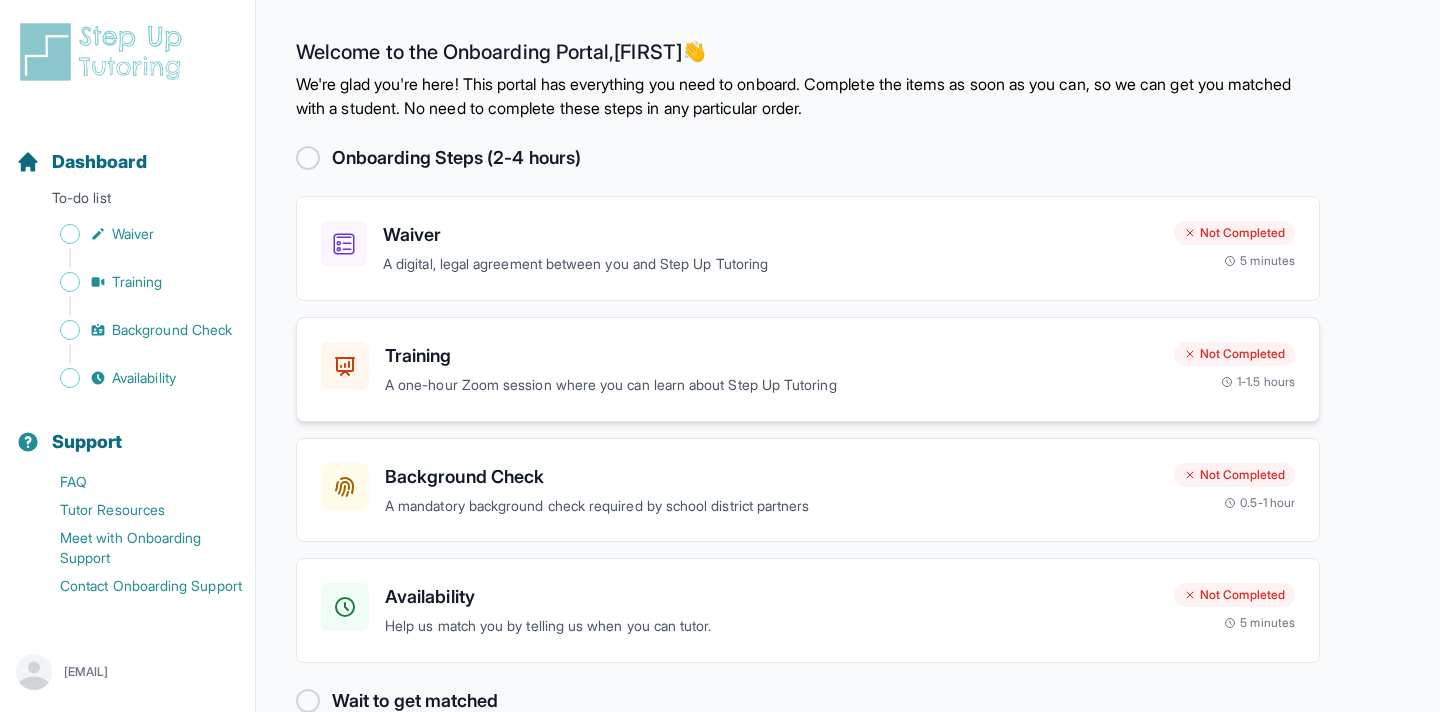 click on "A one-hour Zoom session where you can learn about Step Up Tutoring" at bounding box center [771, 385] 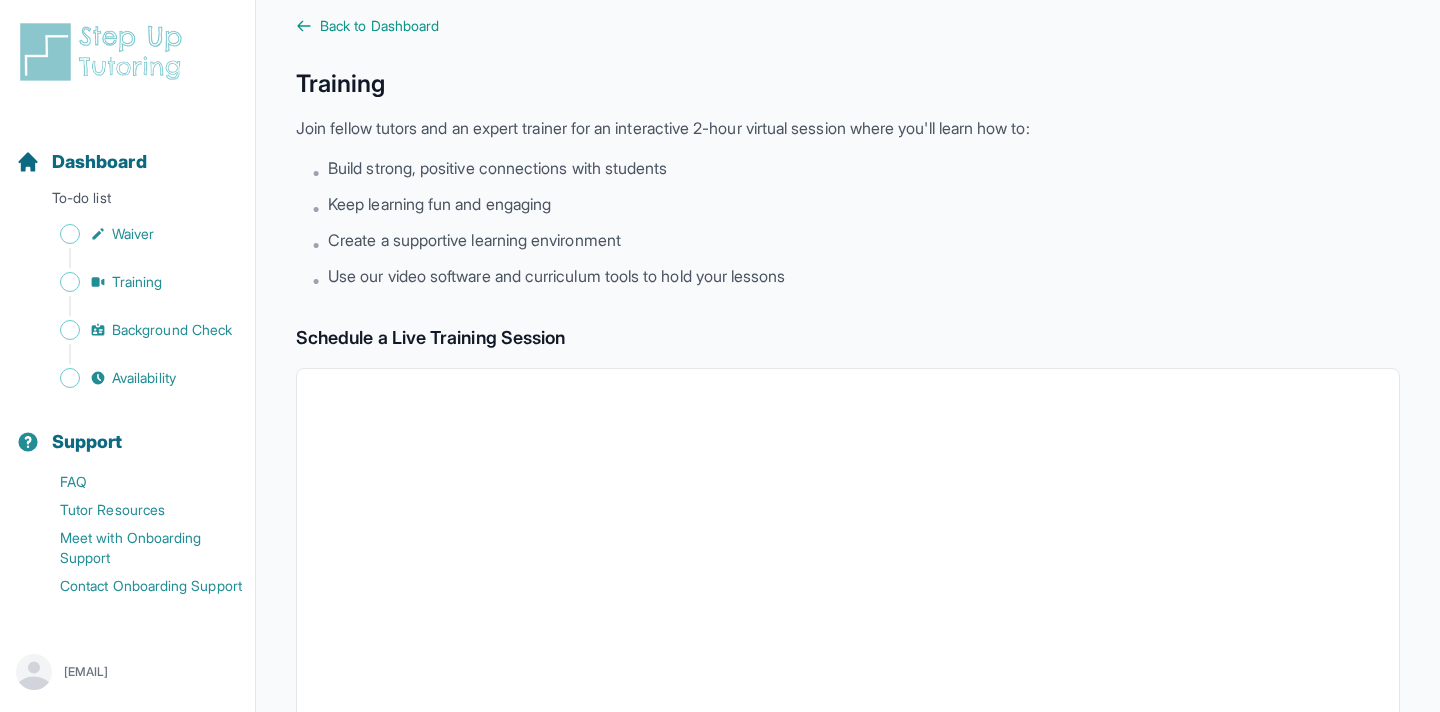 scroll, scrollTop: 0, scrollLeft: 0, axis: both 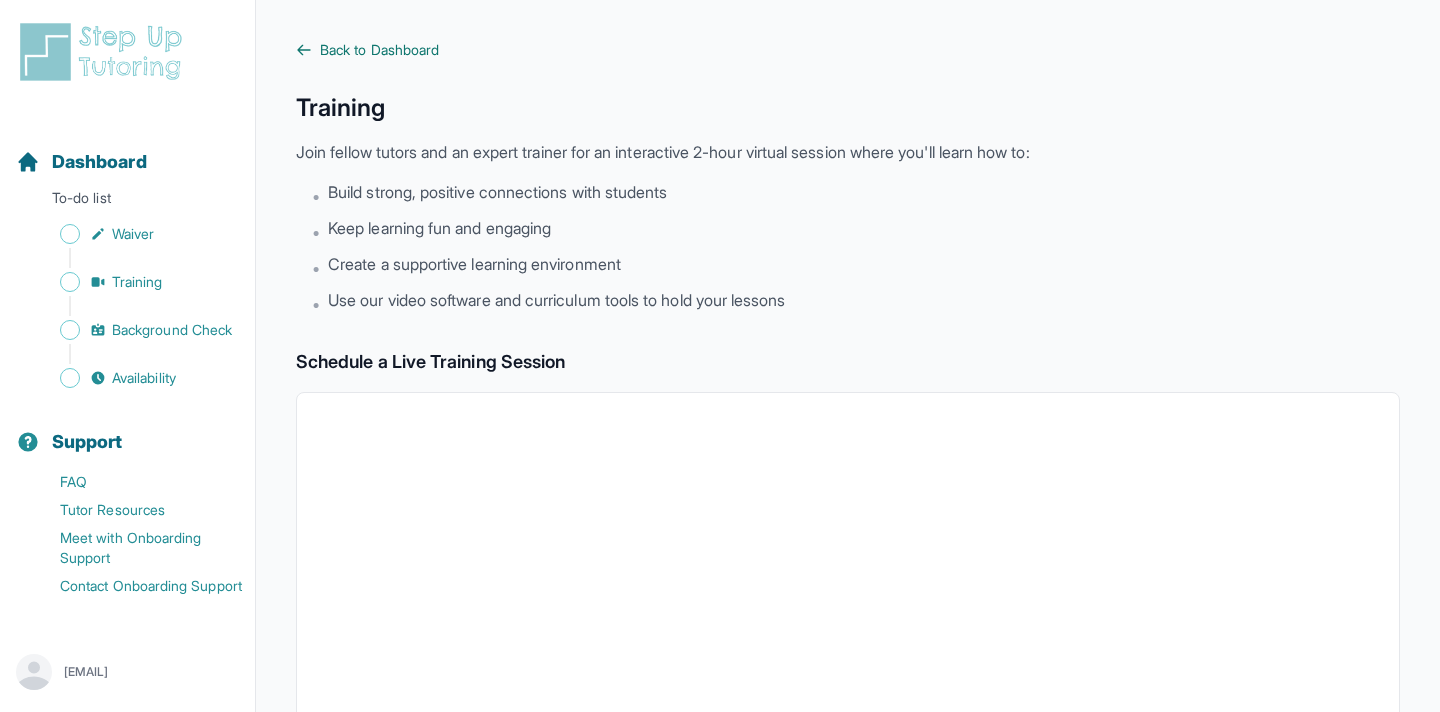 click on "Back to Dashboard" at bounding box center [379, 50] 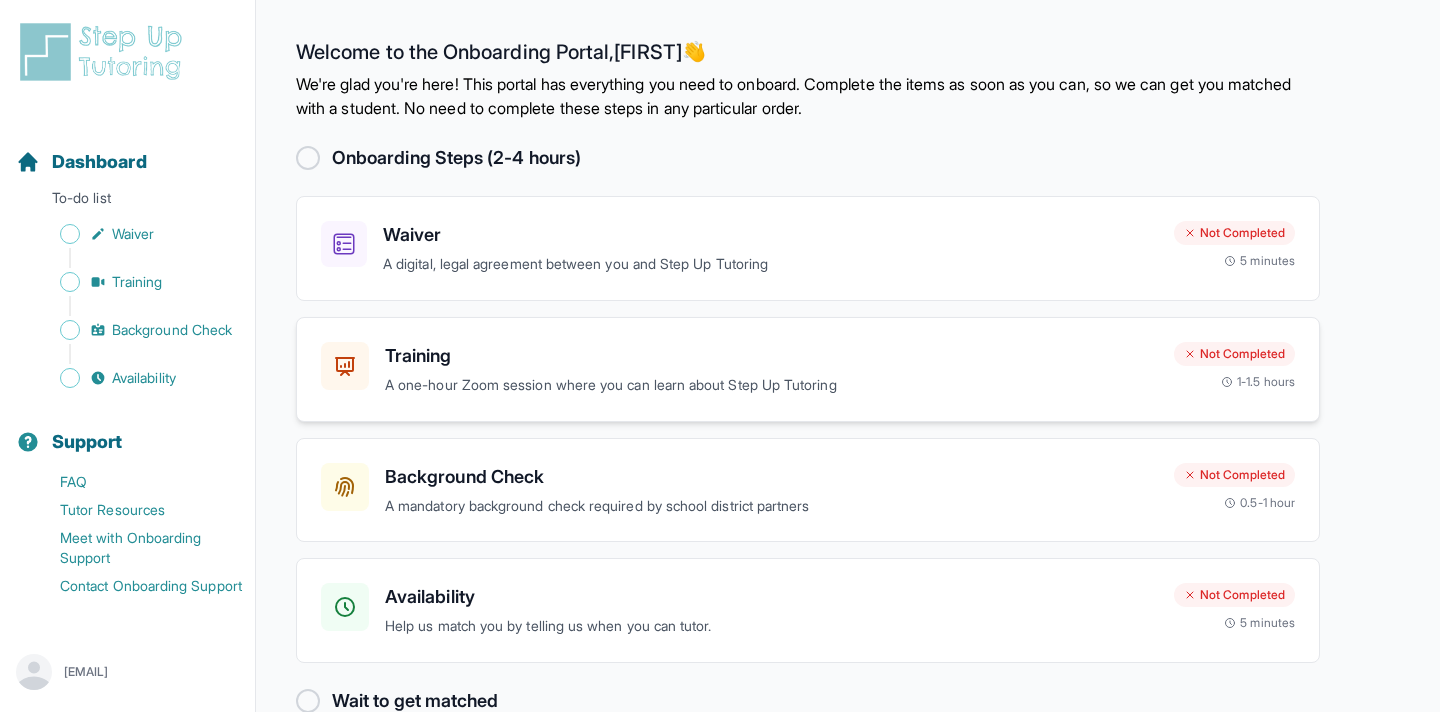 click on "A one-hour Zoom session where you can learn about Step Up Tutoring" at bounding box center [771, 385] 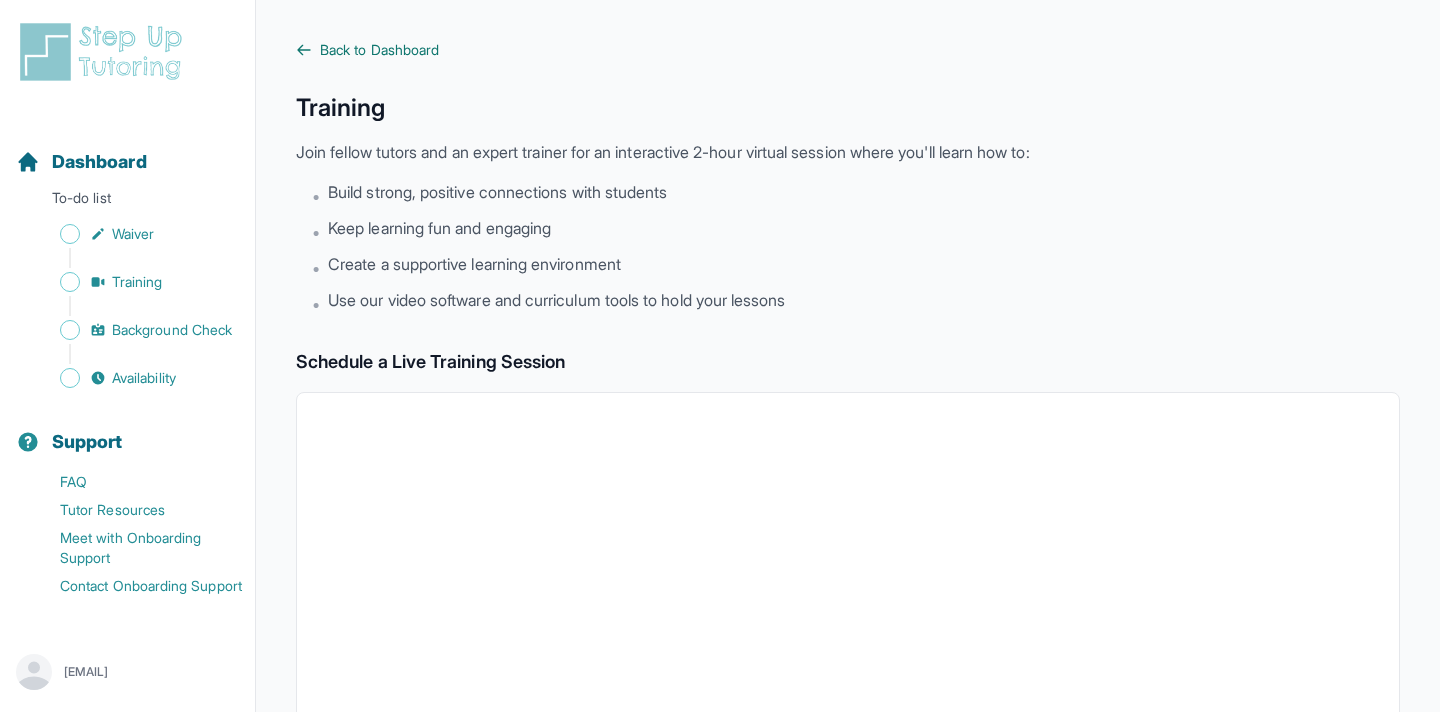 click on "Back to Dashboard" at bounding box center (379, 50) 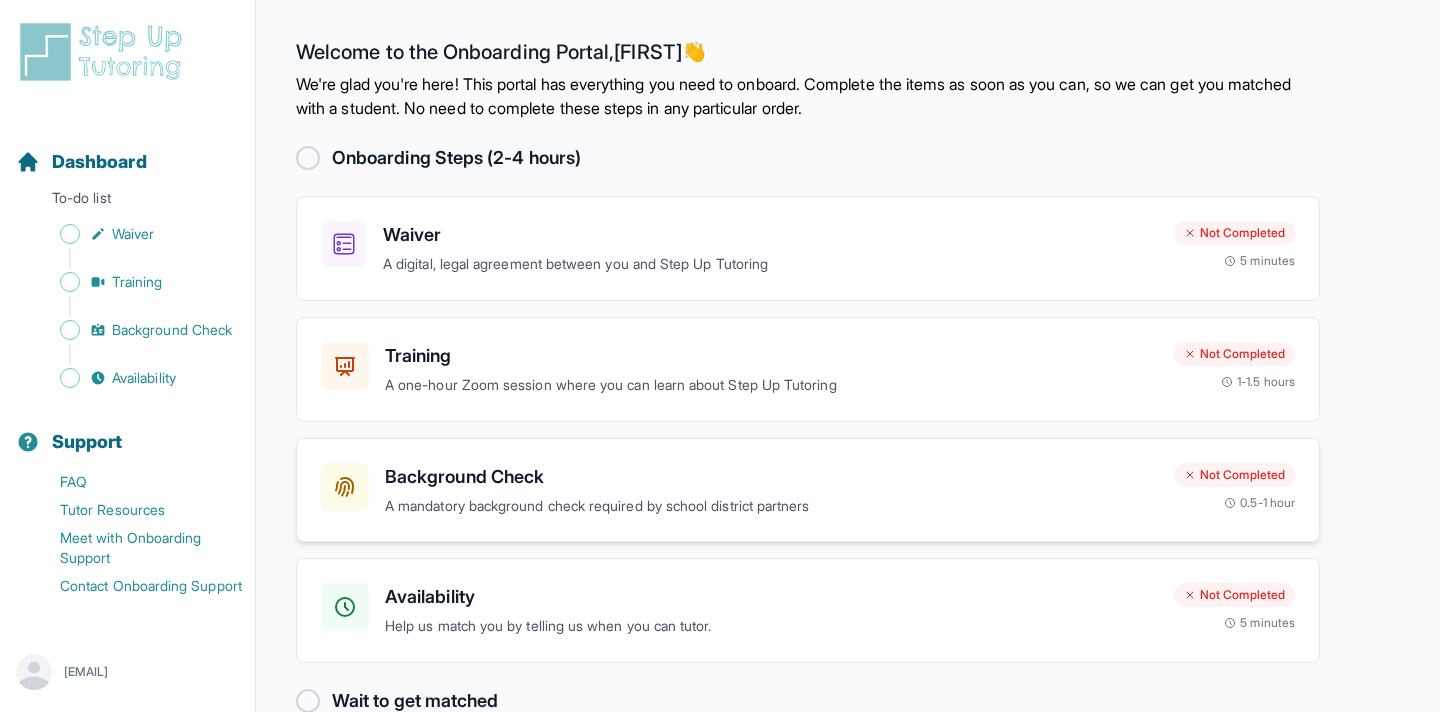 scroll, scrollTop: 43, scrollLeft: 0, axis: vertical 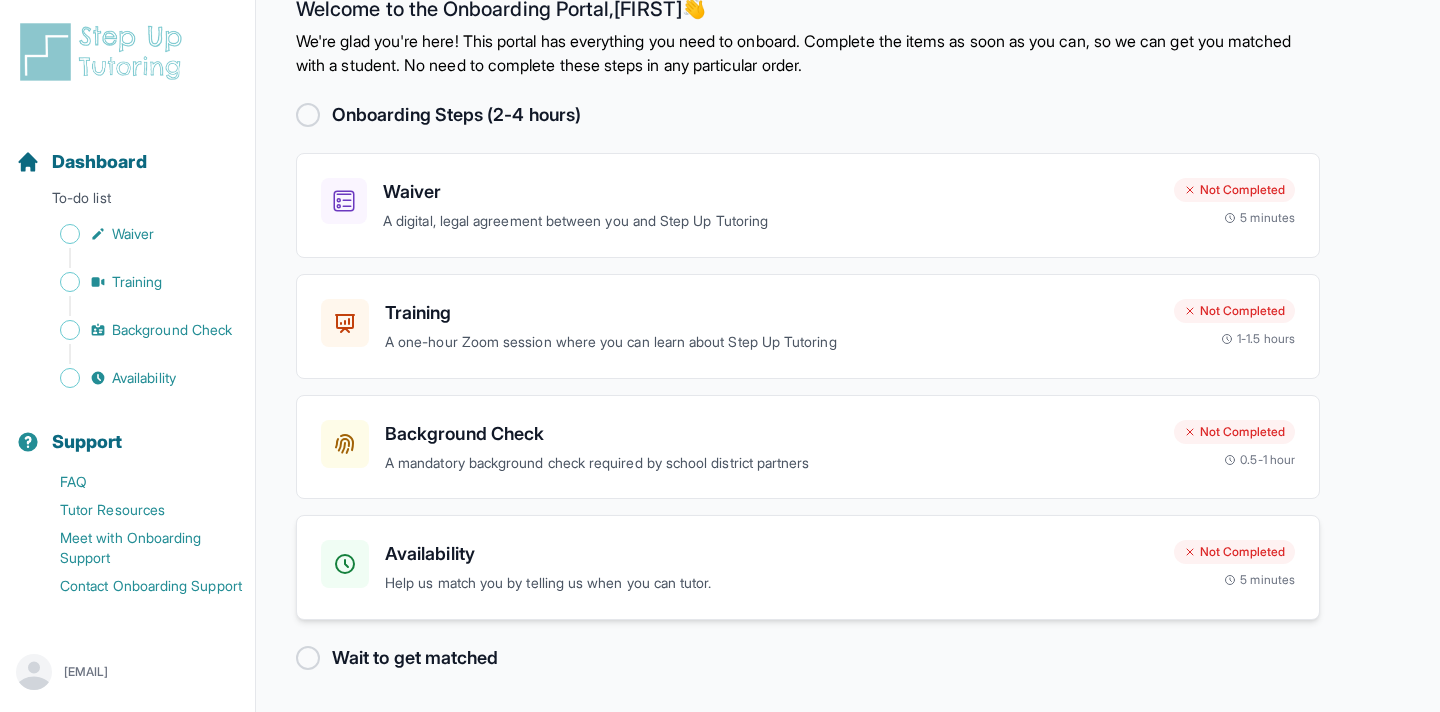 click on "Availability" at bounding box center [771, 554] 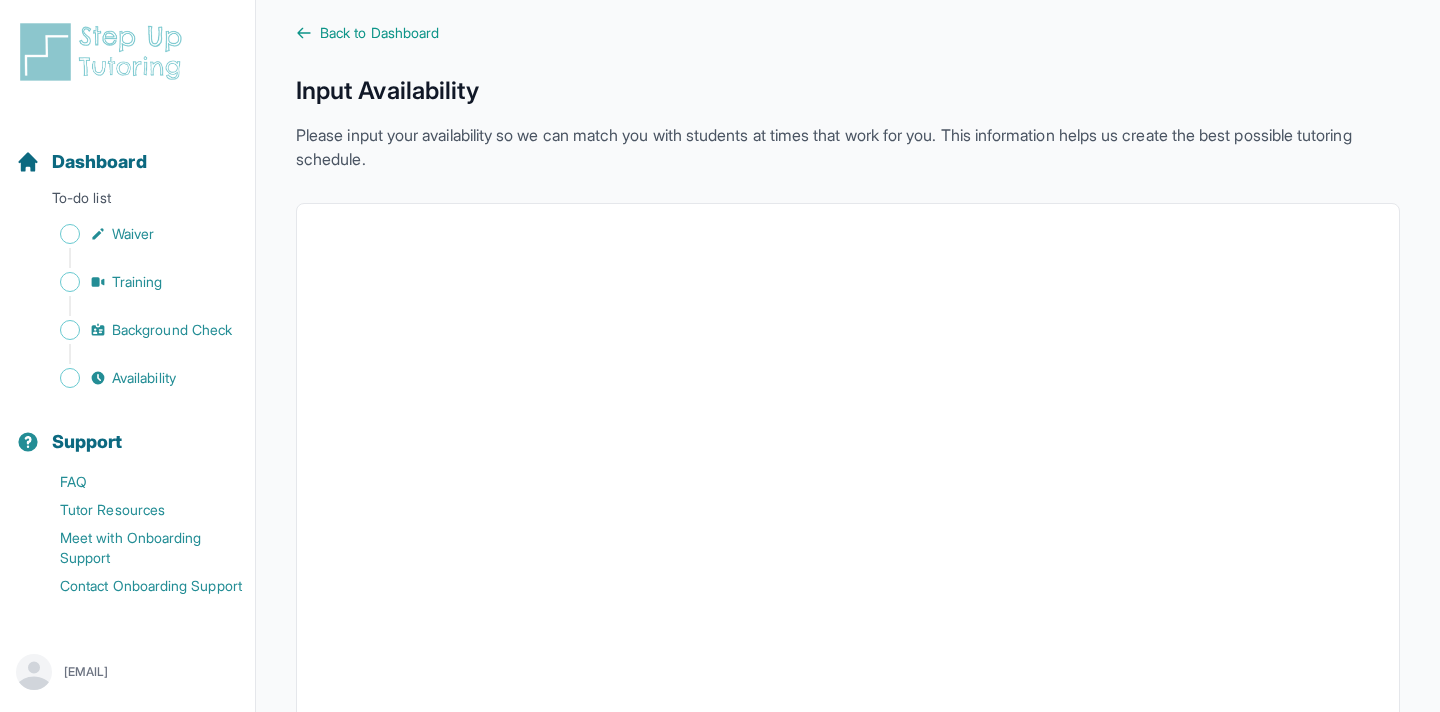 scroll, scrollTop: 0, scrollLeft: 0, axis: both 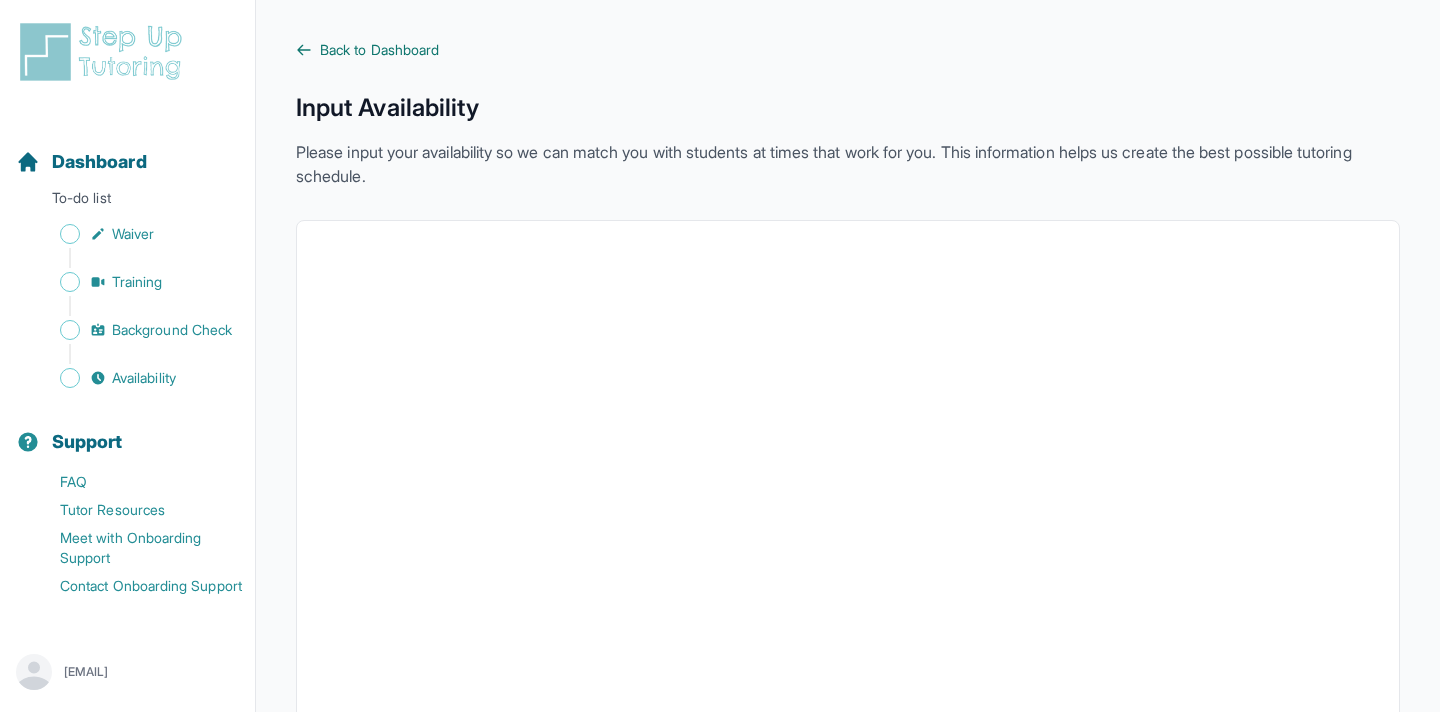 click on "Back to Dashboard" at bounding box center [379, 50] 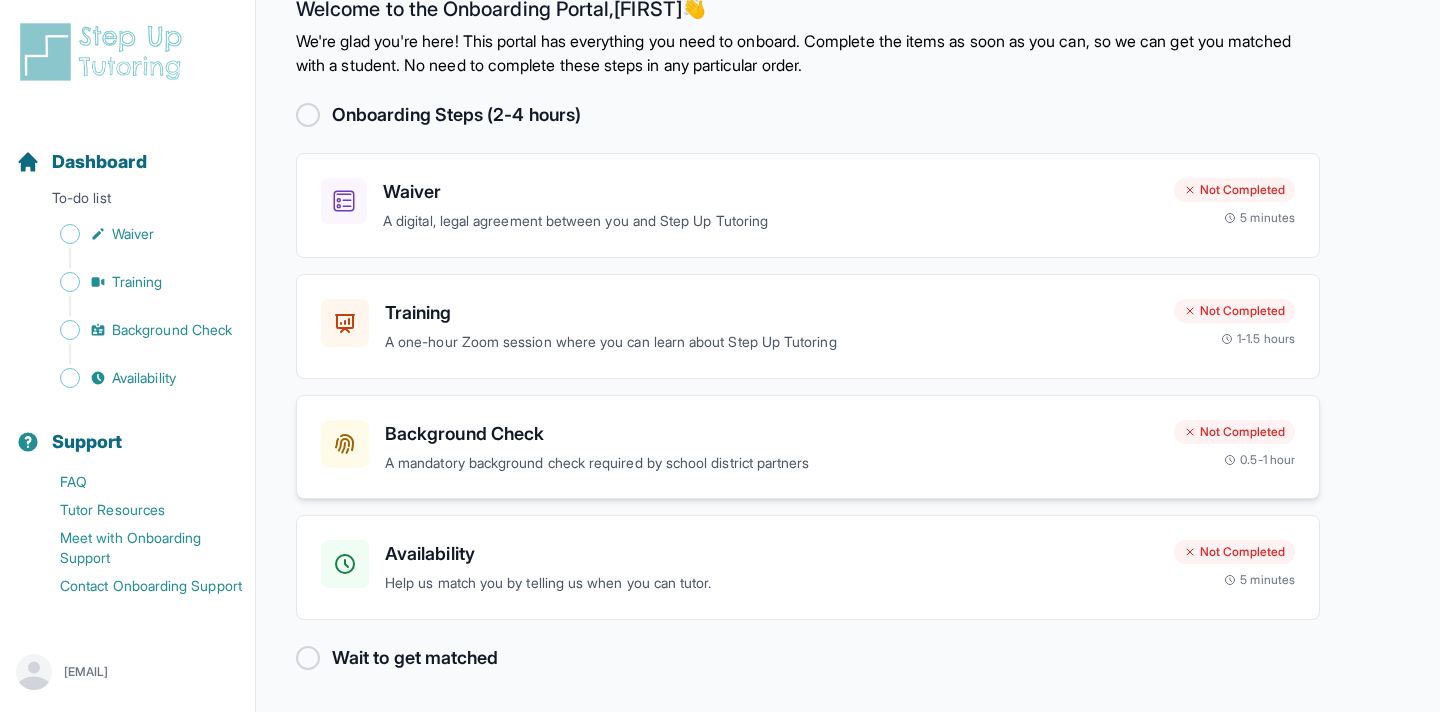scroll, scrollTop: 0, scrollLeft: 0, axis: both 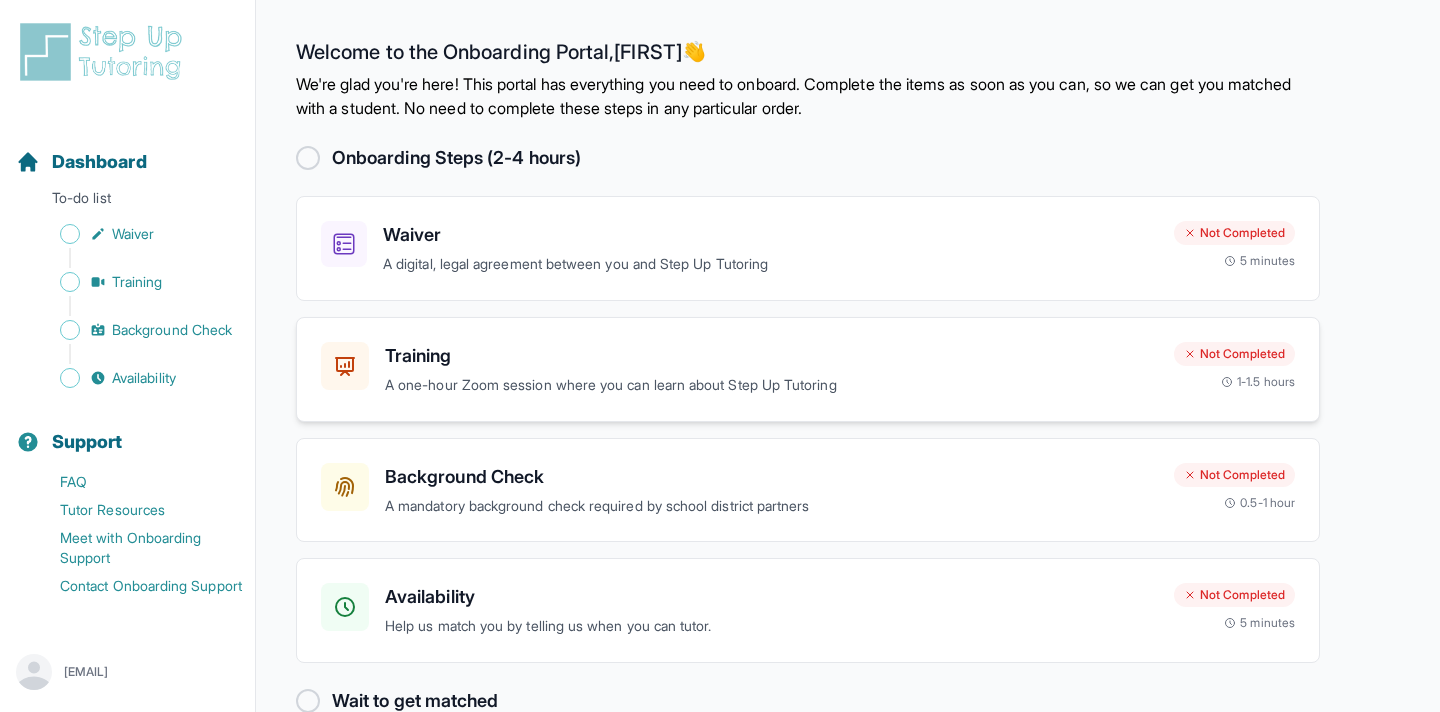 click on "A one-hour Zoom session where you can learn about Step Up Tutoring" at bounding box center (771, 385) 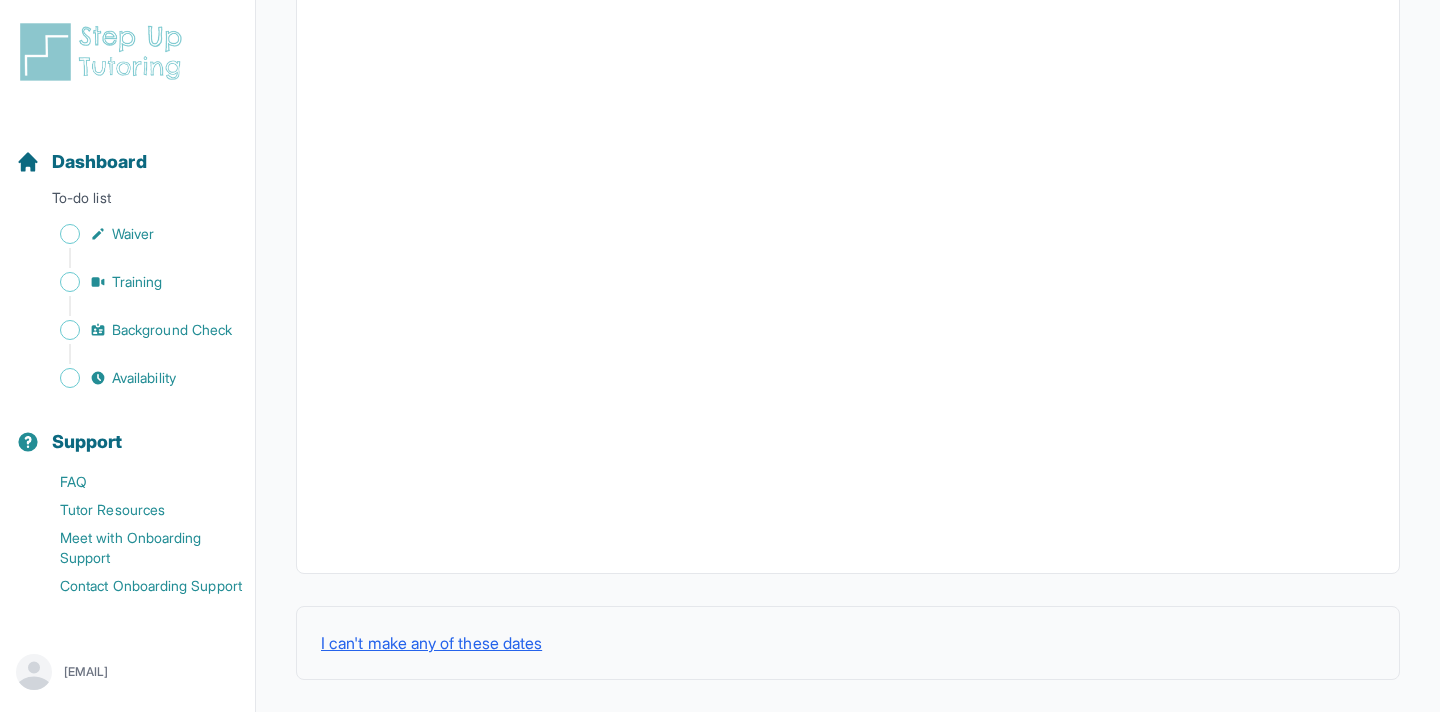 scroll, scrollTop: 696, scrollLeft: 0, axis: vertical 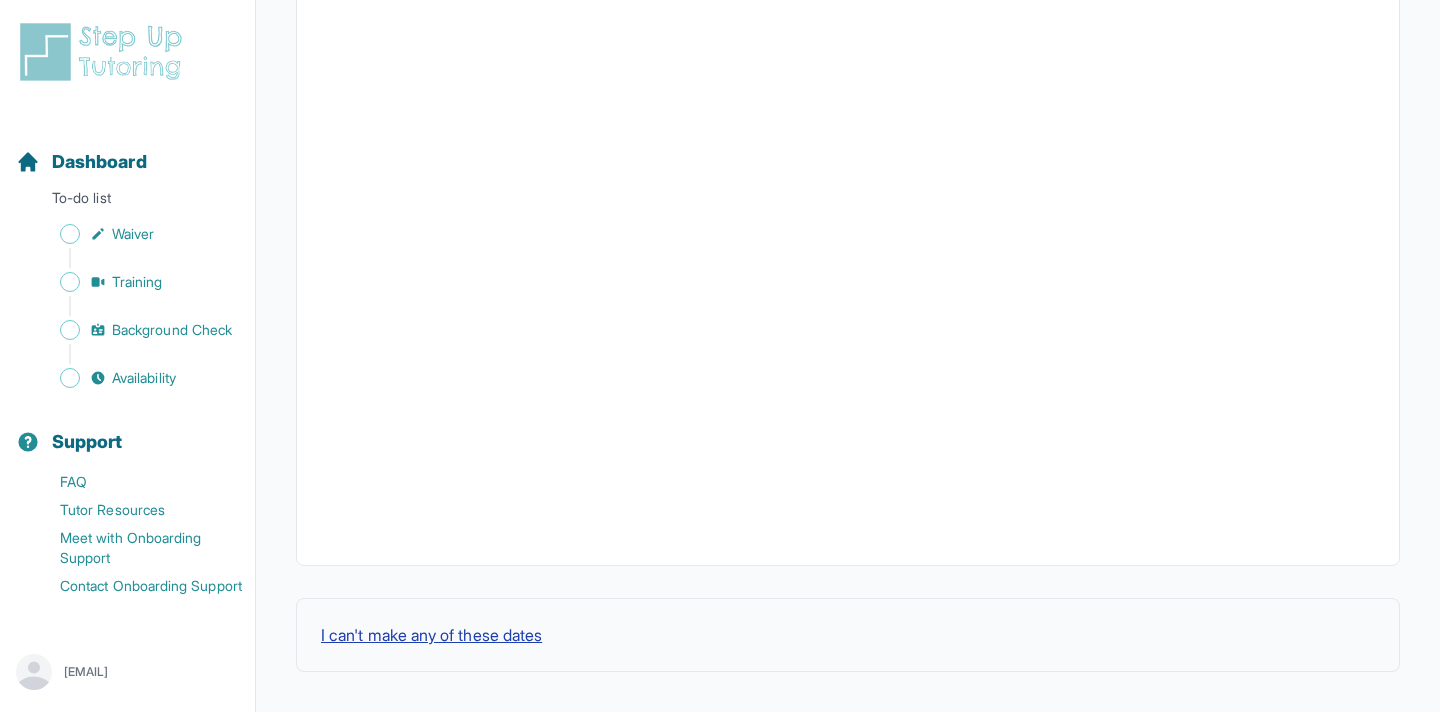 click on "I can't make any of these dates" at bounding box center [431, 635] 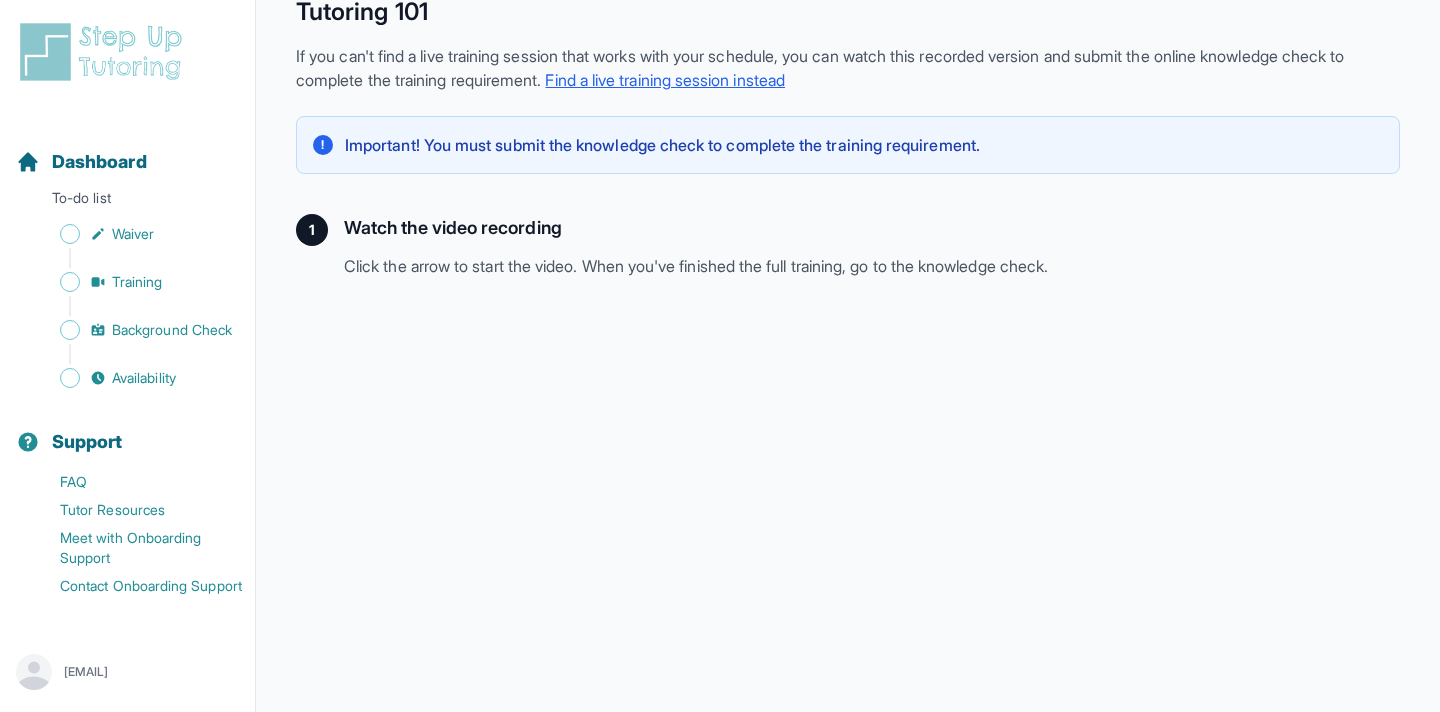 scroll, scrollTop: 0, scrollLeft: 0, axis: both 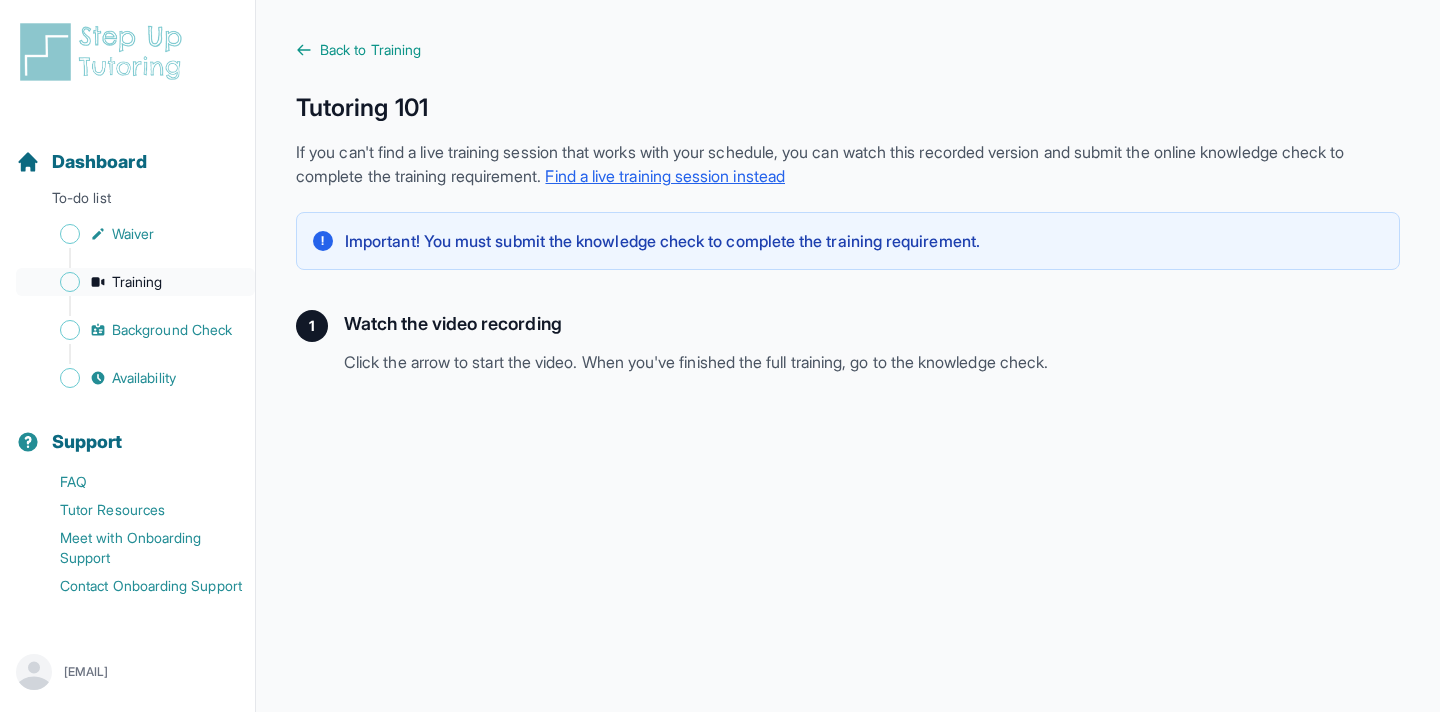 click on "Training" at bounding box center [135, 282] 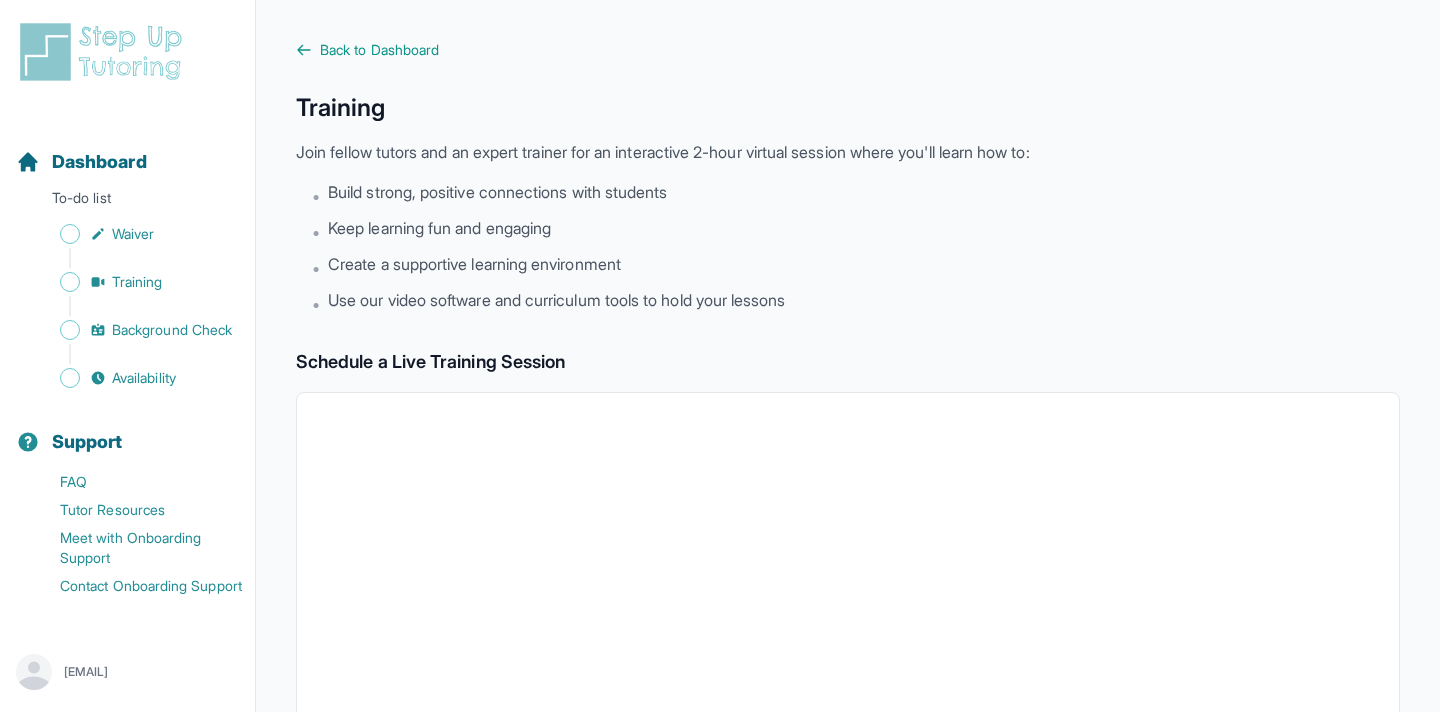 scroll, scrollTop: 696, scrollLeft: 0, axis: vertical 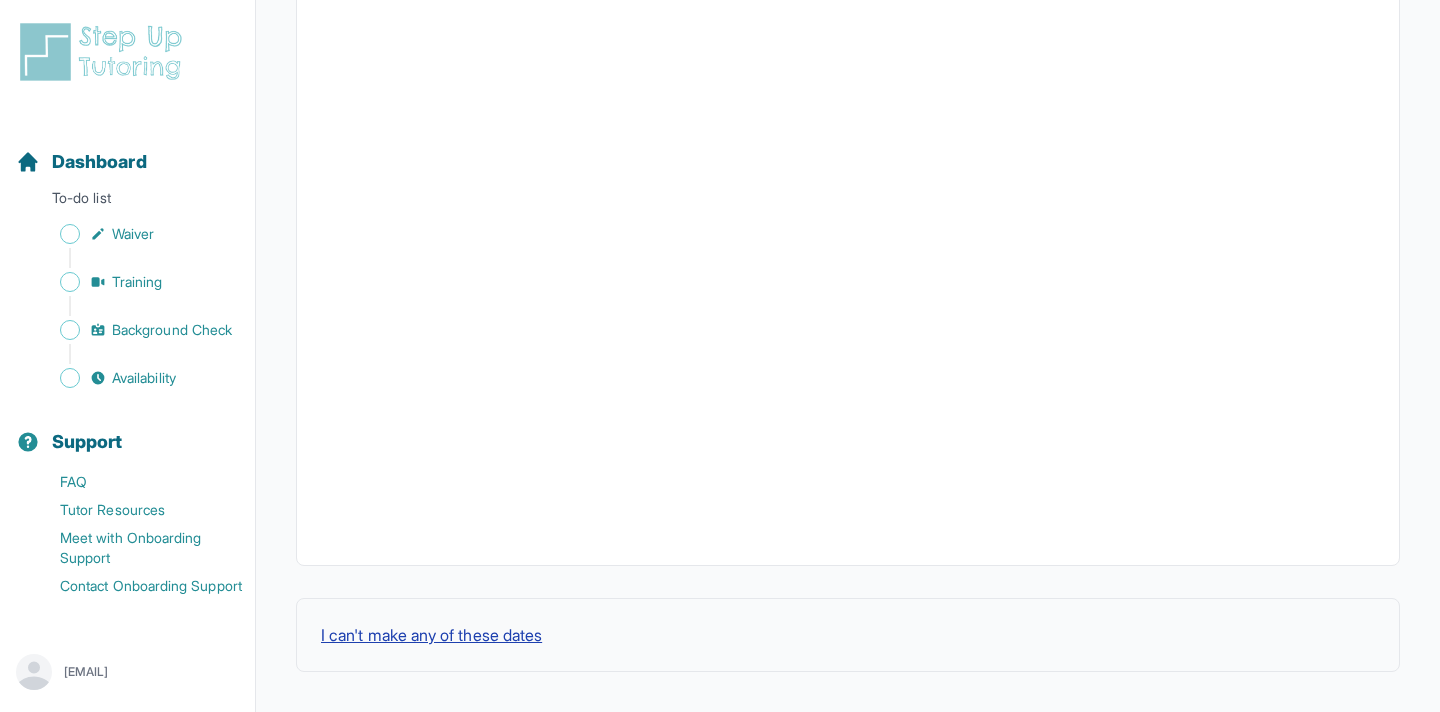 click on "I can't make any of these dates" at bounding box center [431, 635] 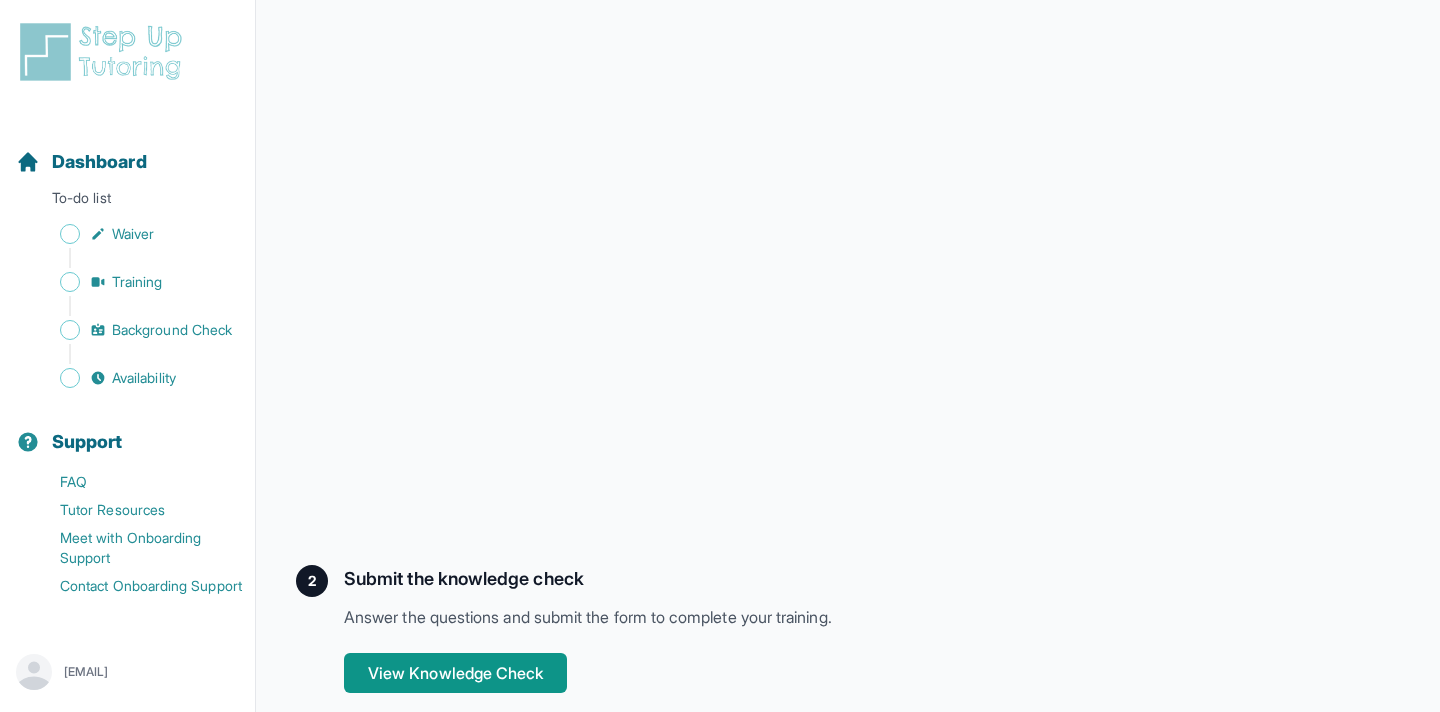scroll, scrollTop: 520, scrollLeft: 0, axis: vertical 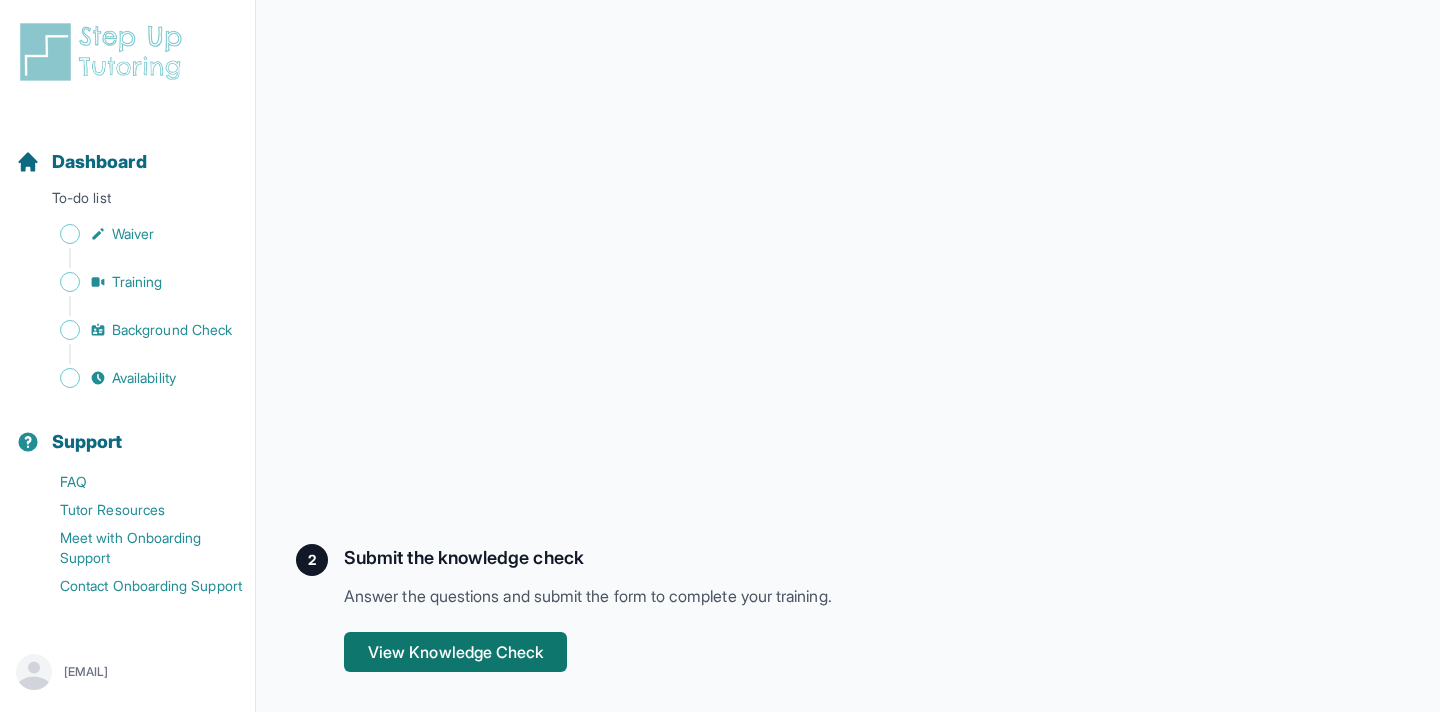 click on "View Knowledge Check" at bounding box center (455, 652) 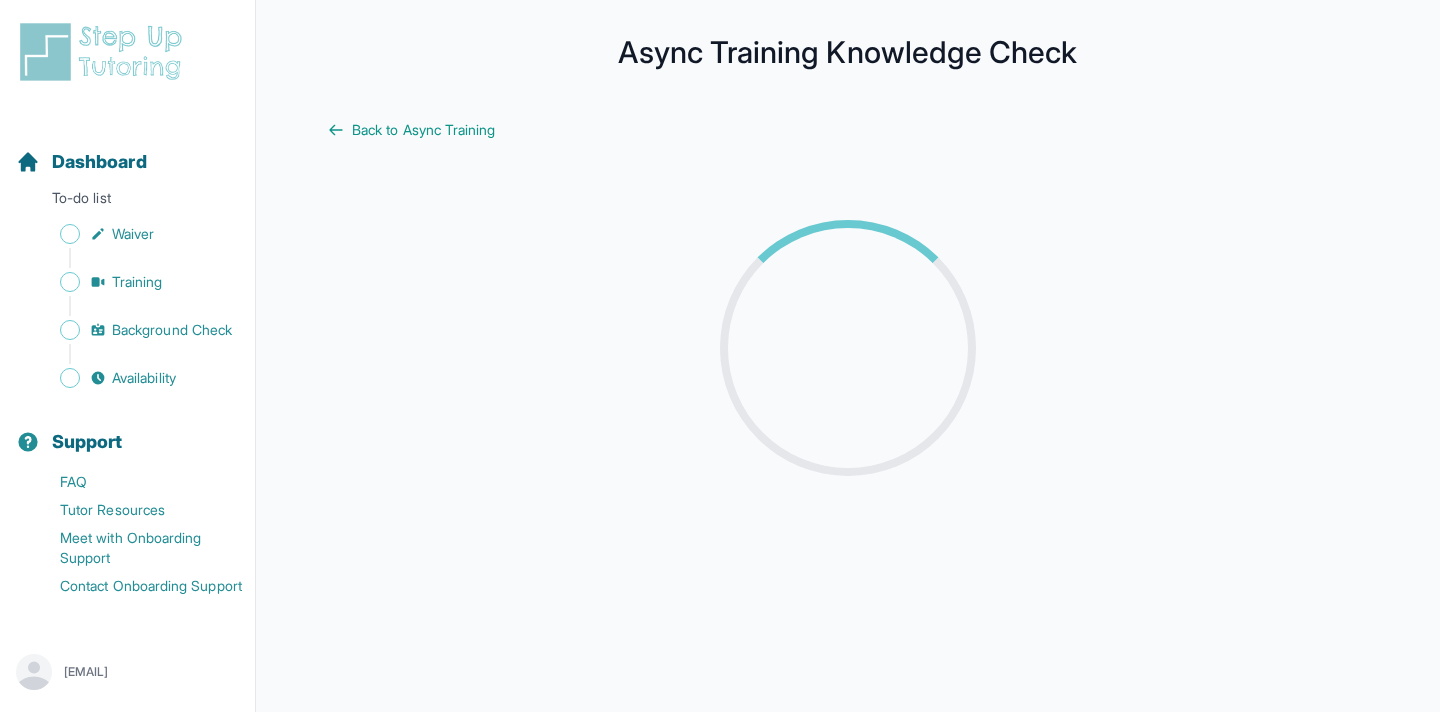 scroll, scrollTop: 0, scrollLeft: 0, axis: both 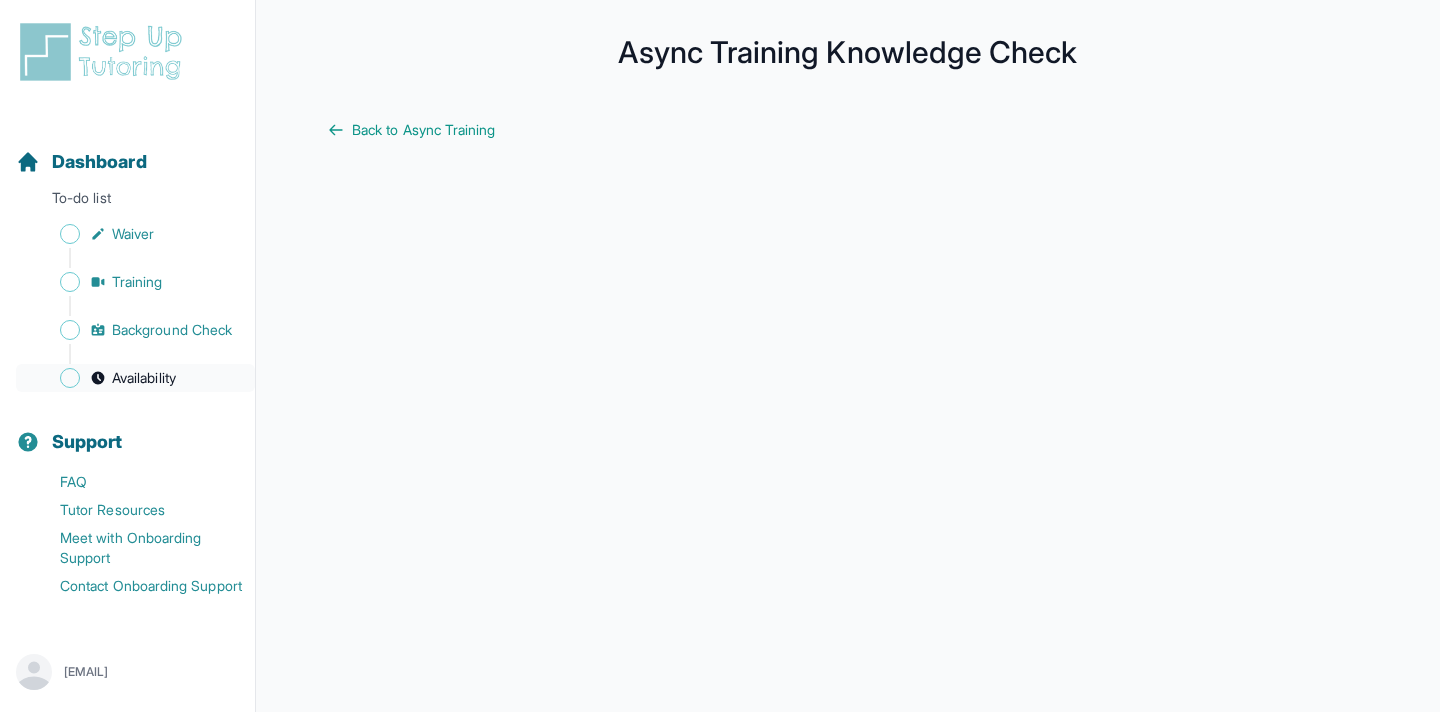 click on "Availability" at bounding box center [144, 378] 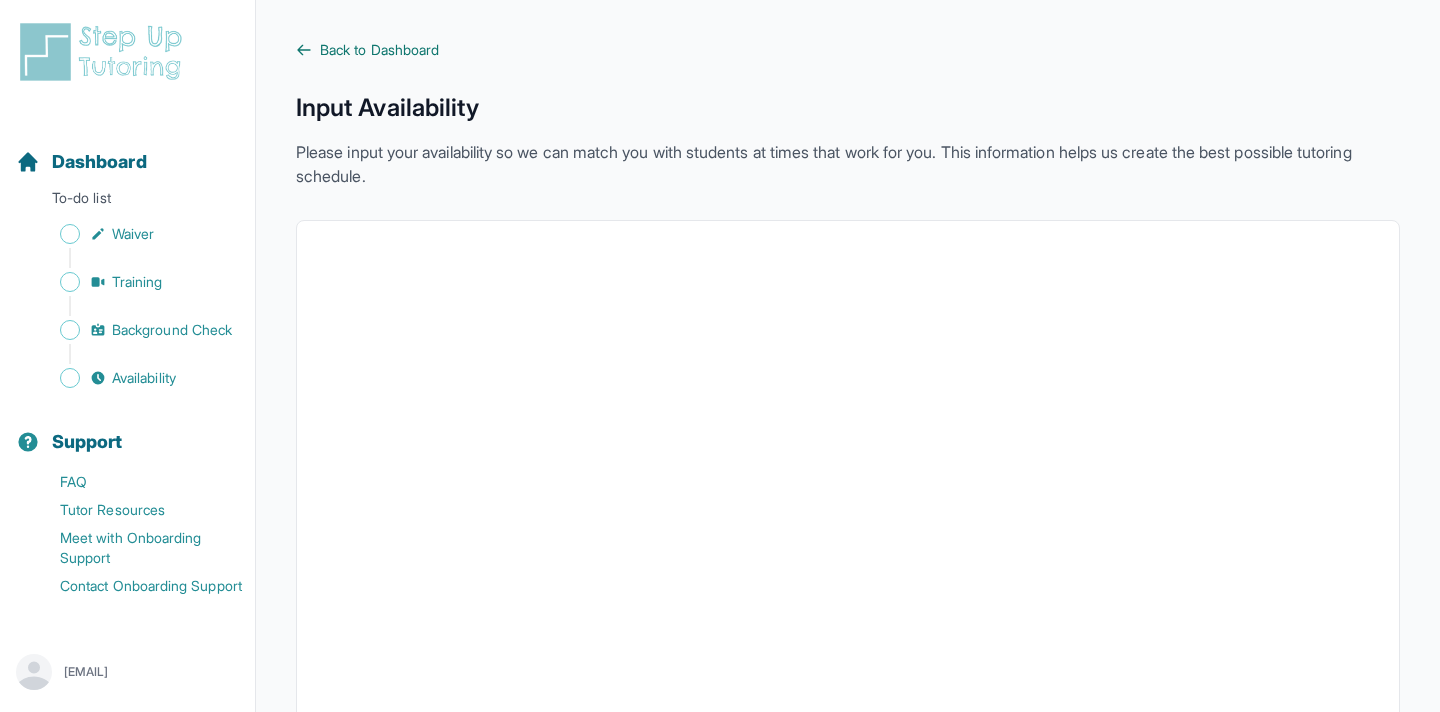 click on "Back to Dashboard" at bounding box center [379, 50] 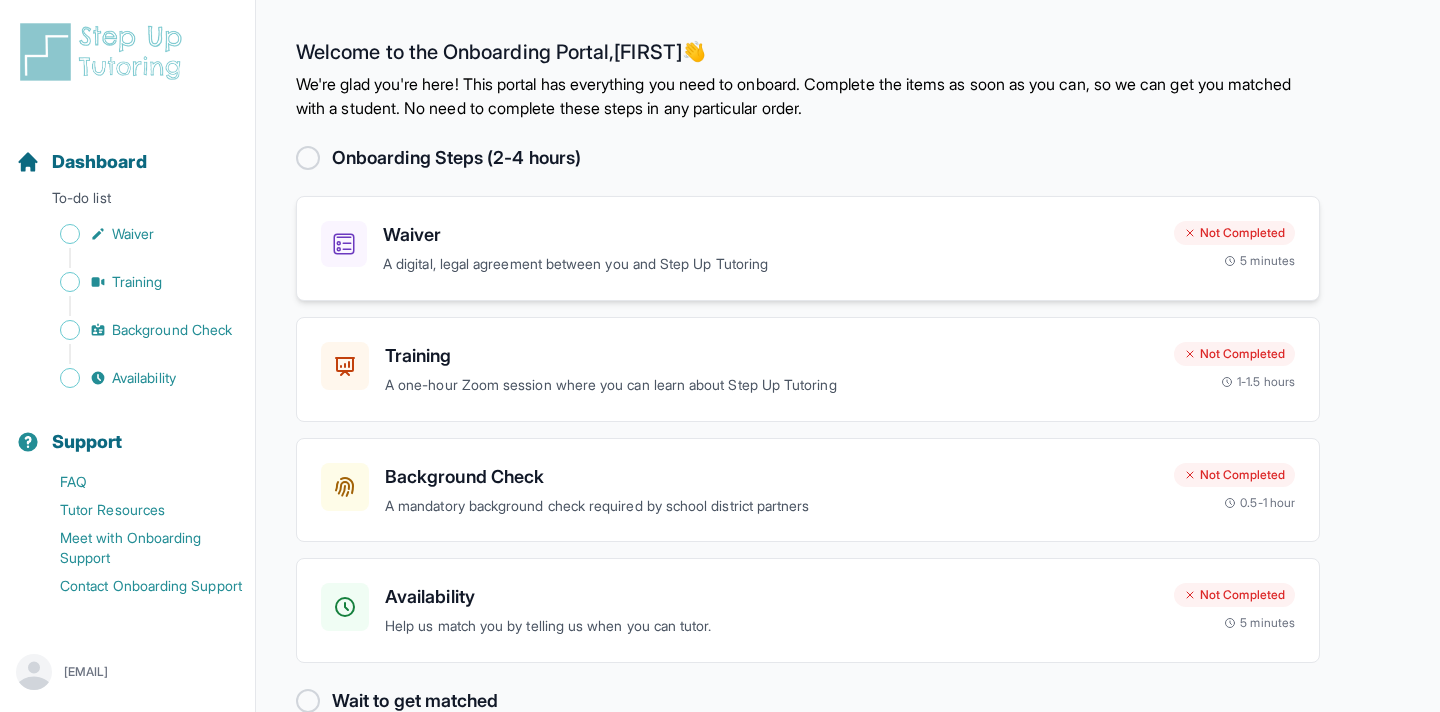 click on "Waiver" at bounding box center [770, 235] 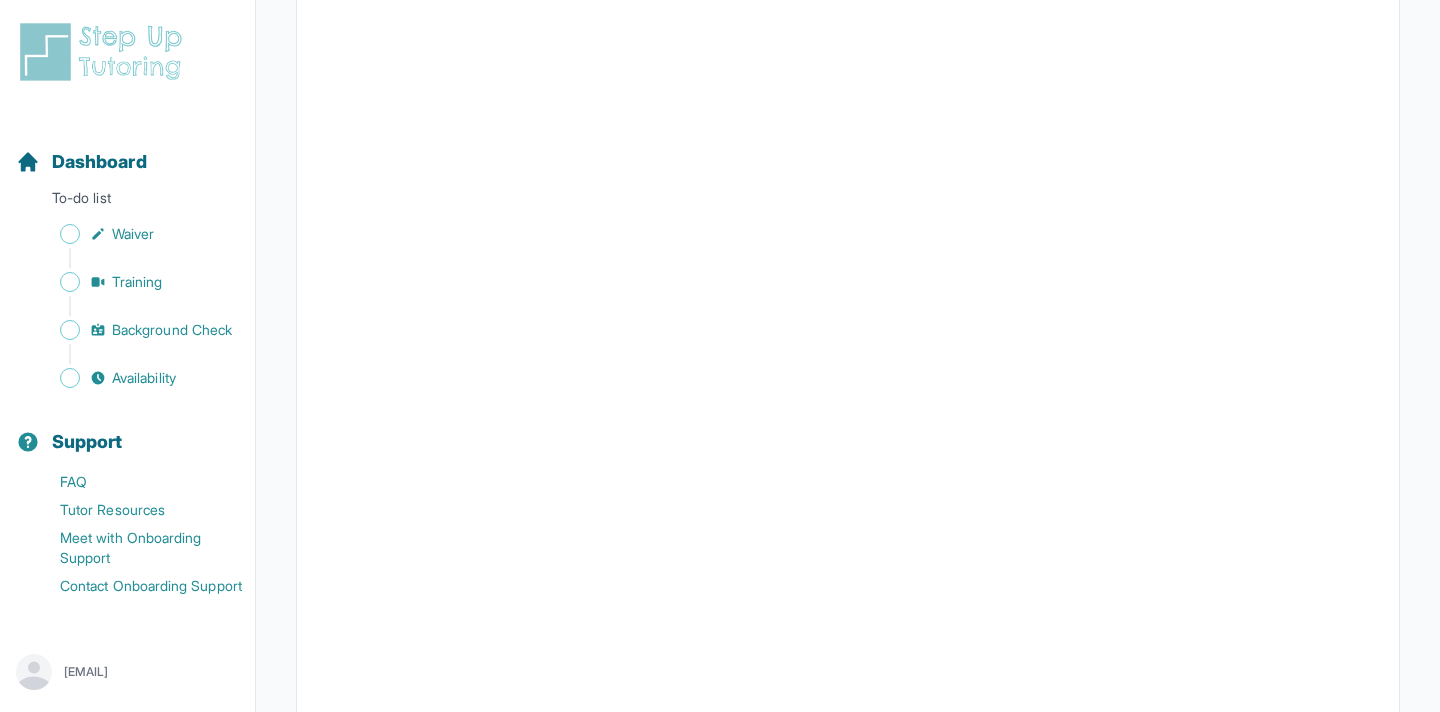 scroll, scrollTop: 0, scrollLeft: 0, axis: both 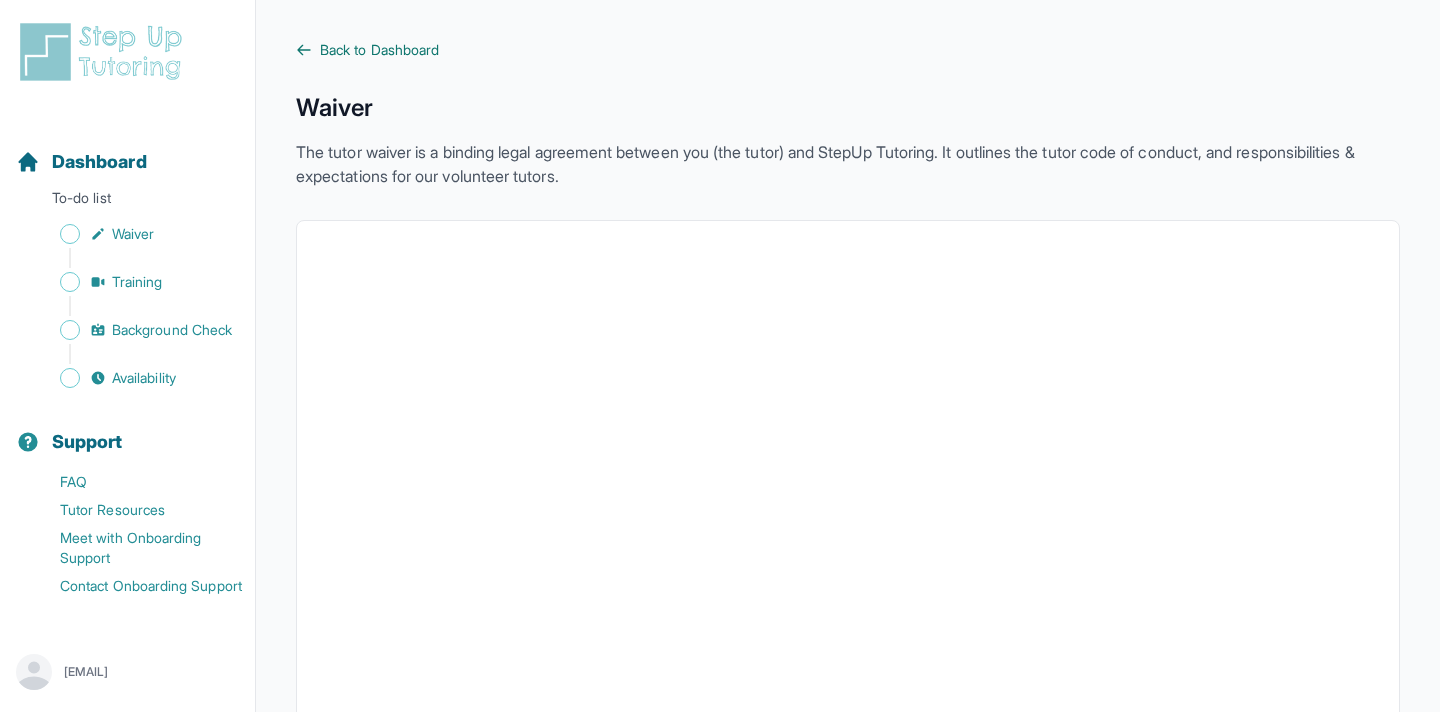 click on "Back to Dashboard" at bounding box center [379, 50] 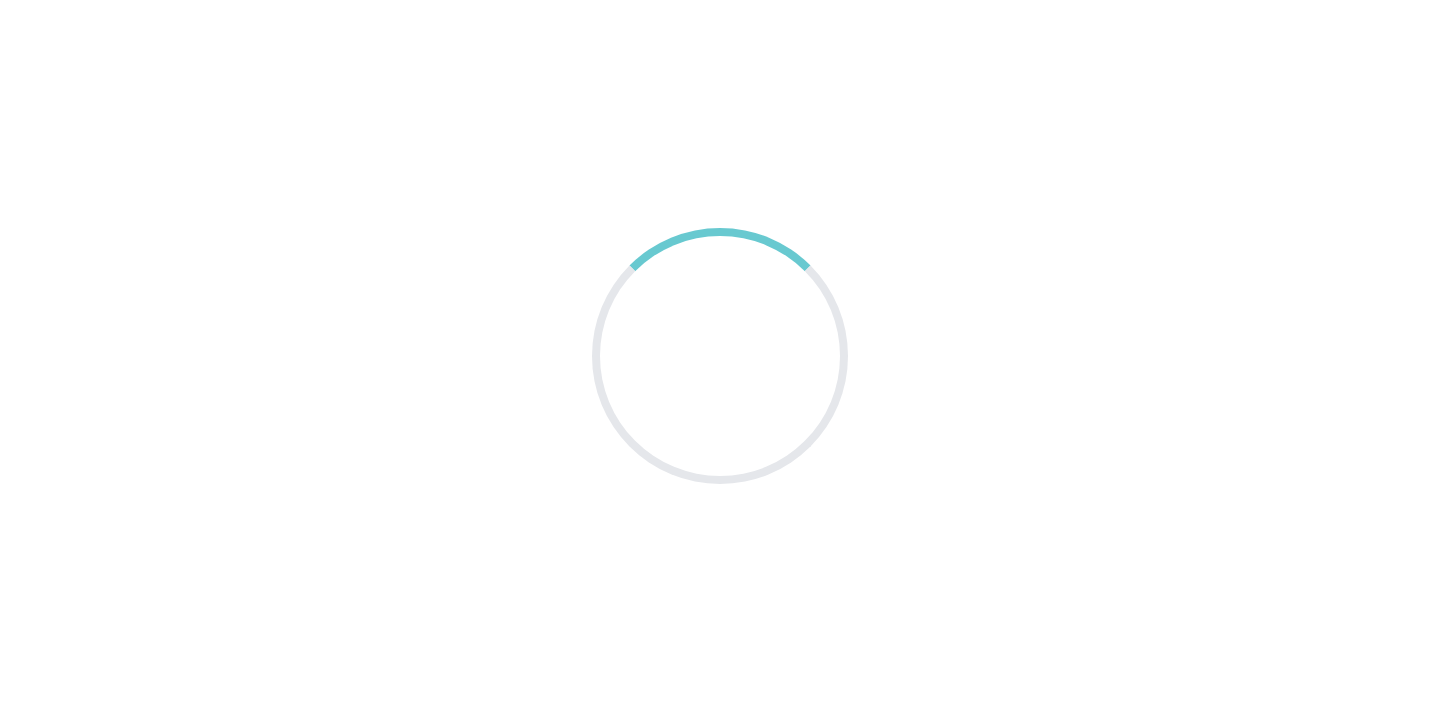 scroll, scrollTop: 0, scrollLeft: 0, axis: both 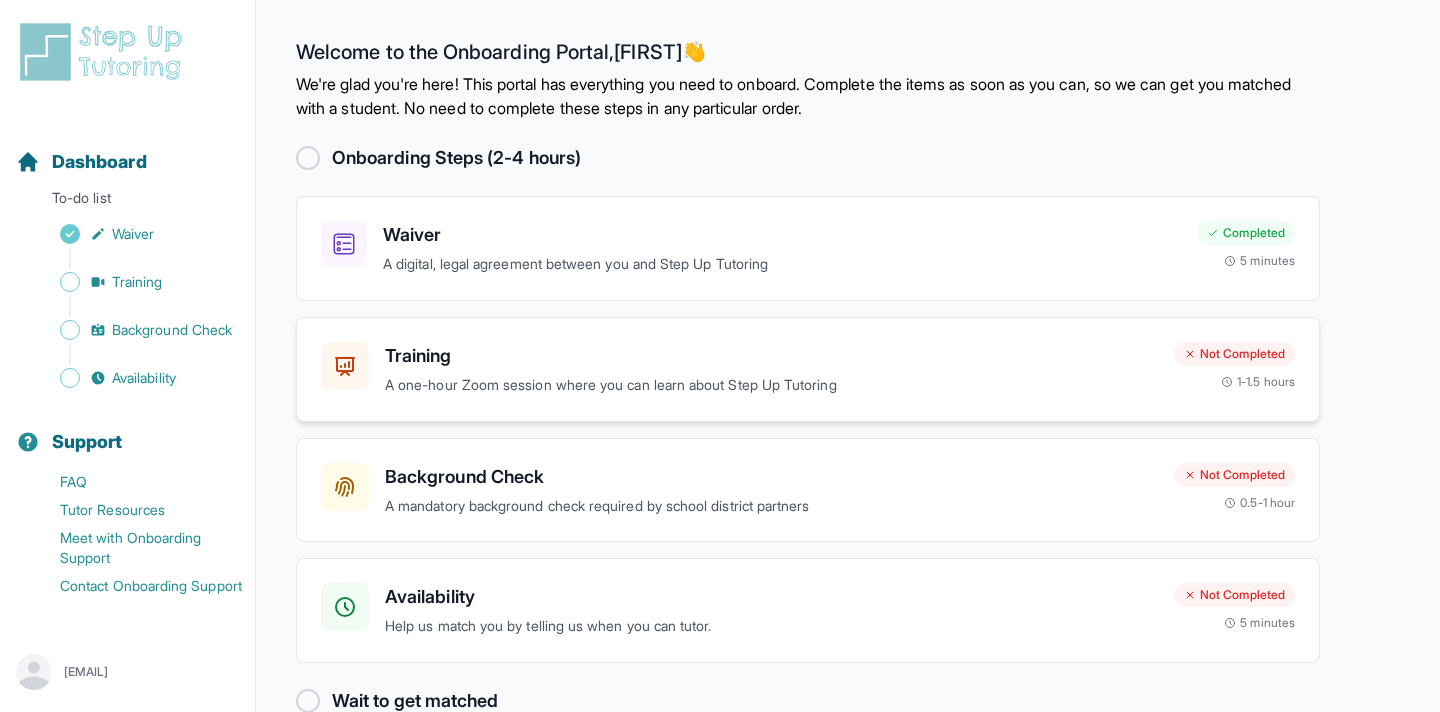 click on "Training" at bounding box center [771, 356] 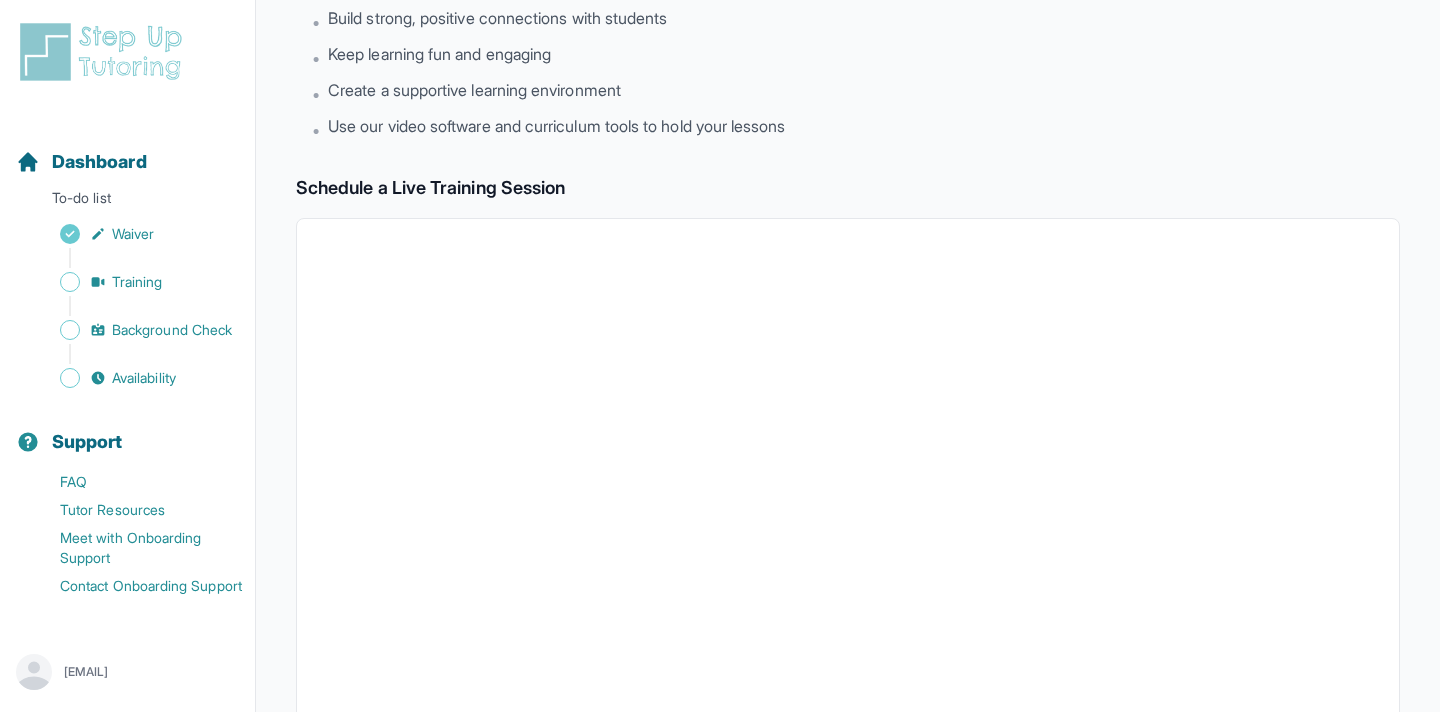 scroll, scrollTop: 177, scrollLeft: 0, axis: vertical 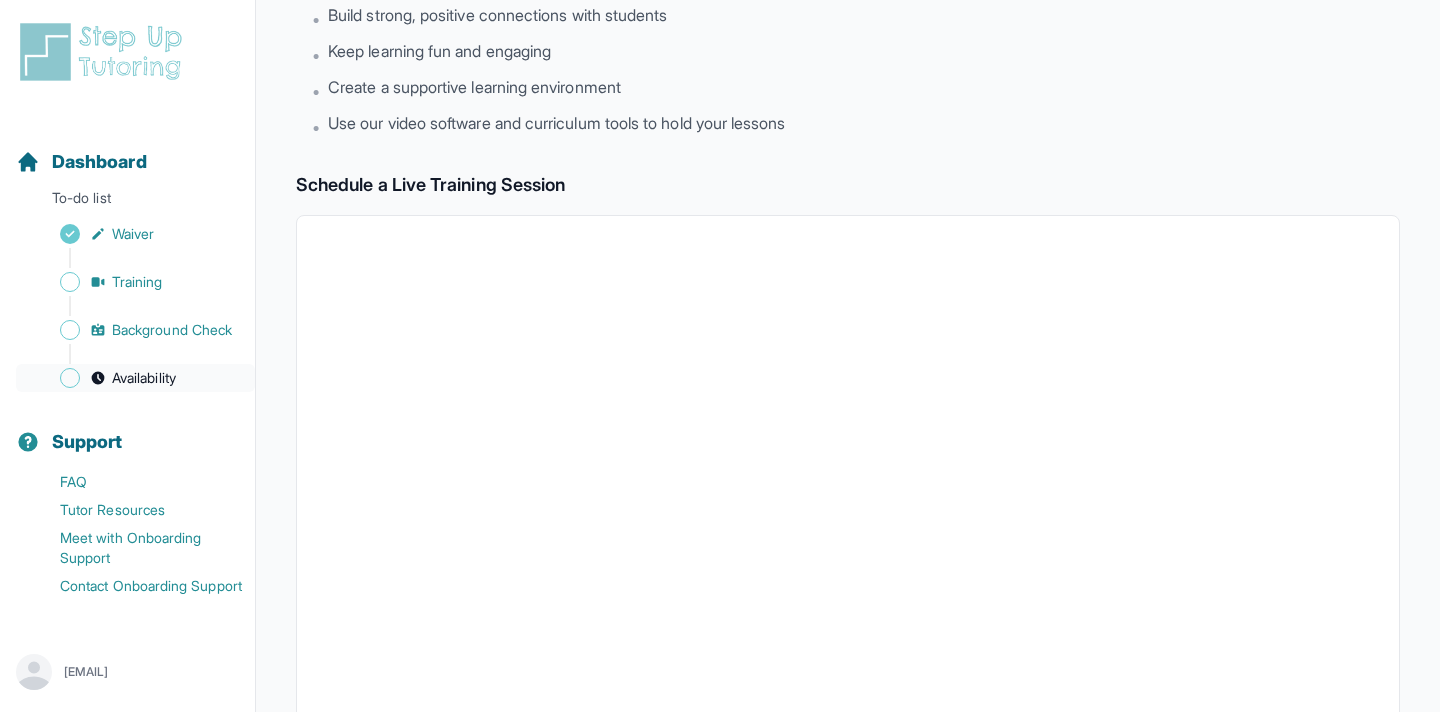 click on "Availability" at bounding box center (144, 378) 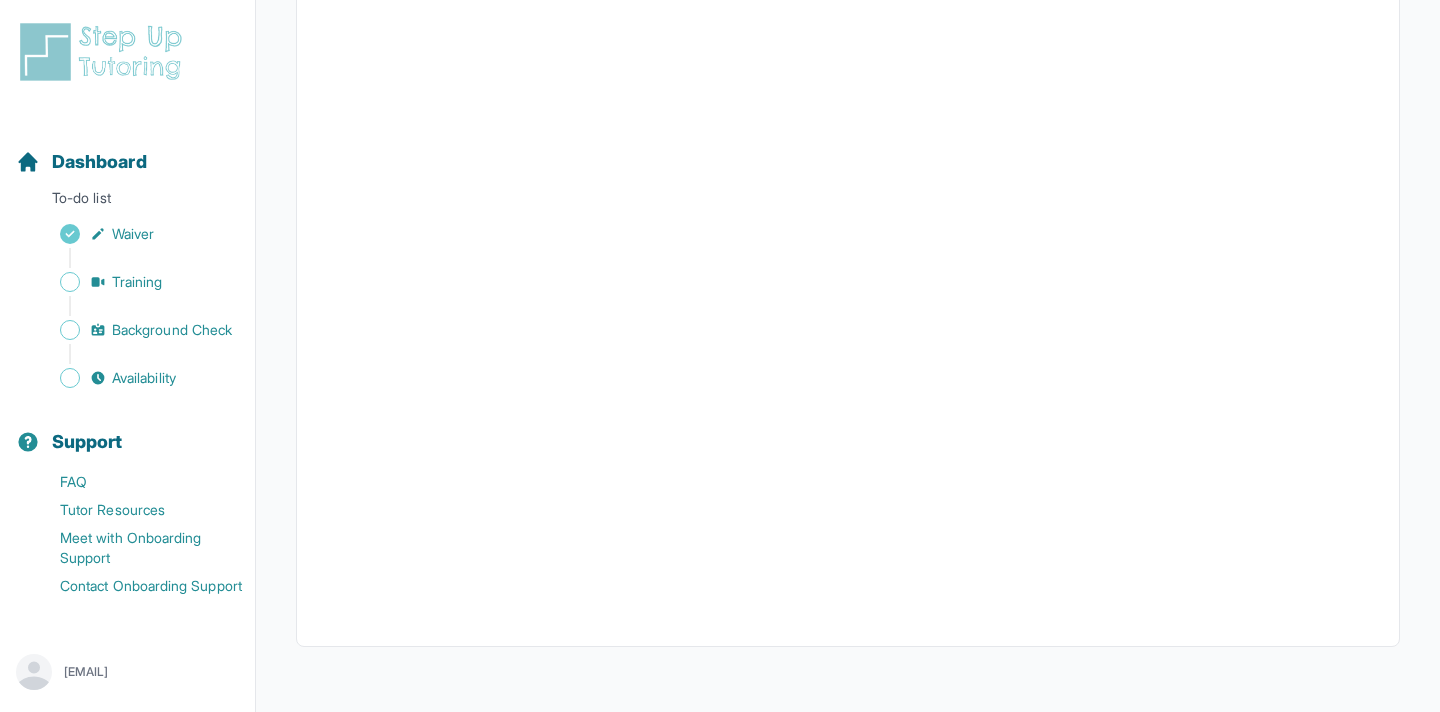 scroll, scrollTop: 450, scrollLeft: 0, axis: vertical 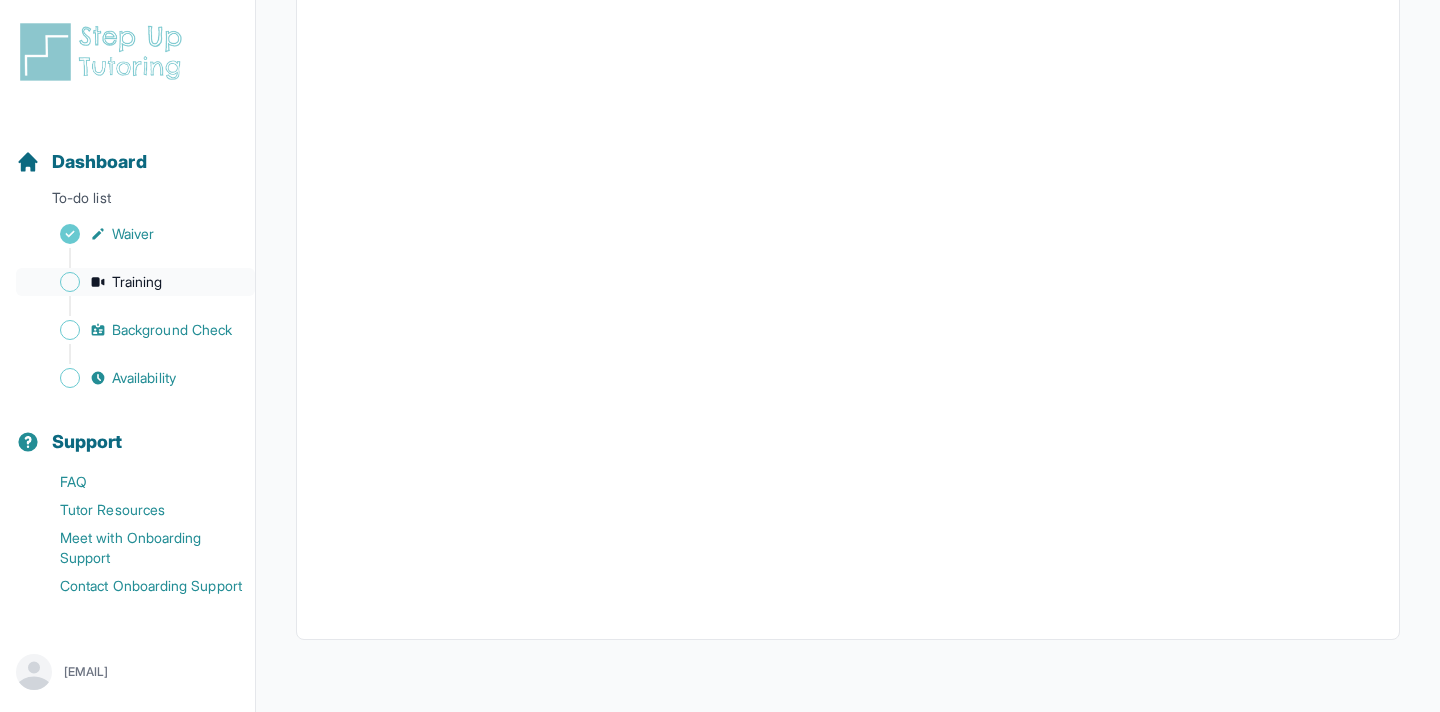 click on "Training" at bounding box center (137, 282) 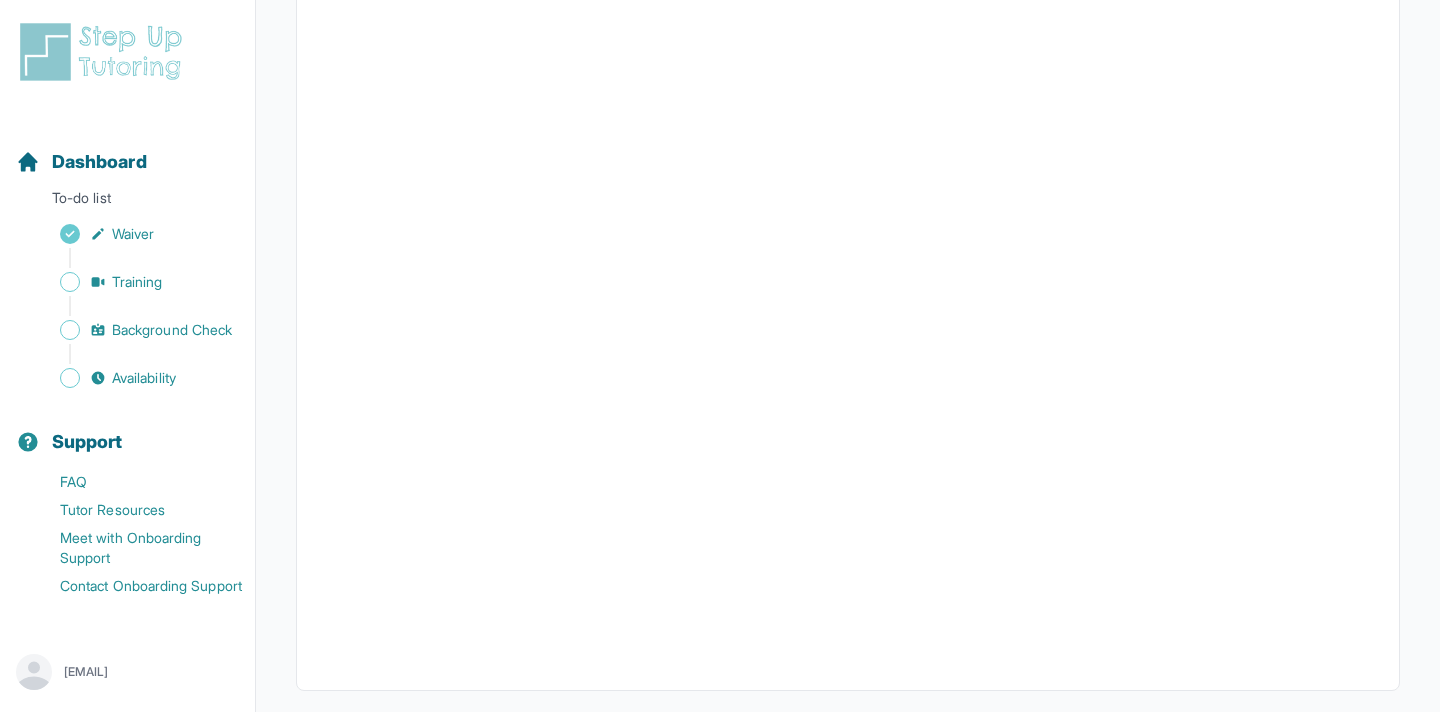 scroll, scrollTop: 696, scrollLeft: 0, axis: vertical 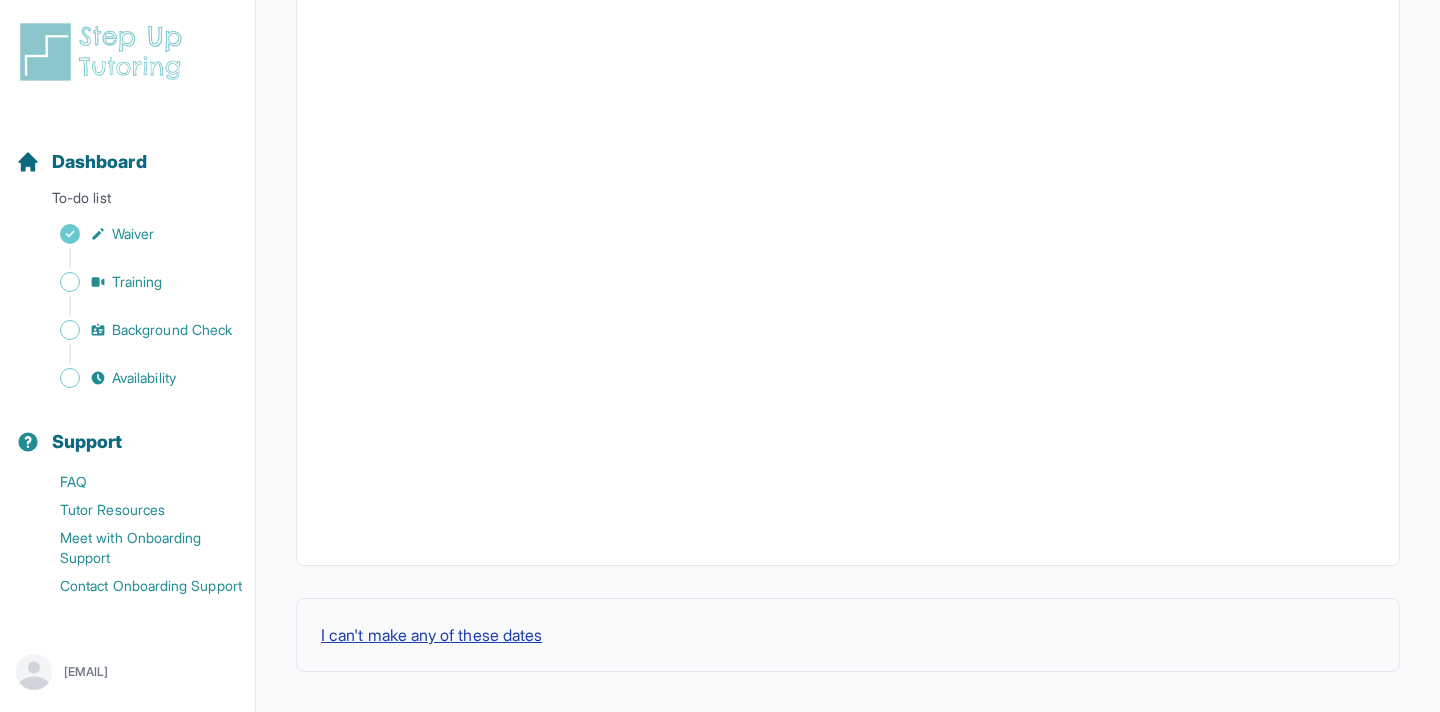 click on "I can't make any of these dates" at bounding box center (431, 635) 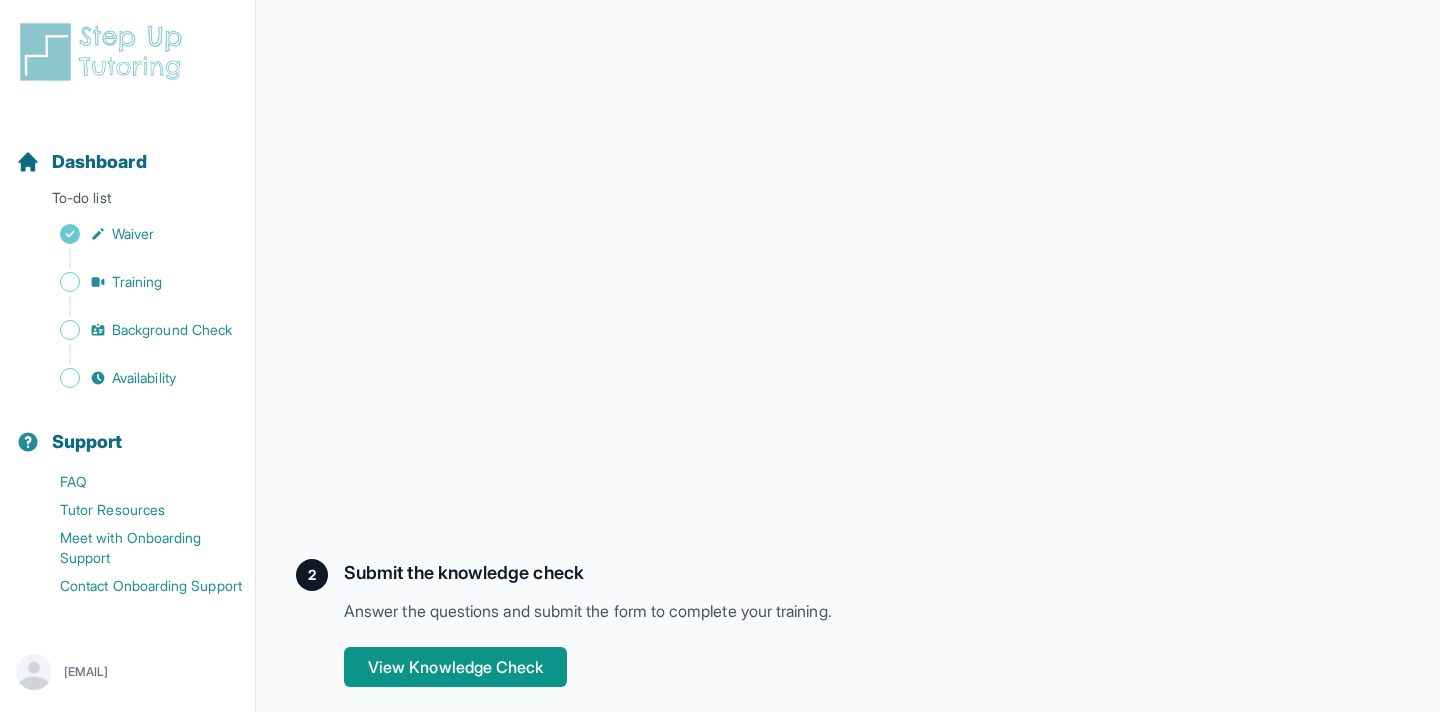 scroll, scrollTop: 520, scrollLeft: 0, axis: vertical 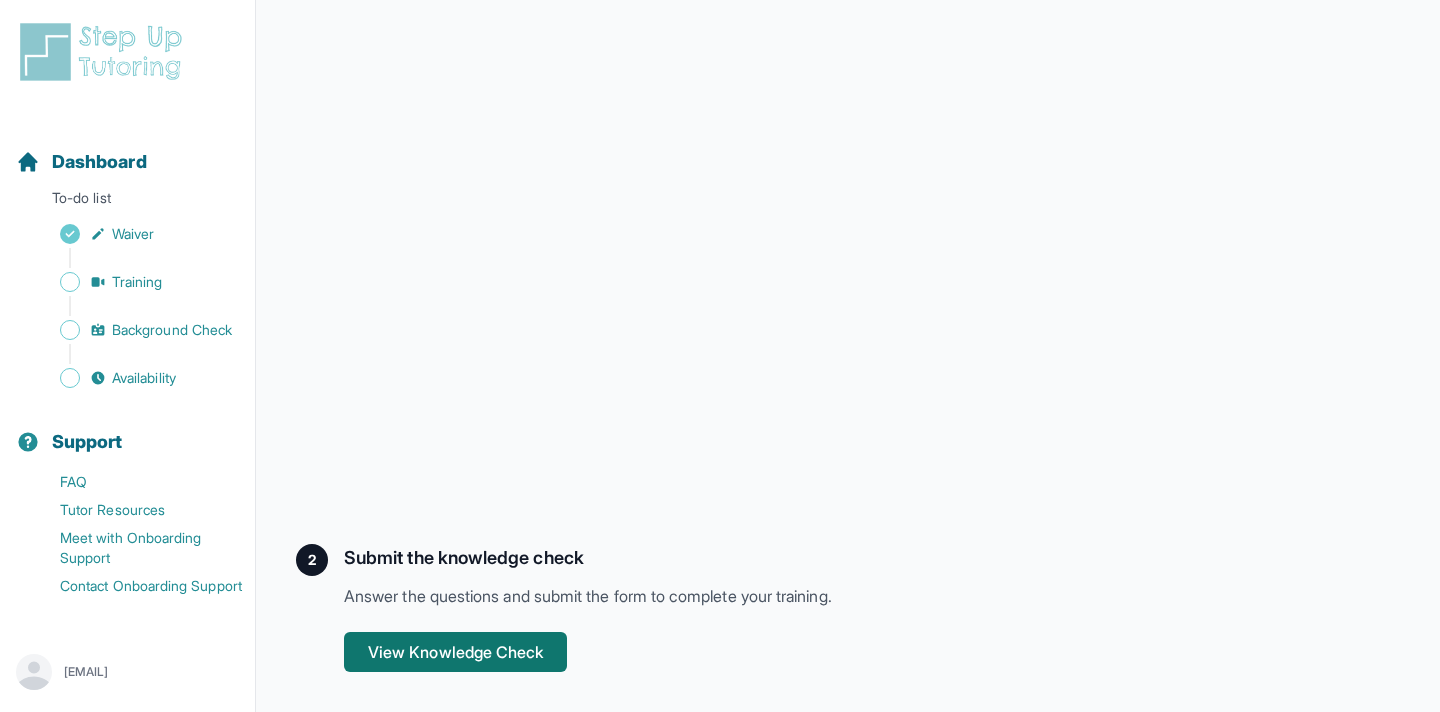 click on "View Knowledge Check" at bounding box center [455, 652] 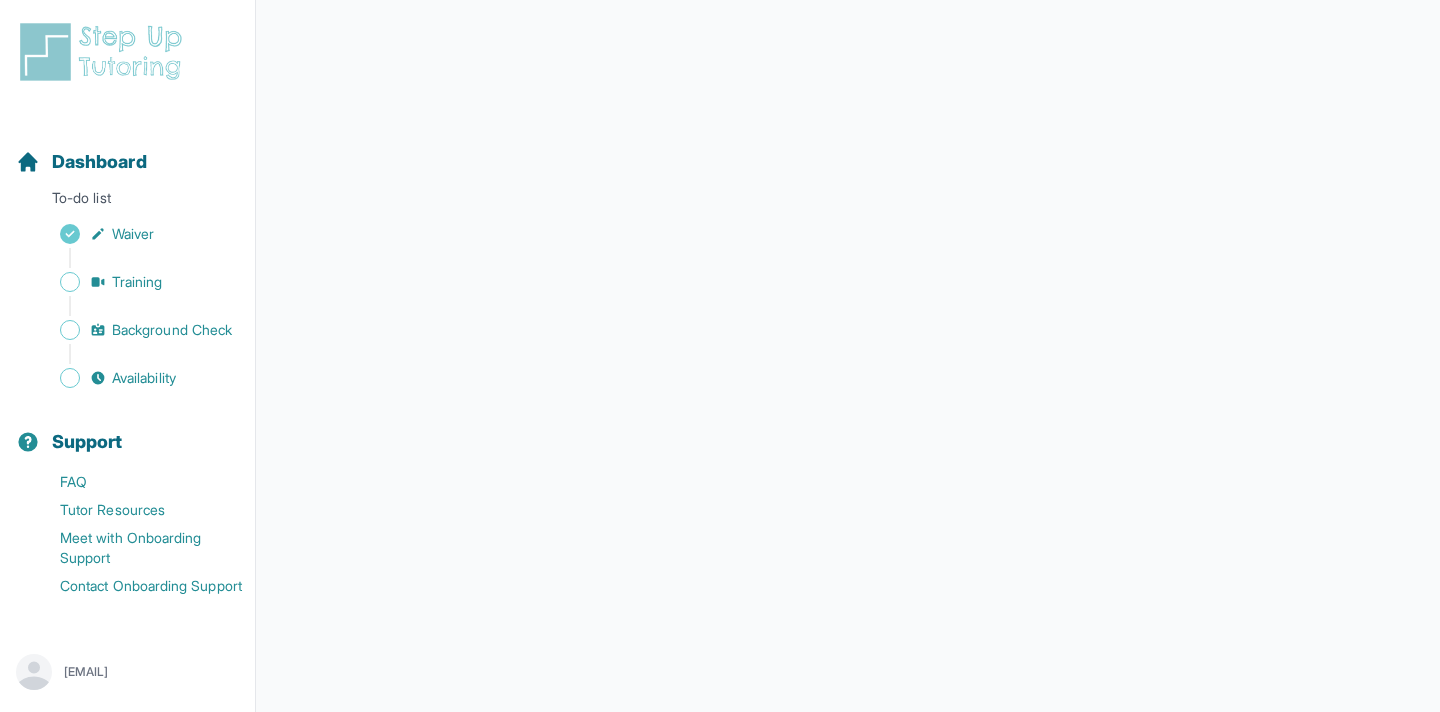 scroll, scrollTop: 0, scrollLeft: 0, axis: both 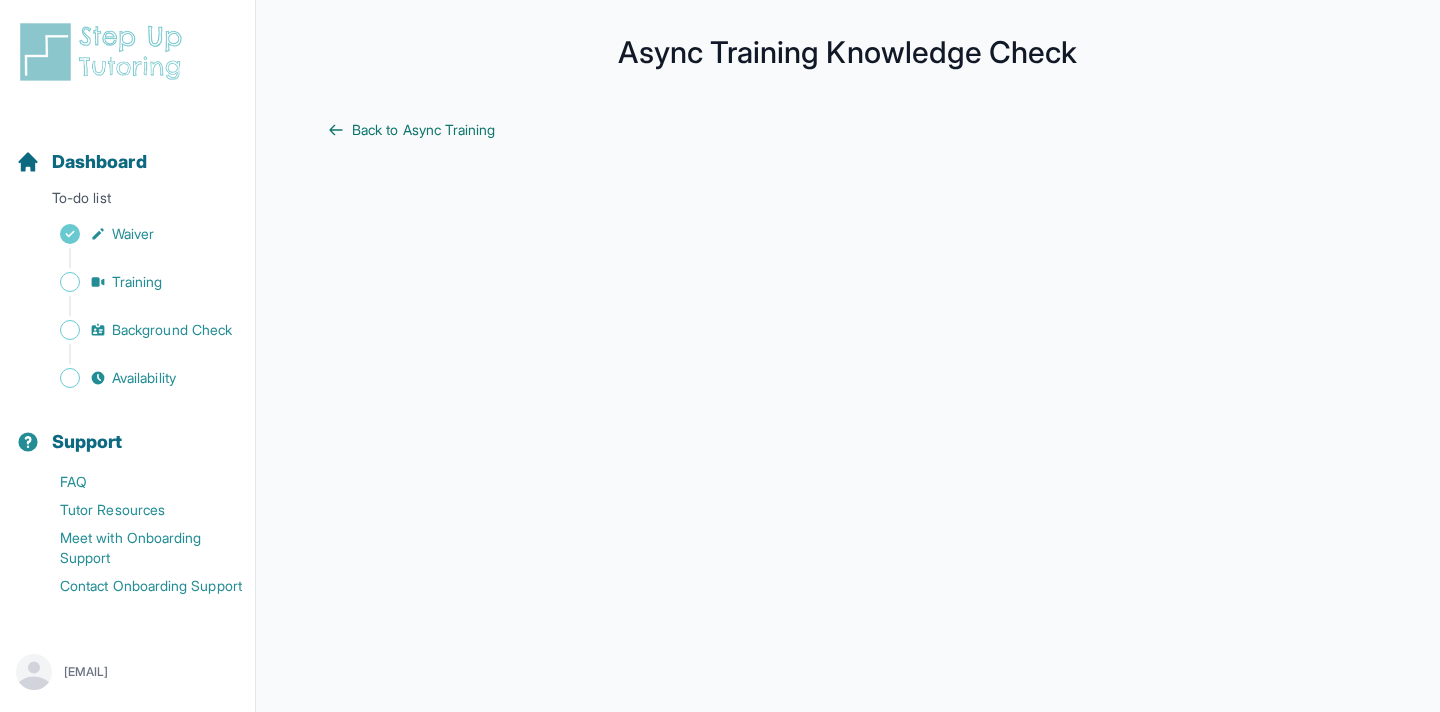 click on "Back to Async Training" at bounding box center (424, 130) 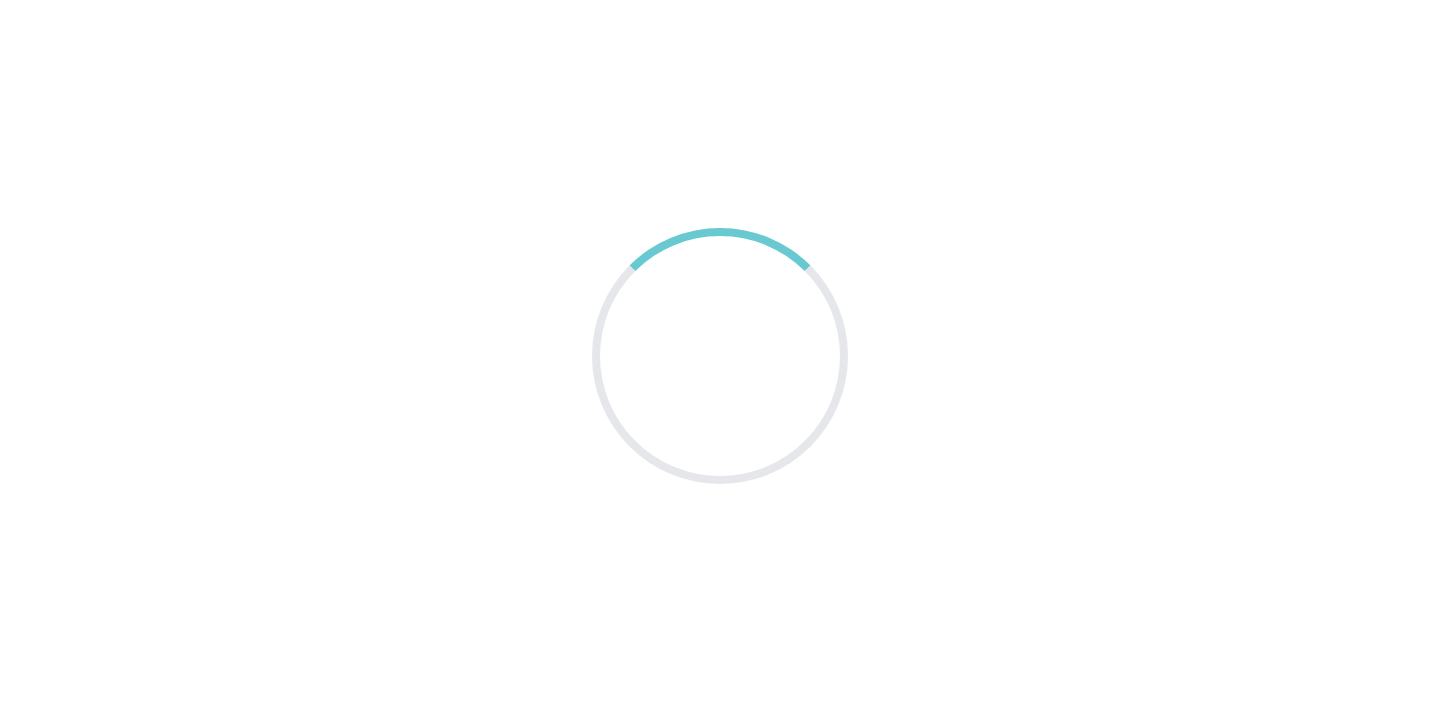 scroll, scrollTop: 0, scrollLeft: 0, axis: both 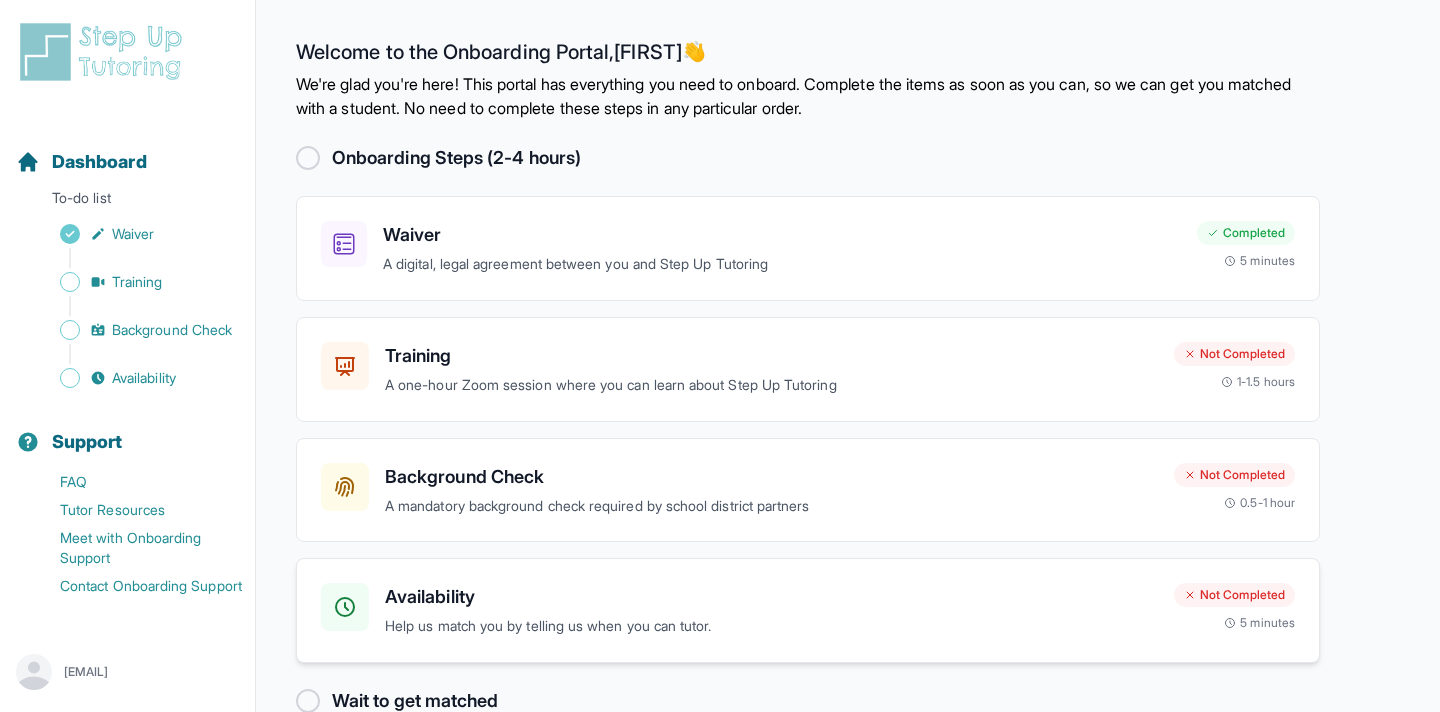 click on "Availability" at bounding box center (771, 597) 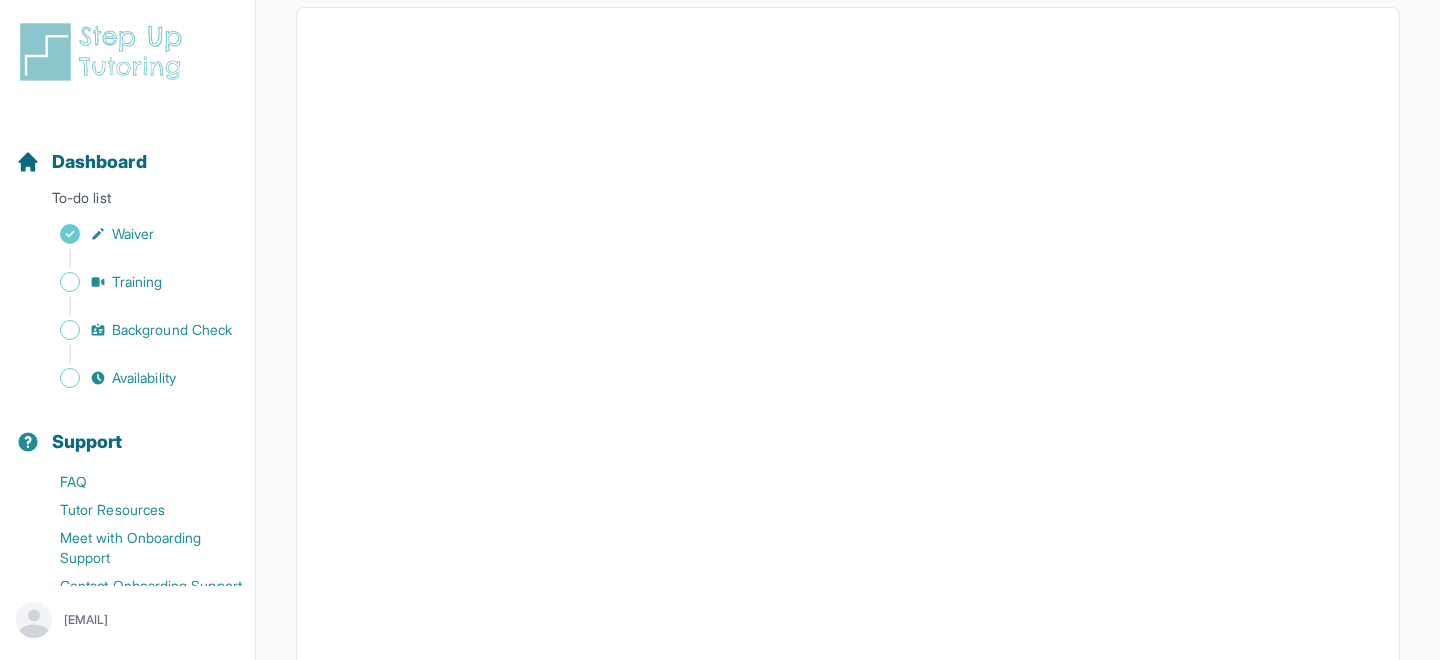 scroll, scrollTop: 0, scrollLeft: 0, axis: both 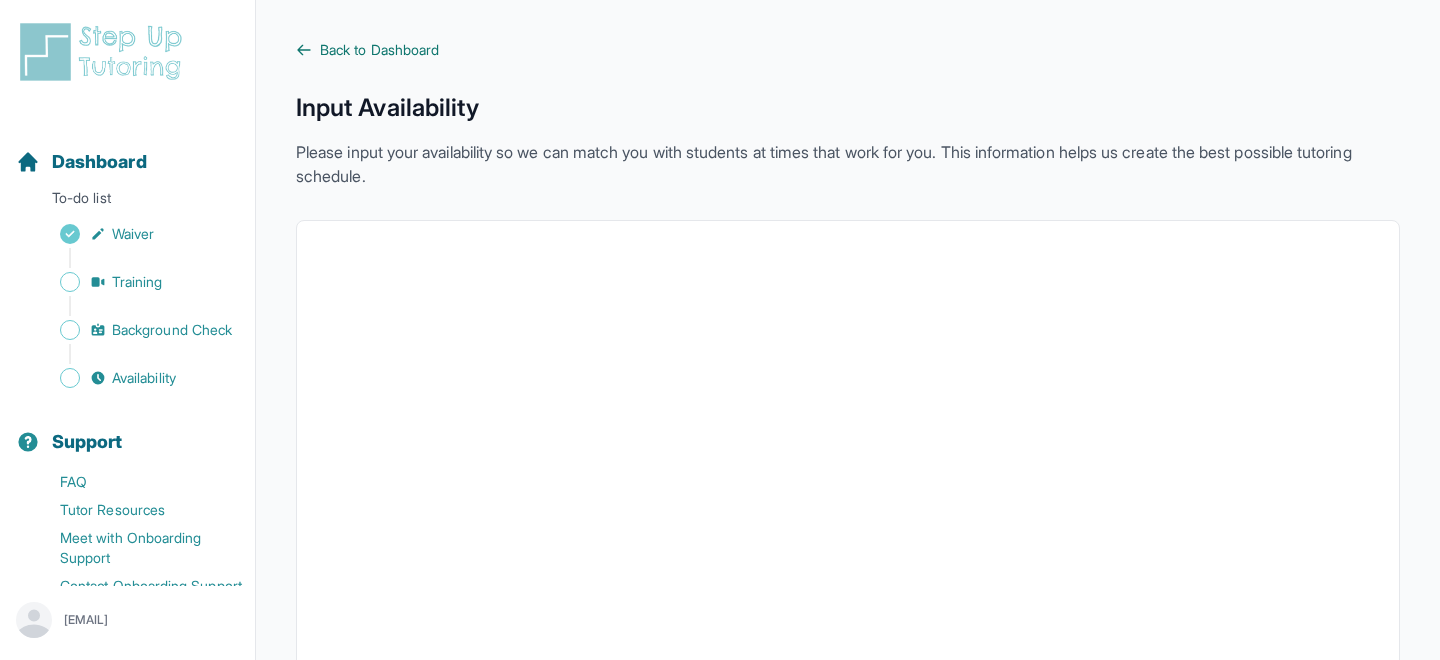 click on "Back to Dashboard" at bounding box center (379, 50) 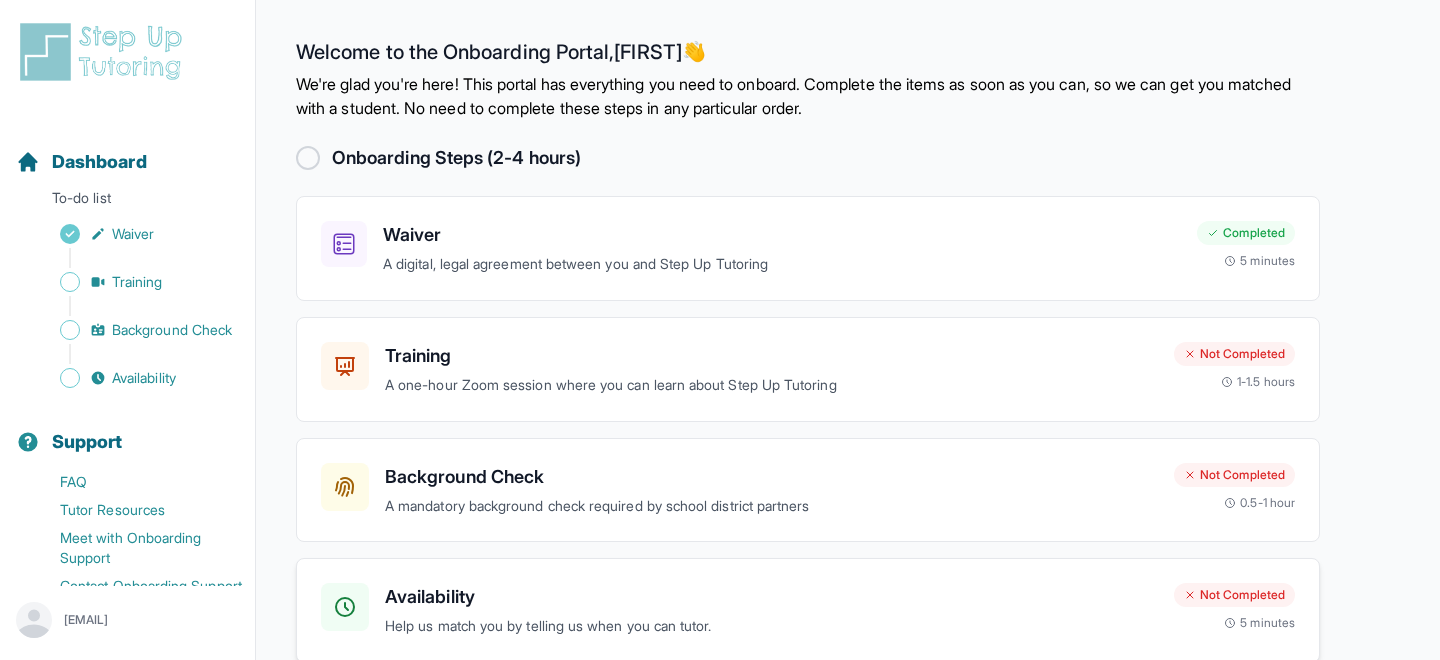 click on "Availability" at bounding box center (771, 597) 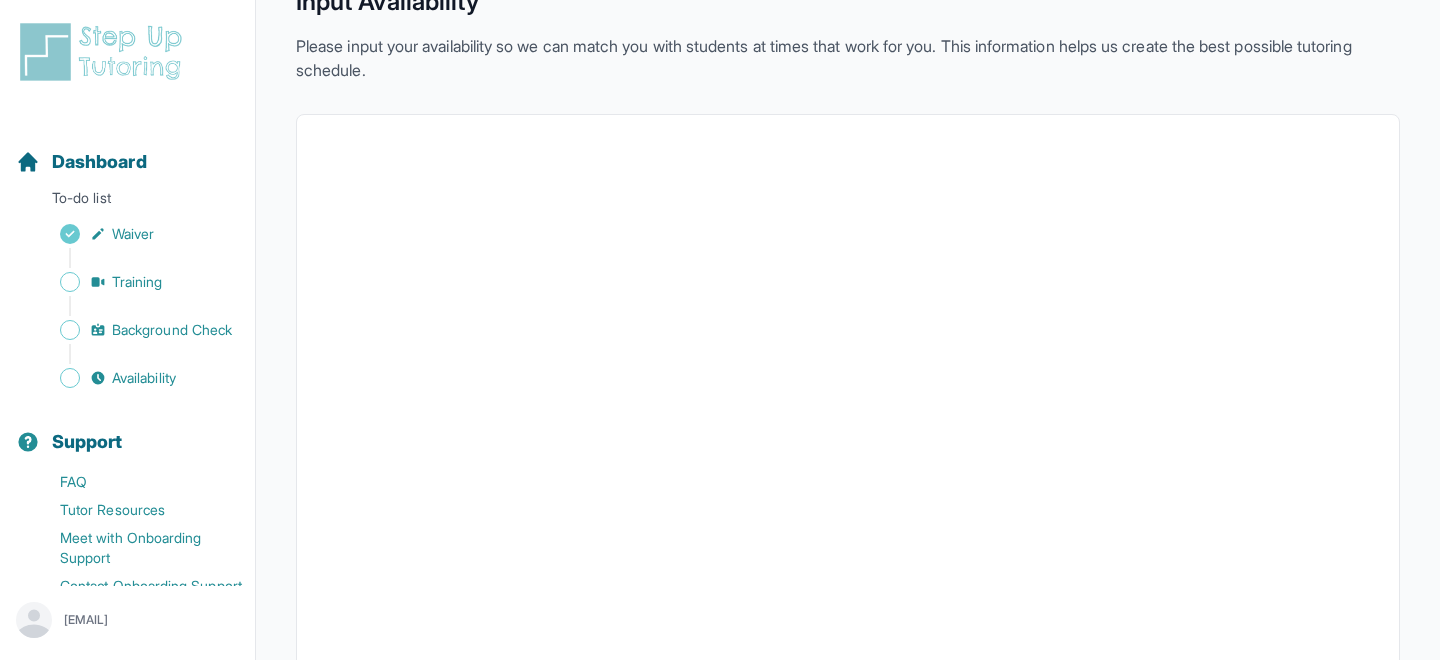 scroll, scrollTop: 0, scrollLeft: 0, axis: both 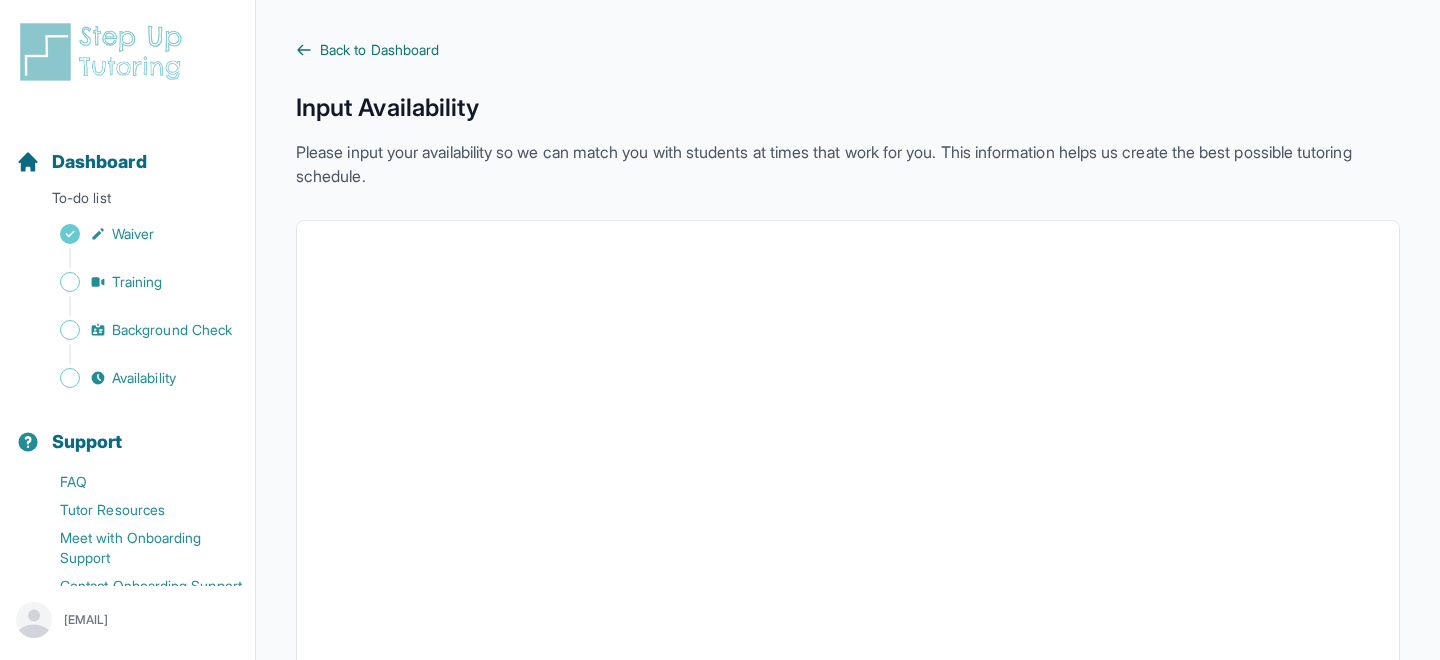 click on "Back to Dashboard" at bounding box center (379, 50) 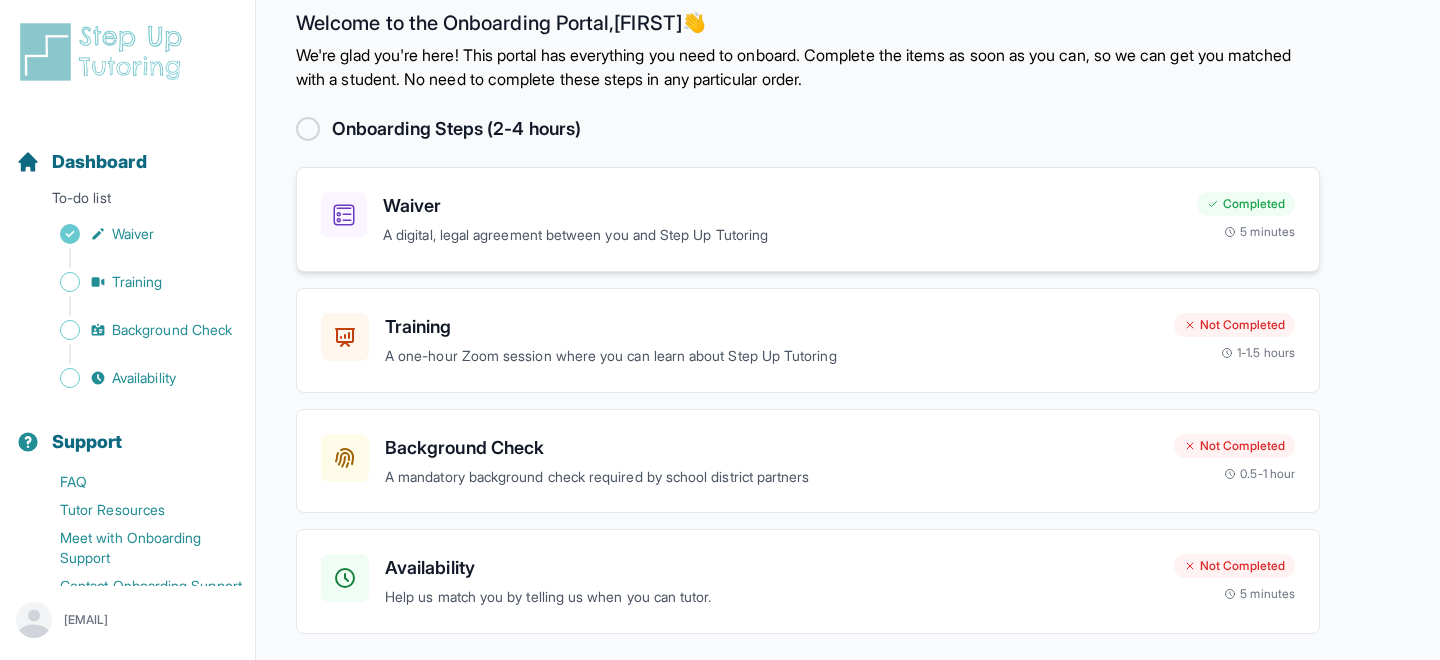 scroll, scrollTop: 44, scrollLeft: 0, axis: vertical 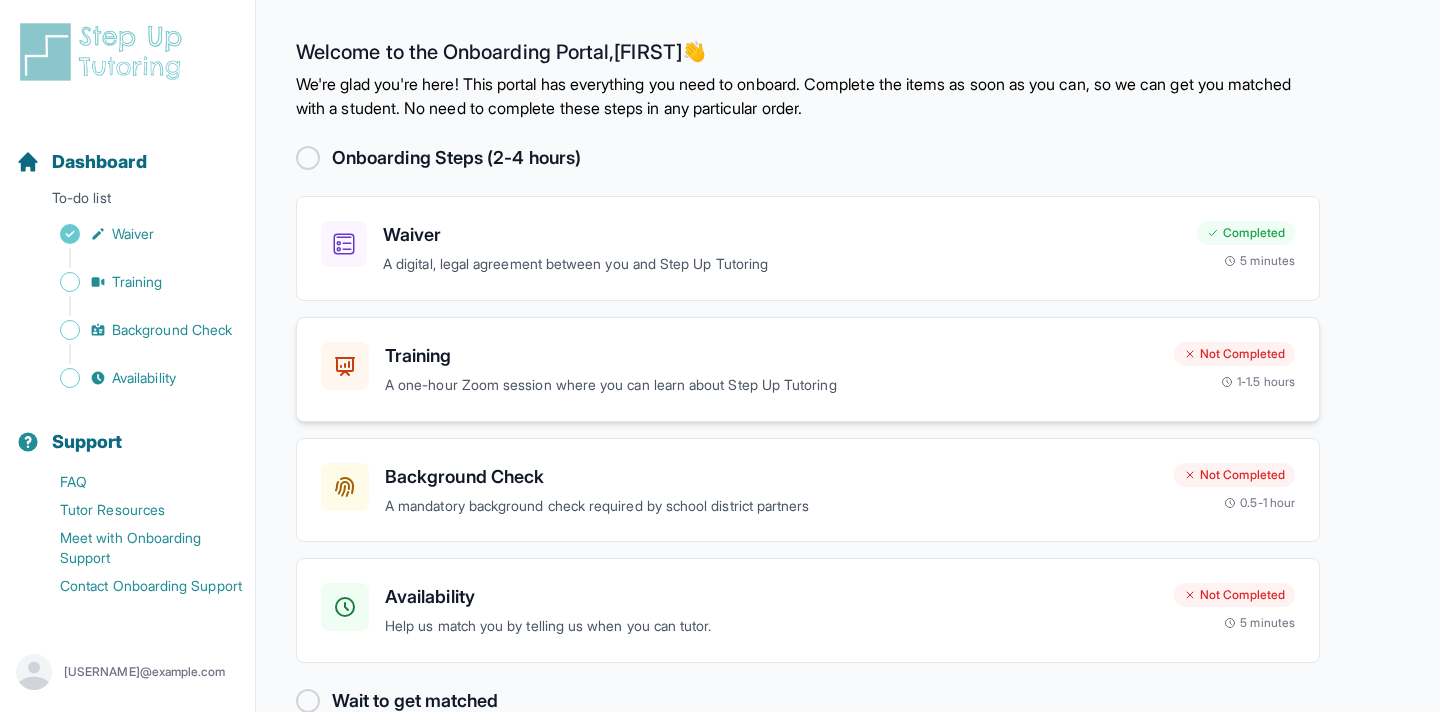 click on "Training" at bounding box center (771, 356) 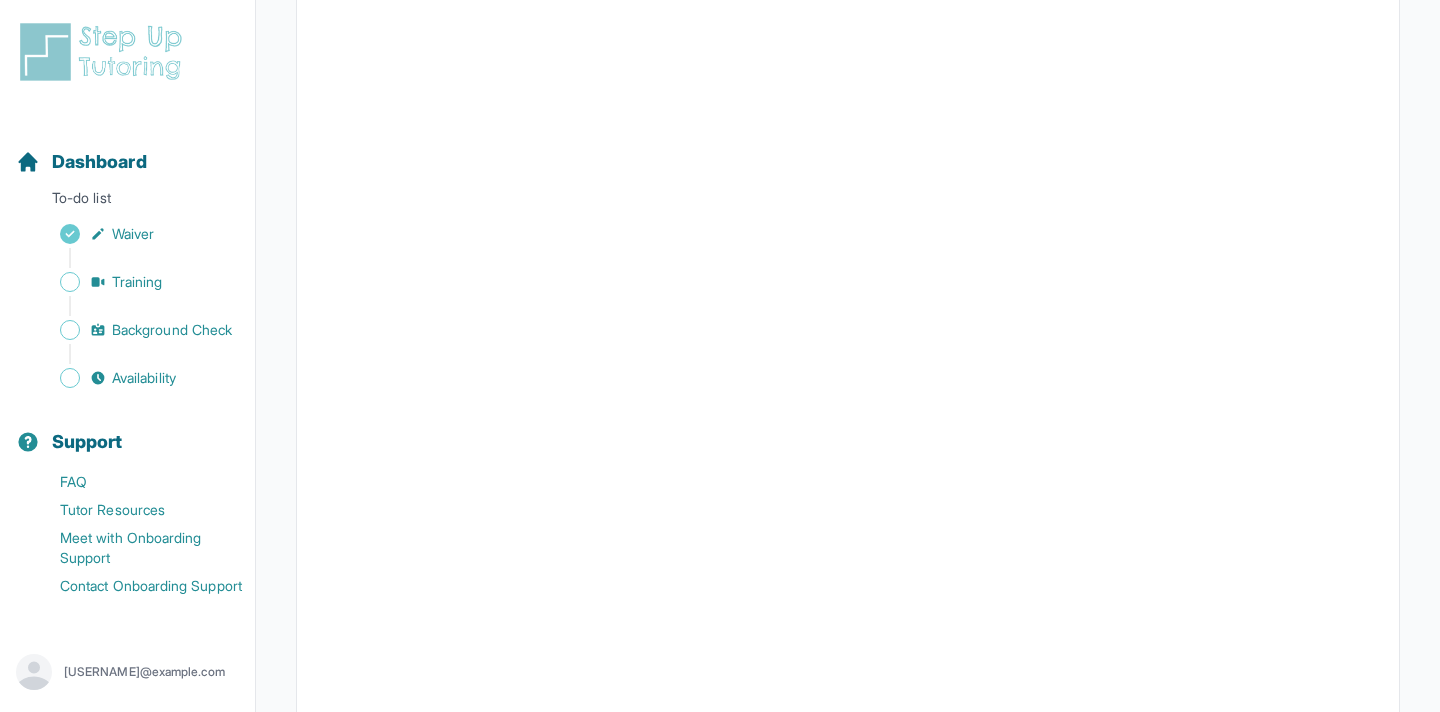 scroll, scrollTop: 424, scrollLeft: 0, axis: vertical 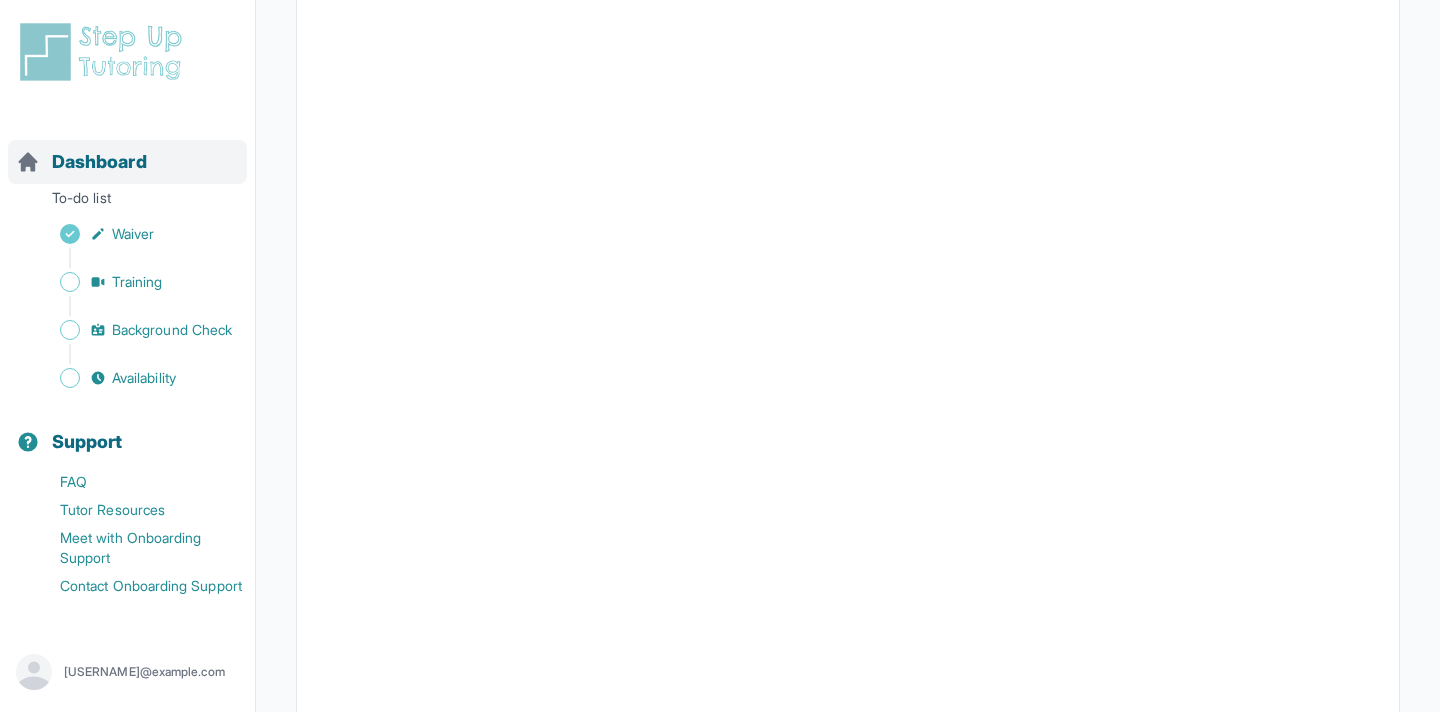 click on "Dashboard" at bounding box center (99, 162) 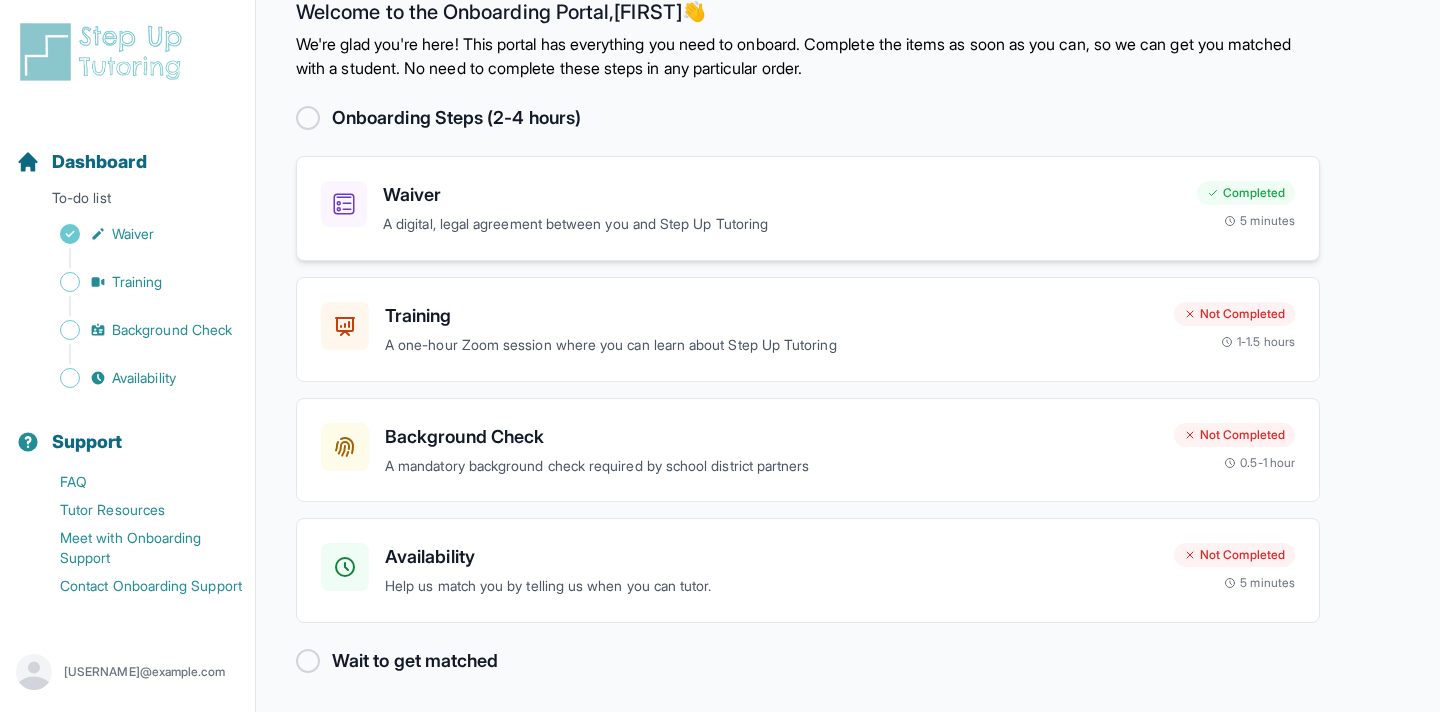 scroll, scrollTop: 43, scrollLeft: 0, axis: vertical 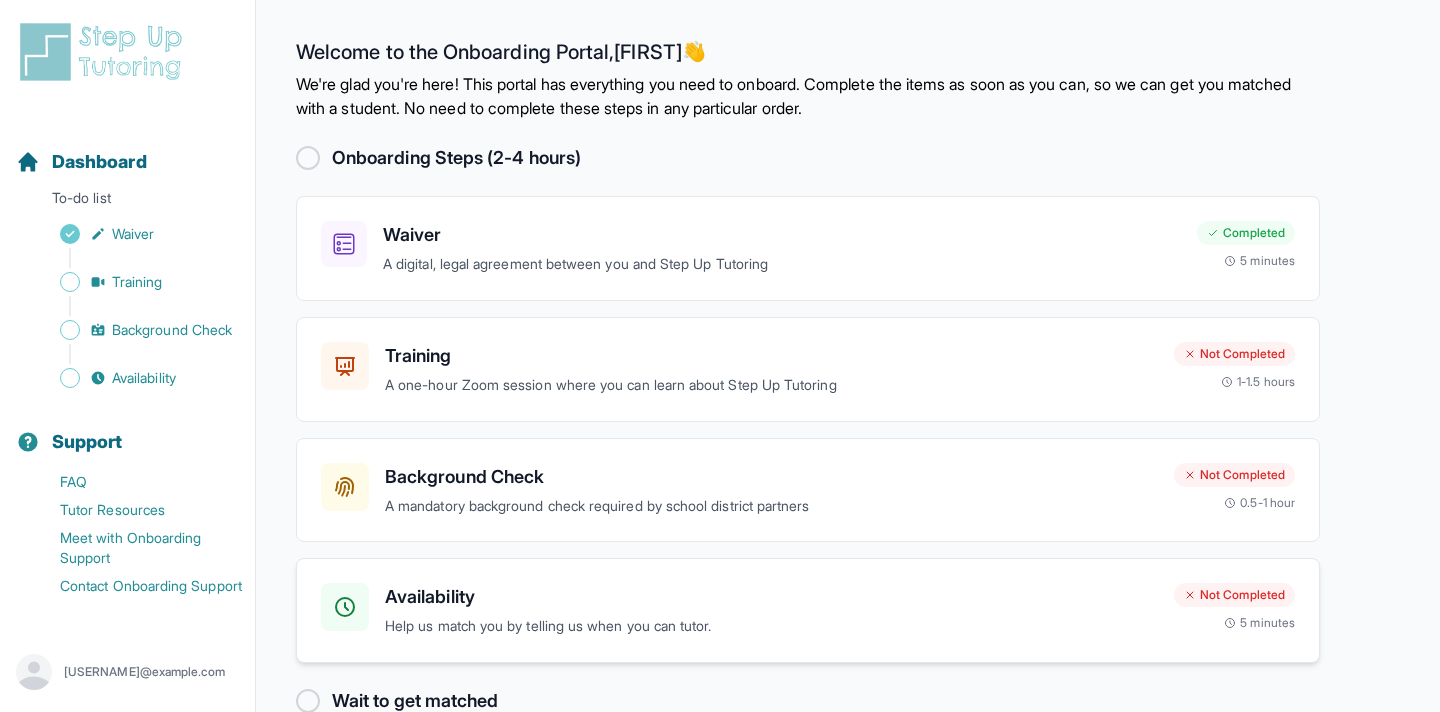 click on "Availability" at bounding box center [771, 597] 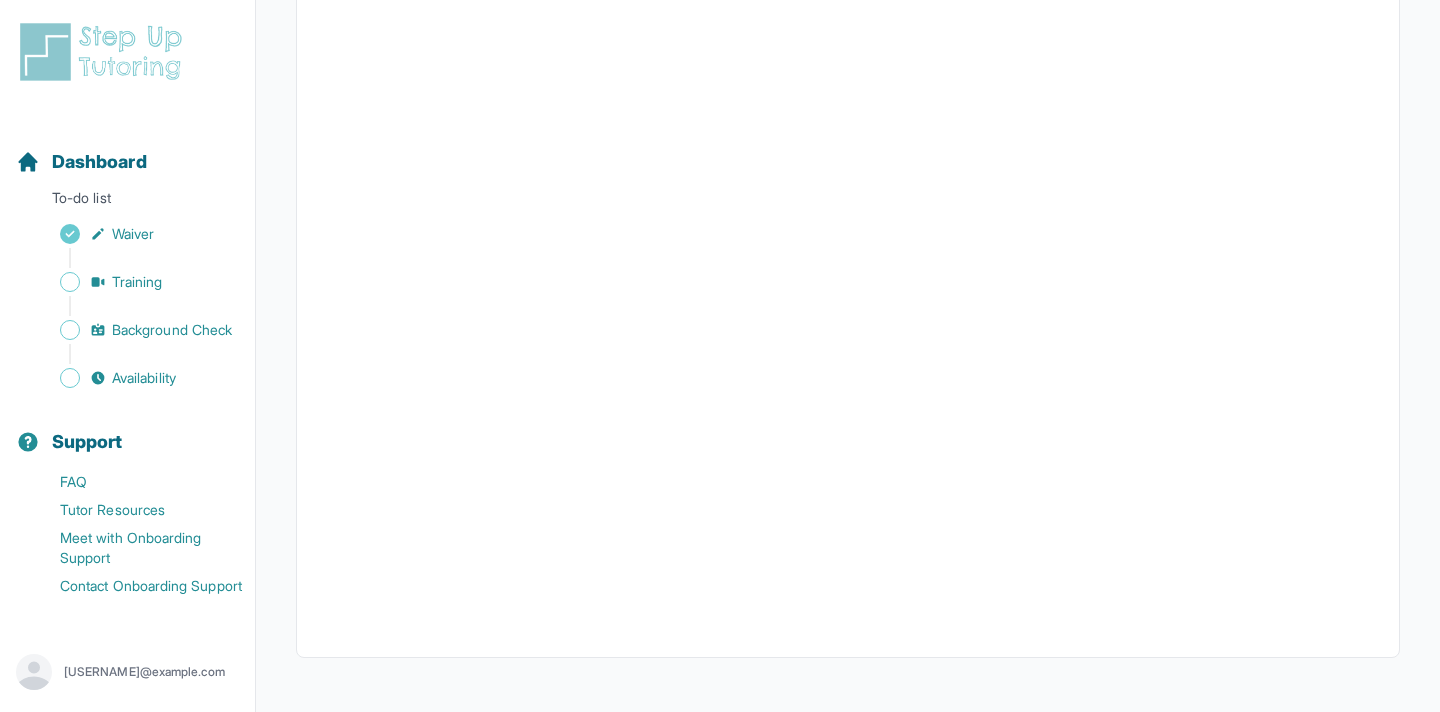 scroll, scrollTop: 450, scrollLeft: 0, axis: vertical 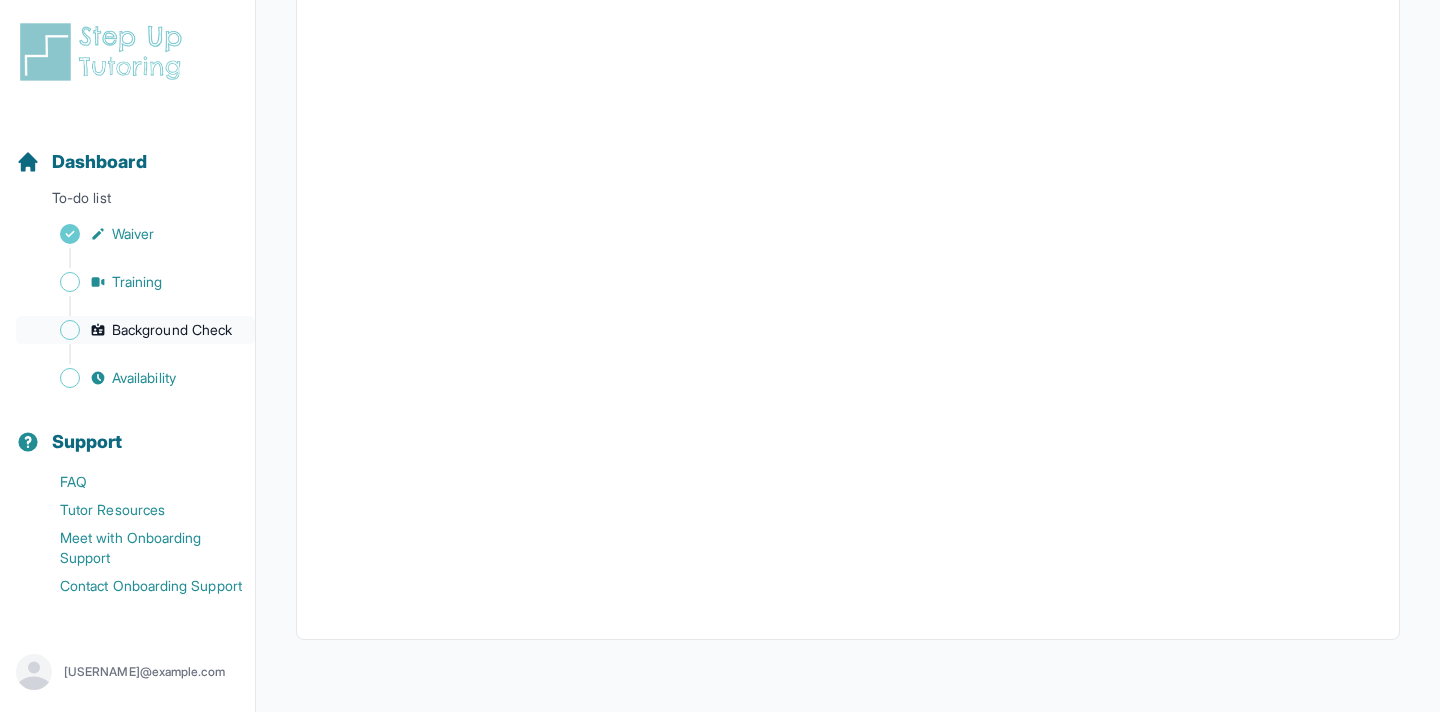 click on "Background Check" at bounding box center [172, 330] 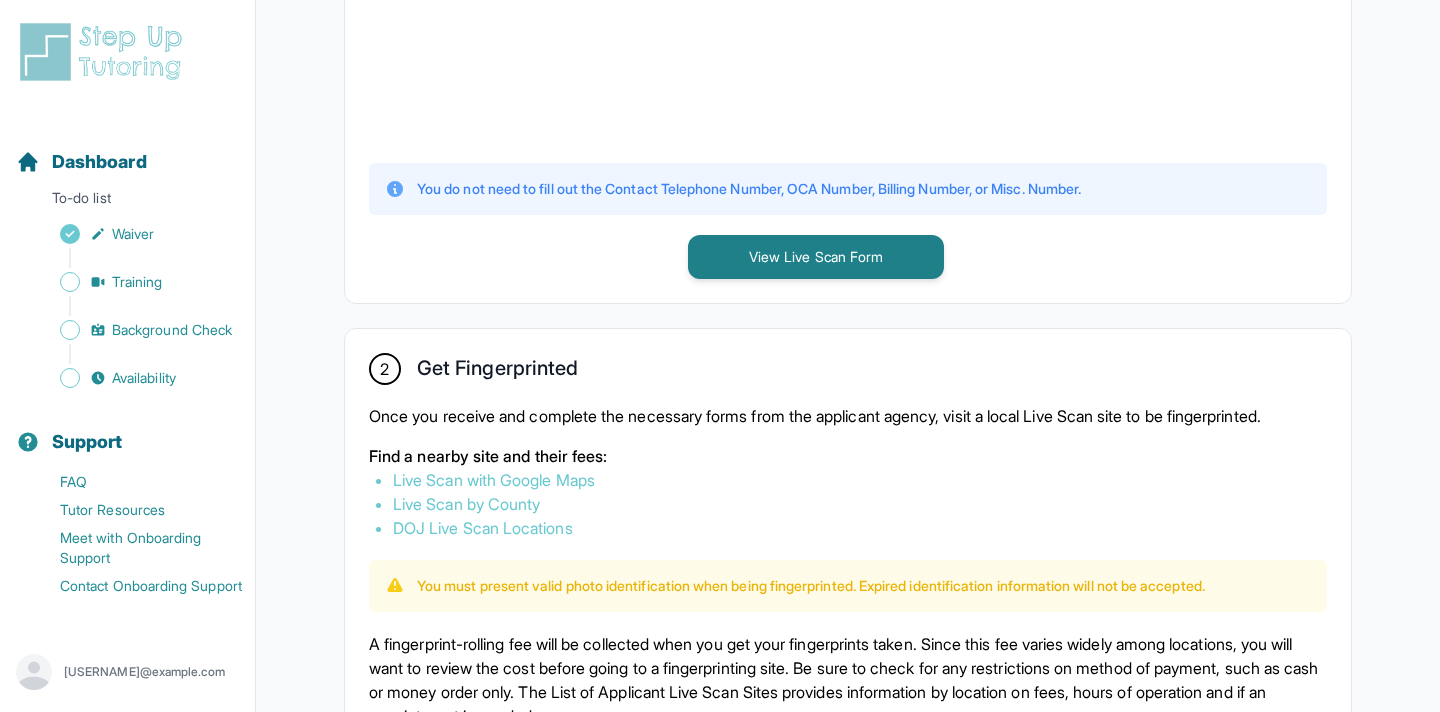 scroll, scrollTop: 843, scrollLeft: 0, axis: vertical 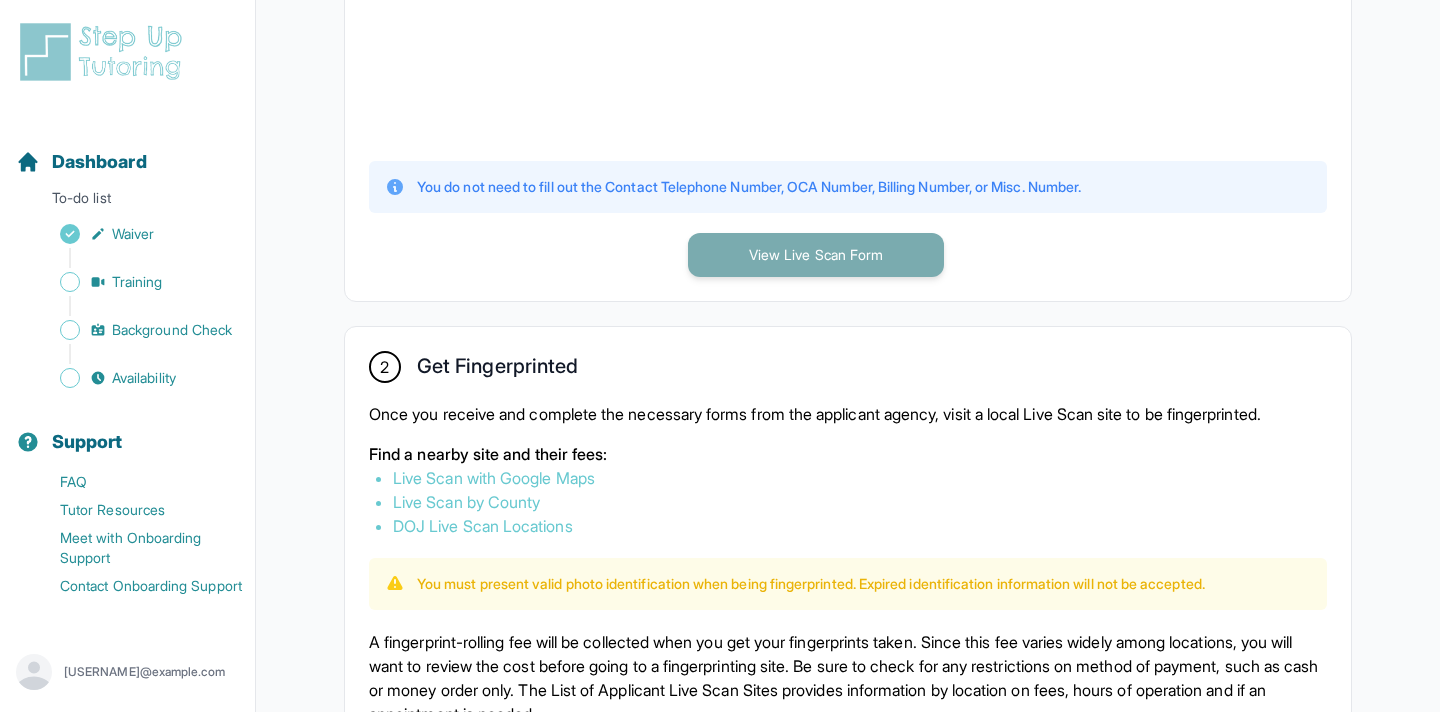 click on "View Live Scan Form" at bounding box center [816, 255] 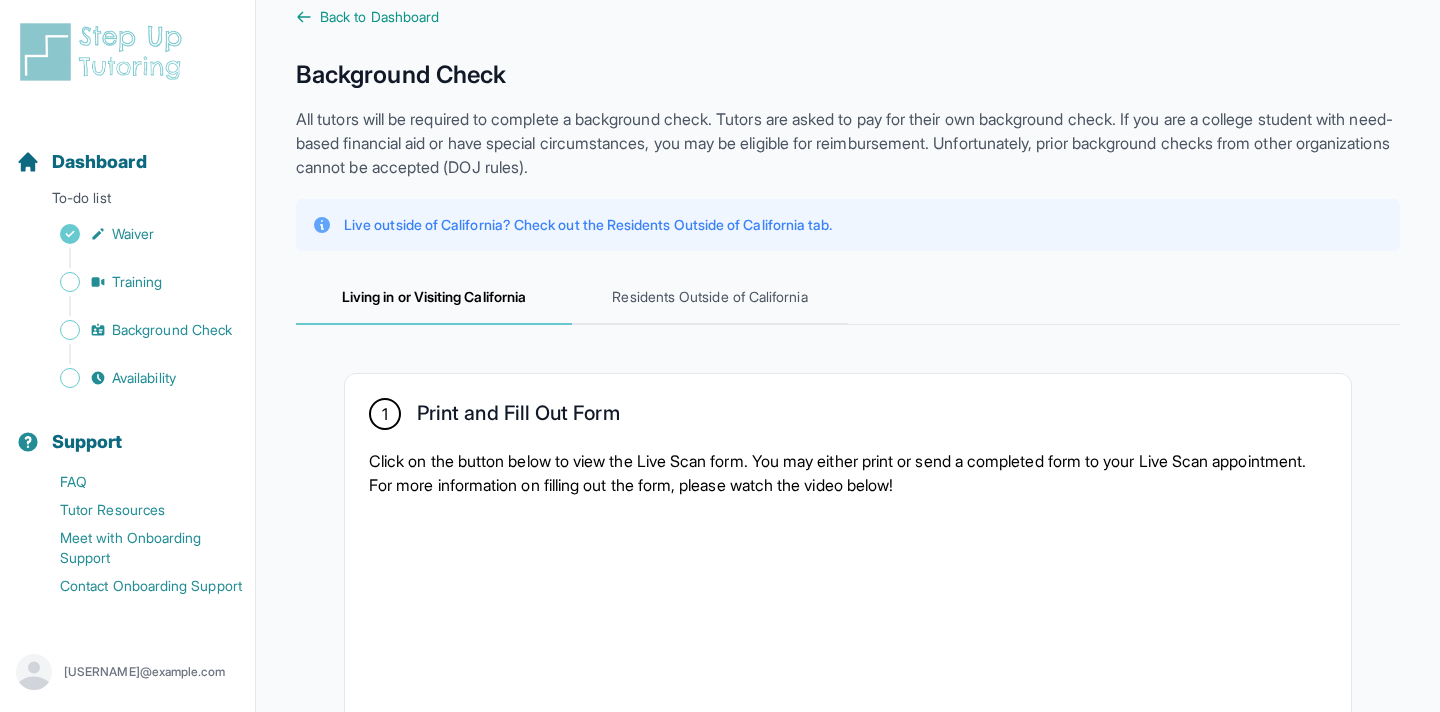 scroll, scrollTop: 0, scrollLeft: 0, axis: both 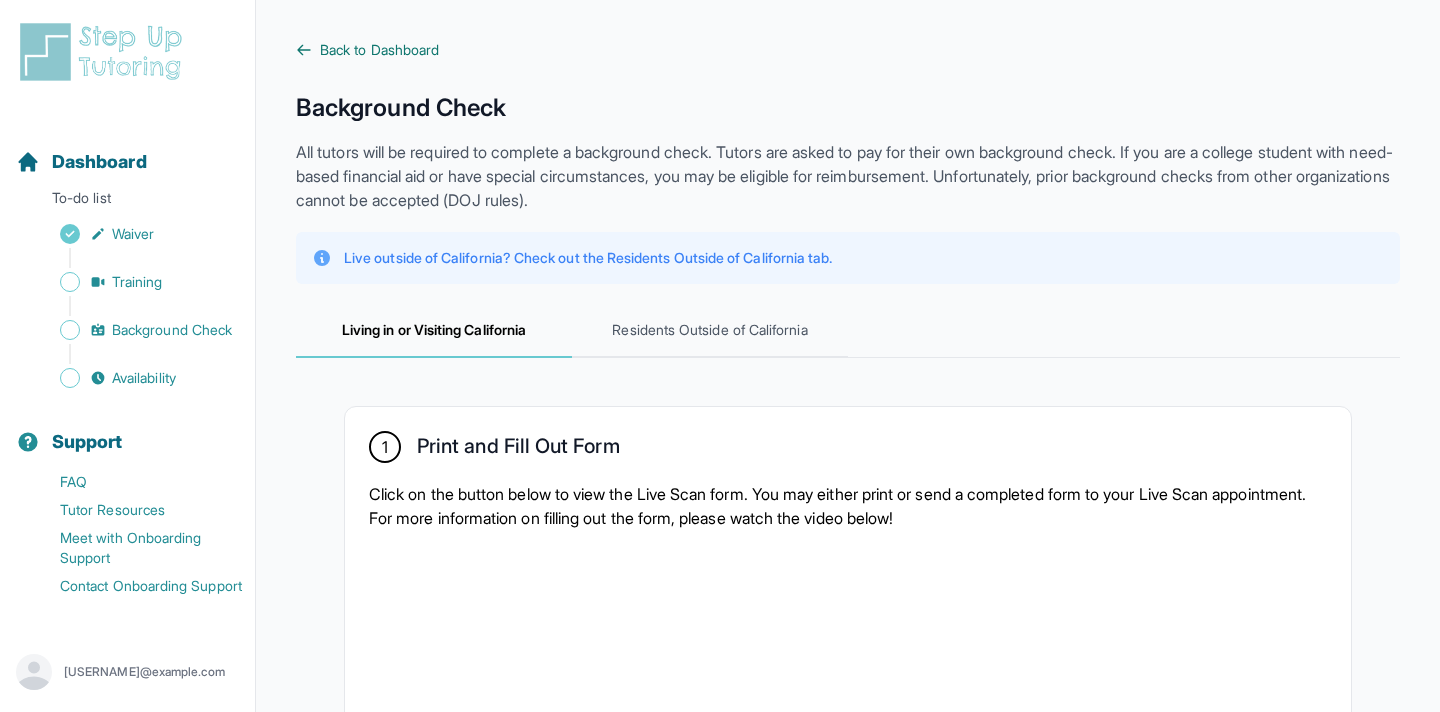 click on "Back to Dashboard" at bounding box center (379, 50) 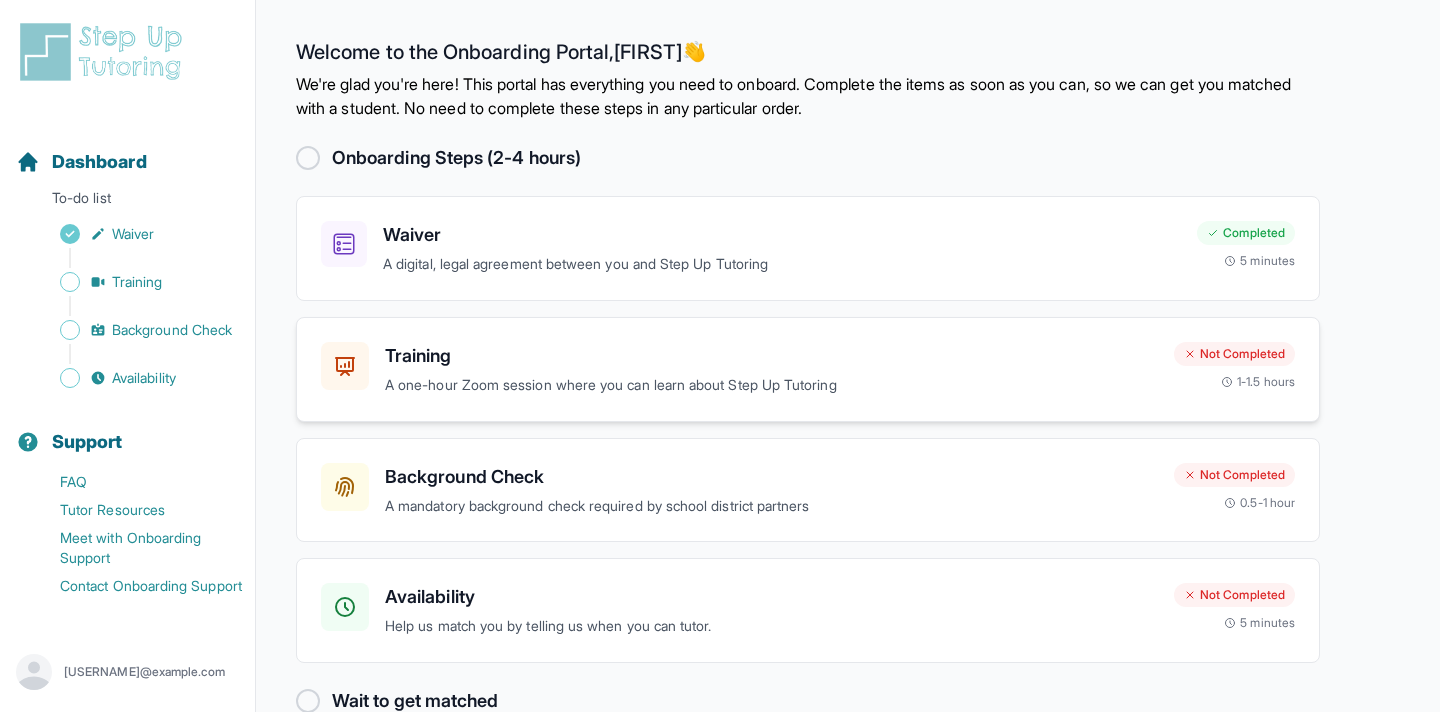 click on "A one-hour Zoom session where you can learn about Step Up Tutoring" at bounding box center [771, 385] 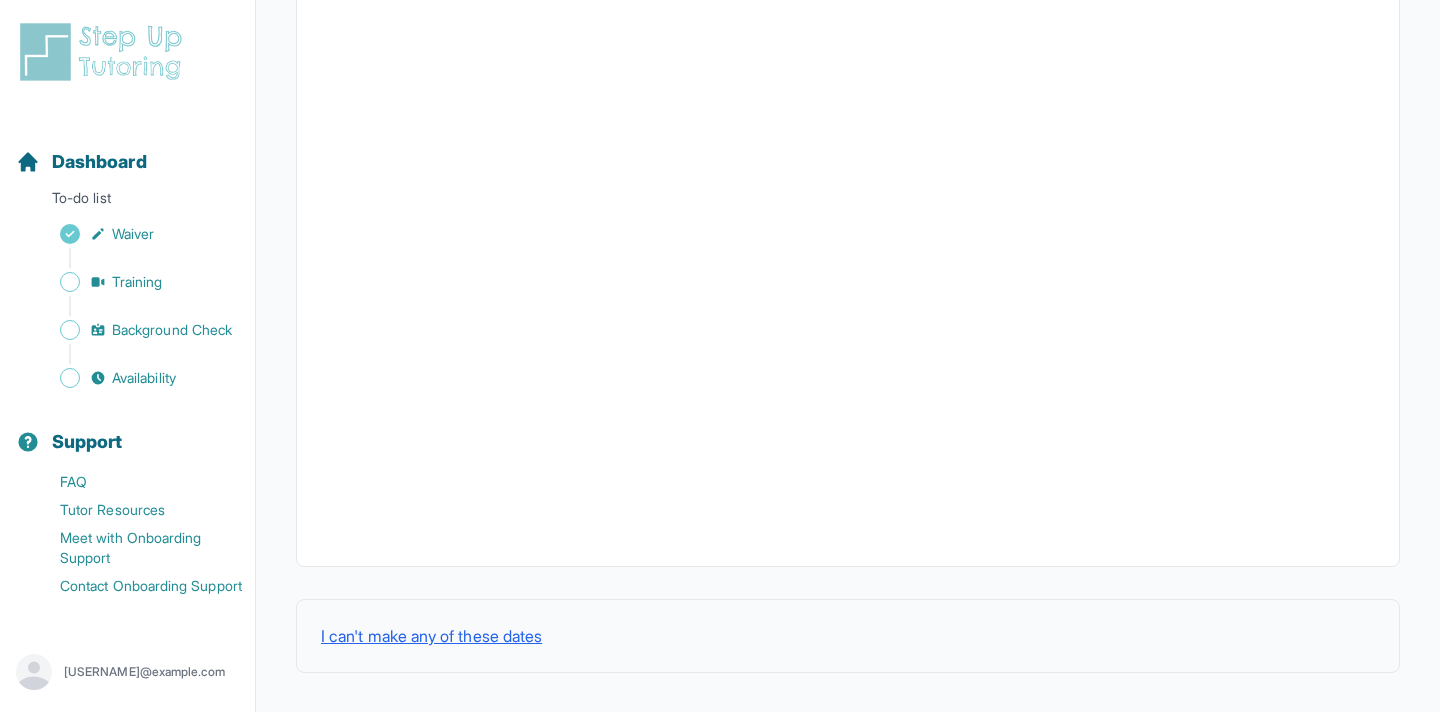 scroll, scrollTop: 696, scrollLeft: 0, axis: vertical 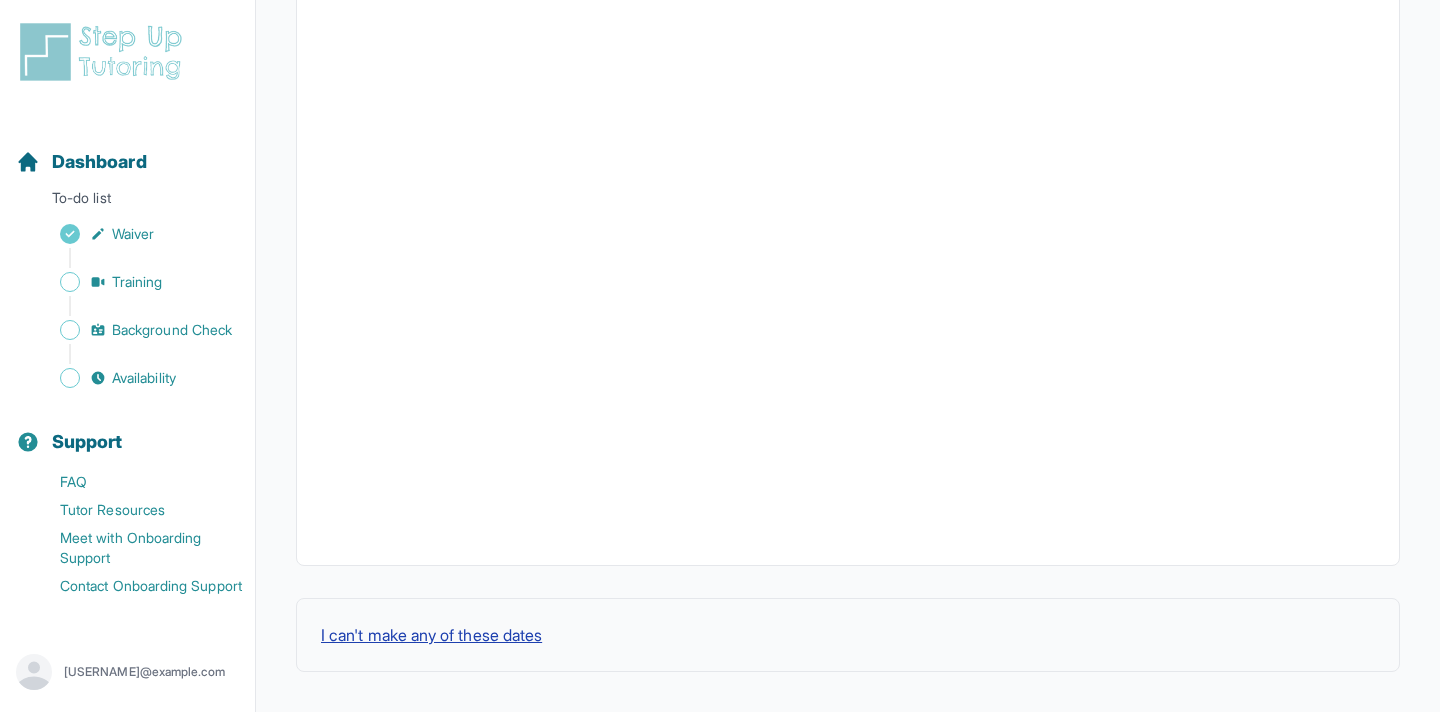 click on "I can't make any of these dates" at bounding box center (431, 635) 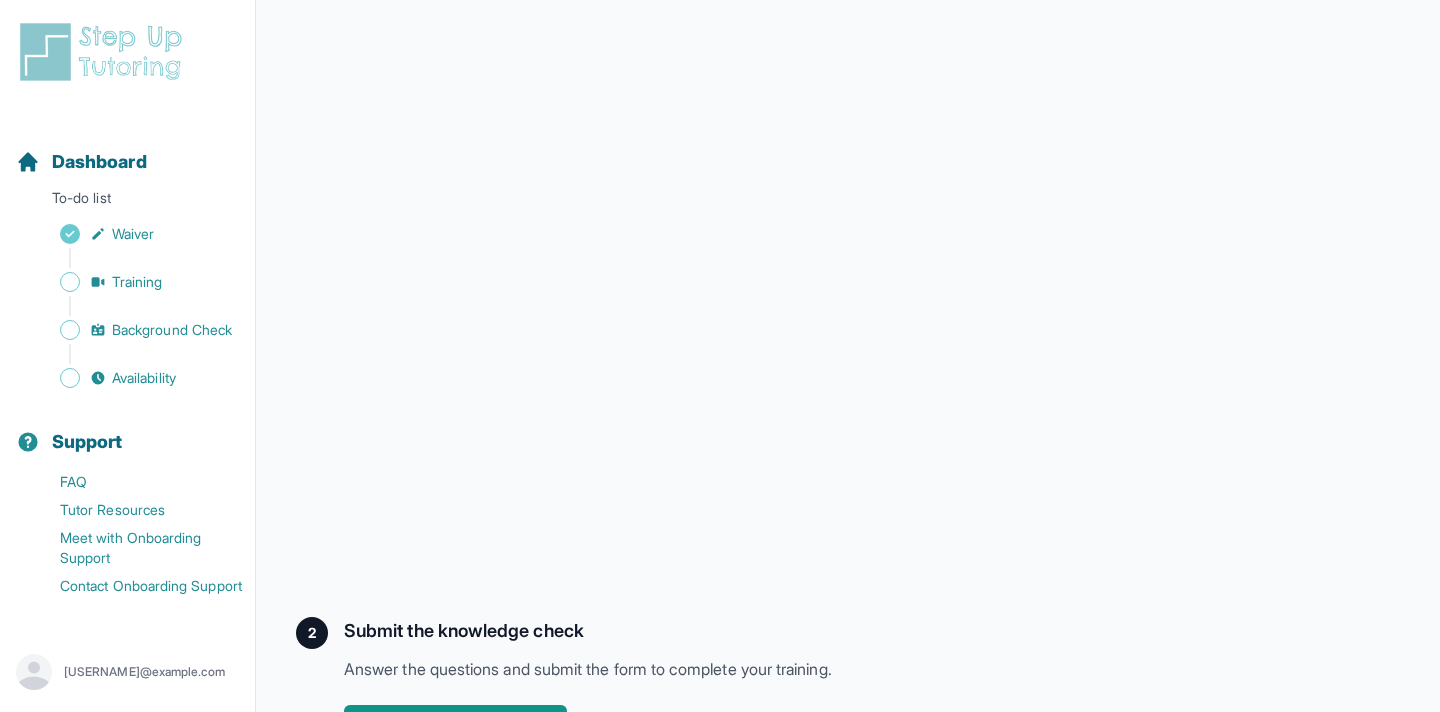 scroll, scrollTop: 520, scrollLeft: 0, axis: vertical 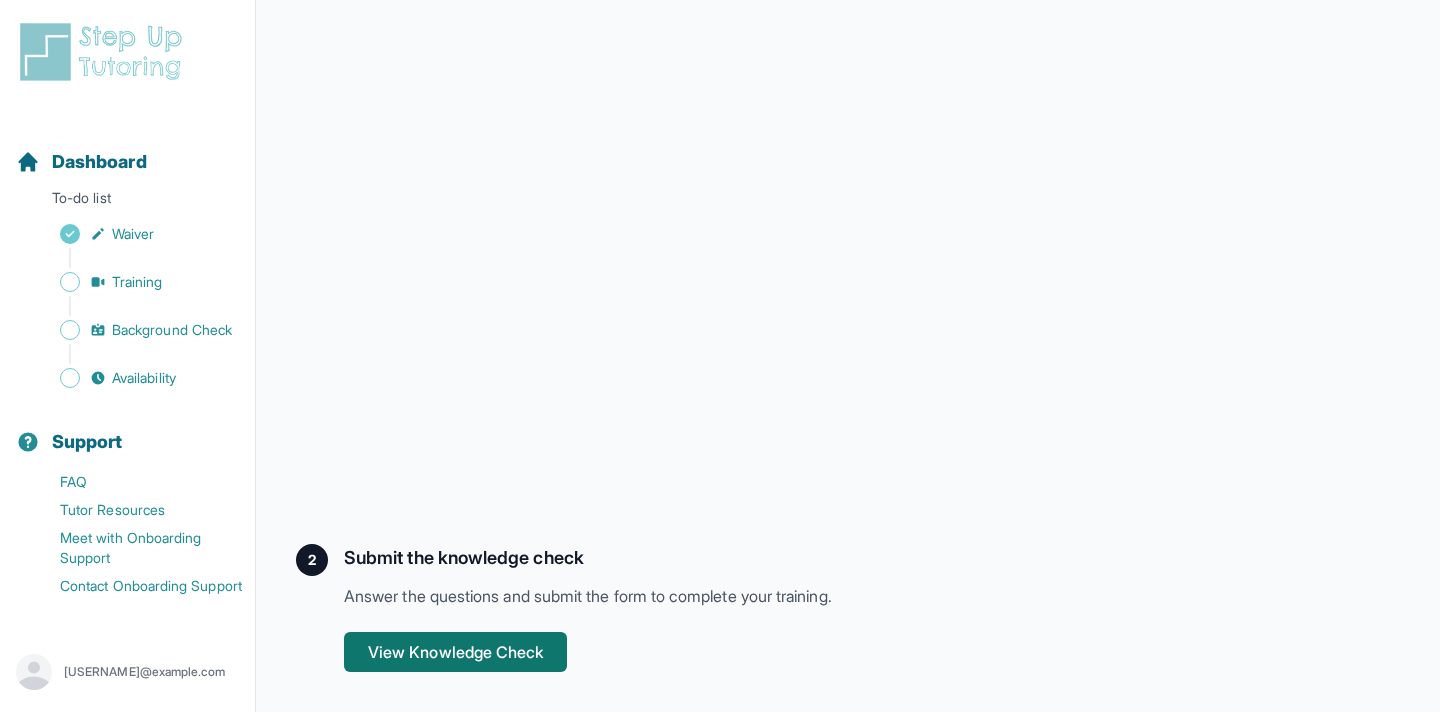 click on "View Knowledge Check" at bounding box center (455, 652) 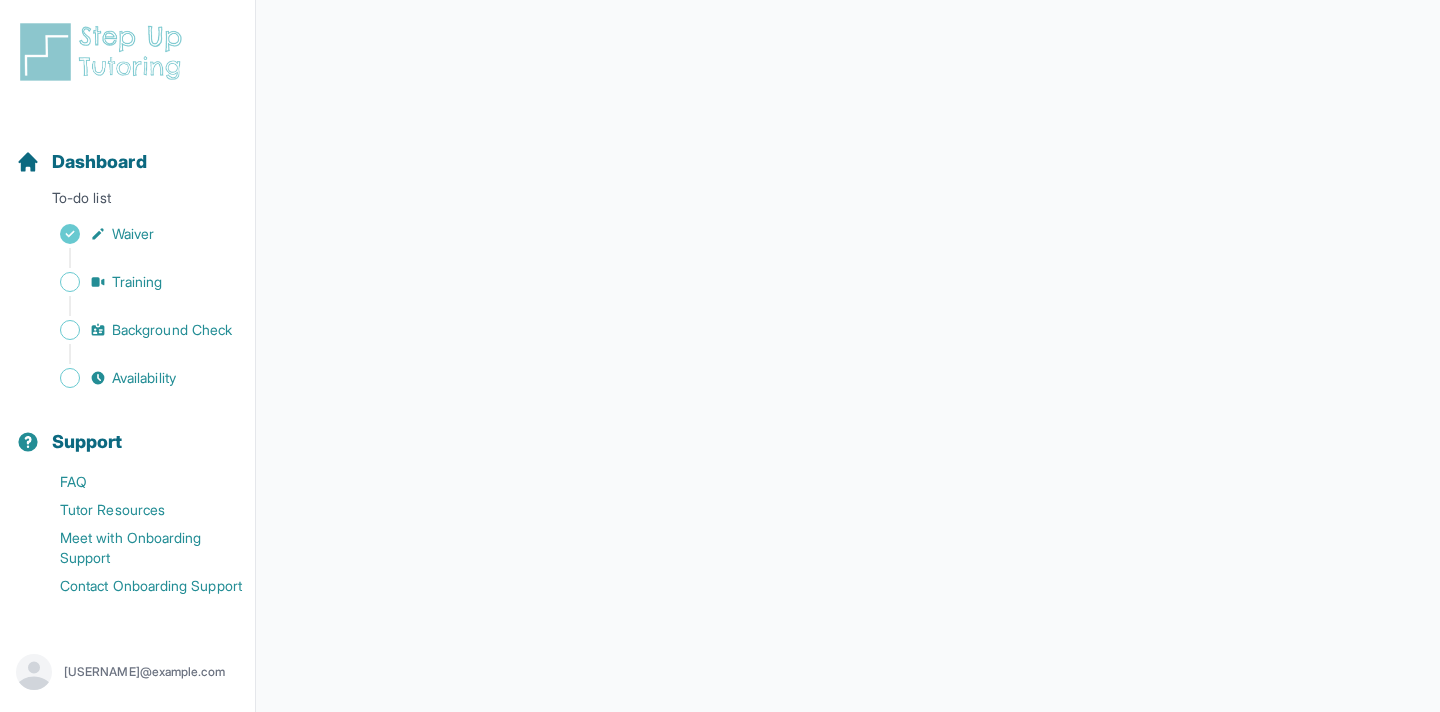 scroll, scrollTop: 0, scrollLeft: 0, axis: both 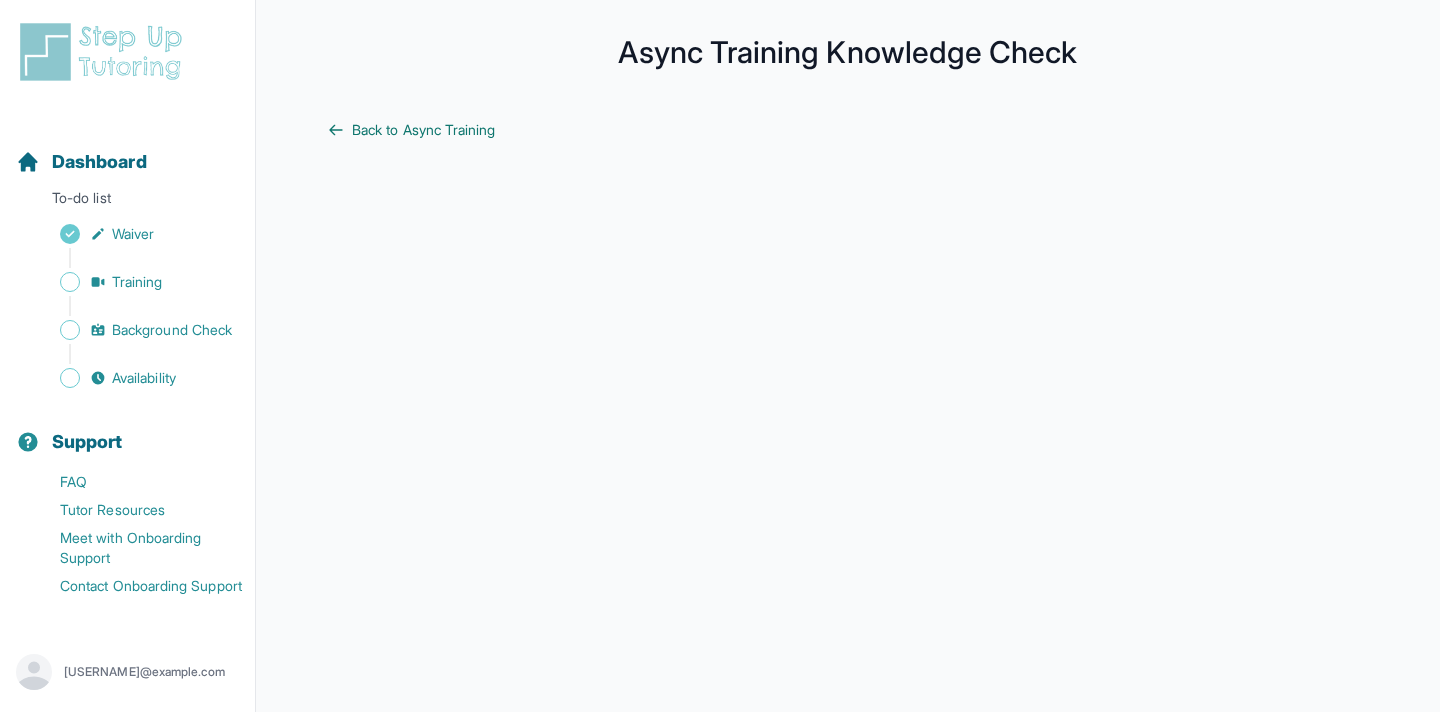 click on "Back to Async Training" at bounding box center [424, 130] 